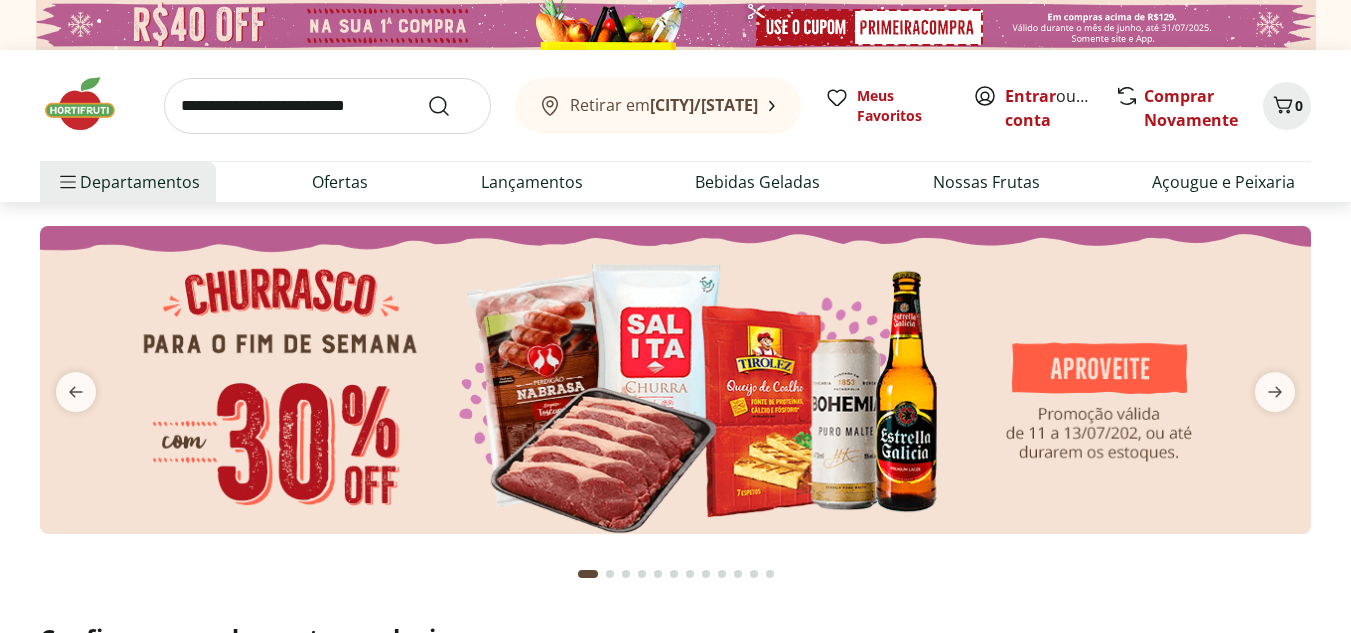 scroll, scrollTop: 0, scrollLeft: 0, axis: both 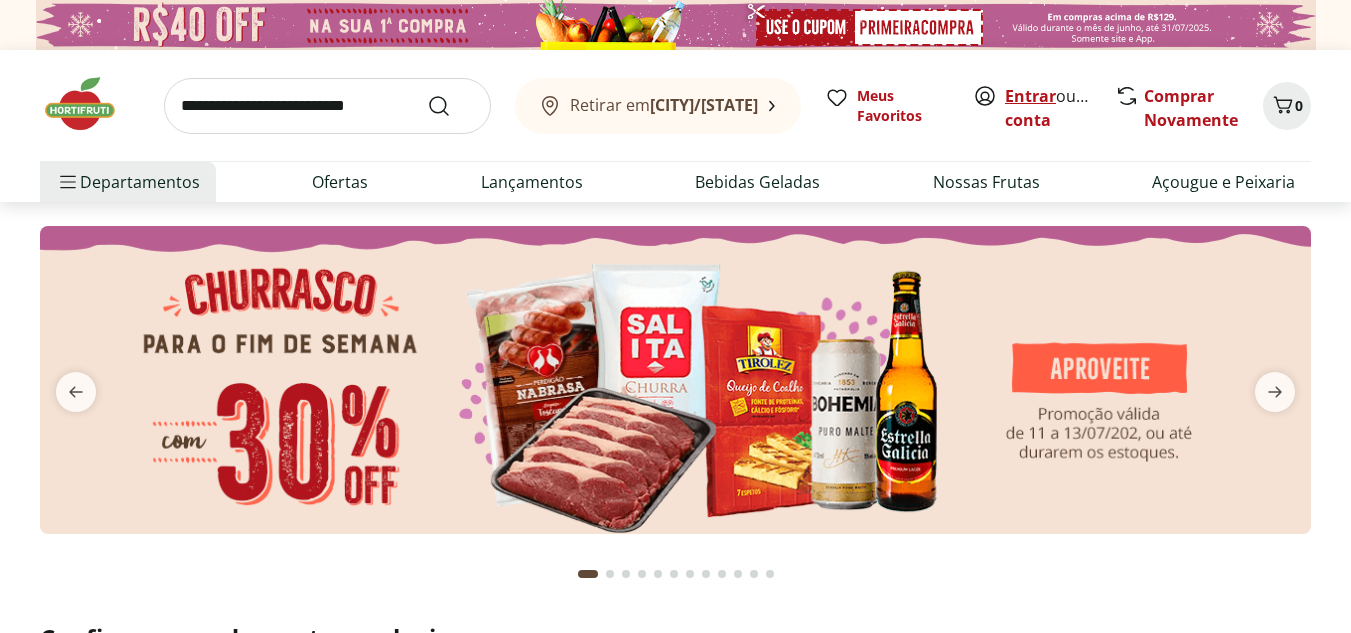click on "Entrar" at bounding box center (1030, 96) 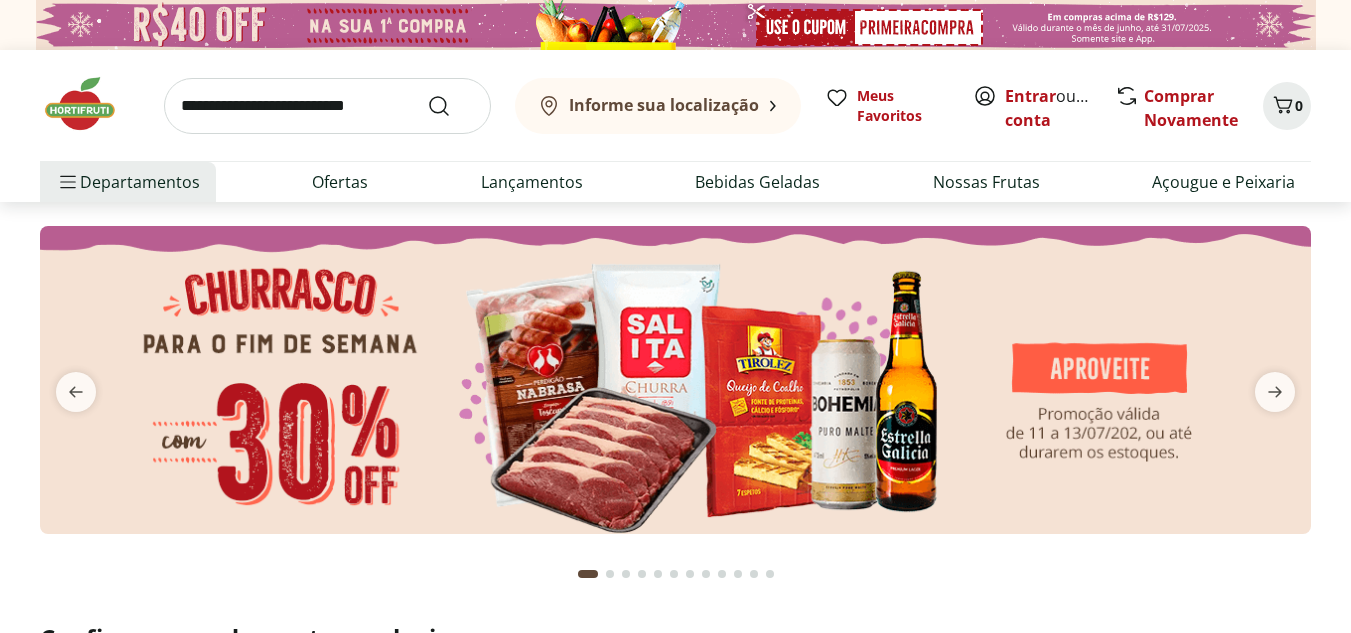 scroll, scrollTop: 0, scrollLeft: 0, axis: both 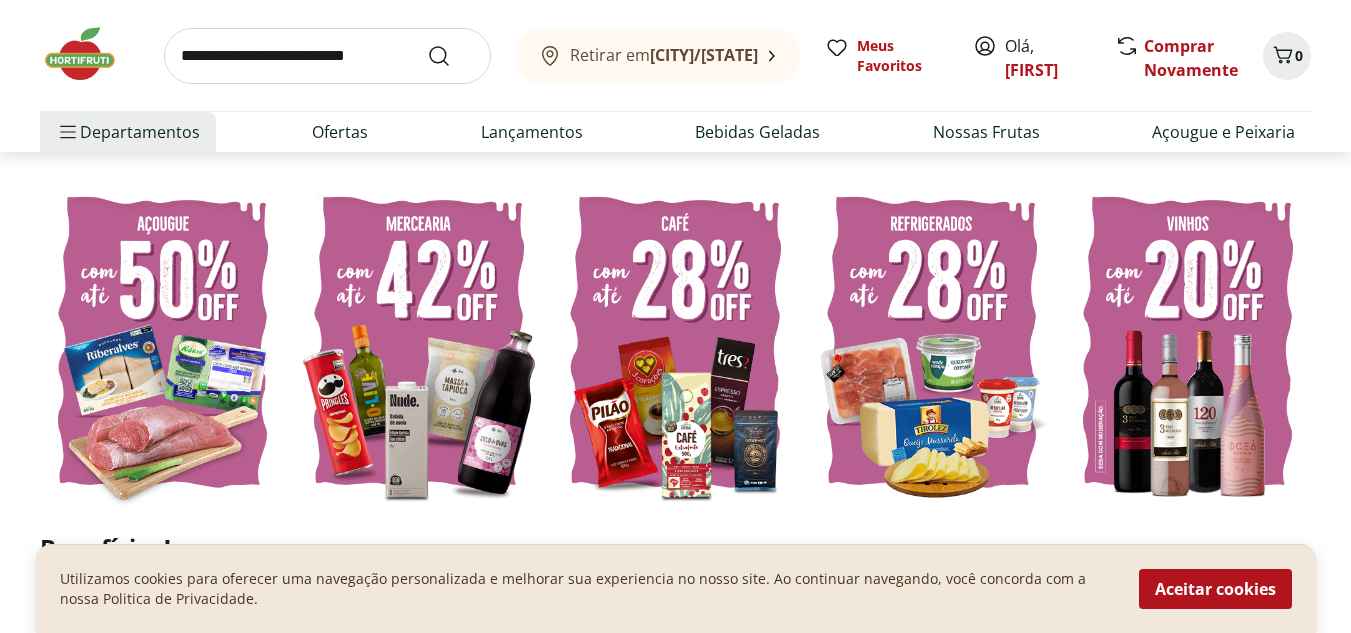 click at bounding box center (163, 342) 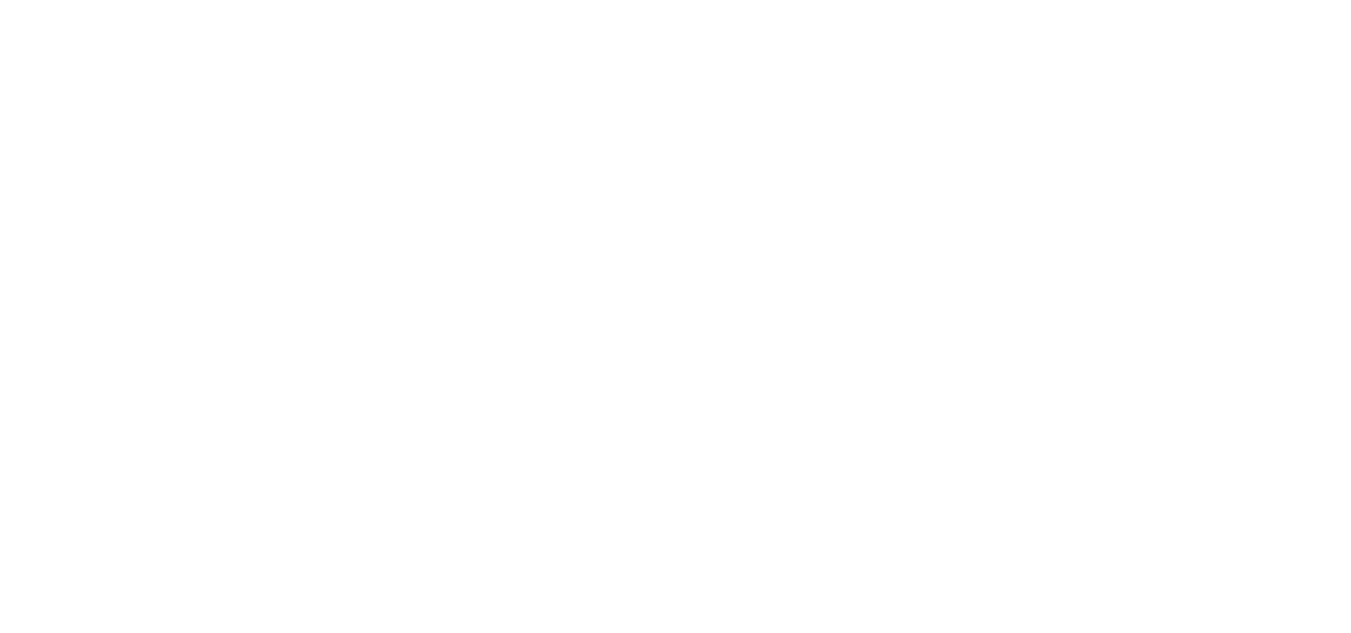 scroll, scrollTop: 0, scrollLeft: 0, axis: both 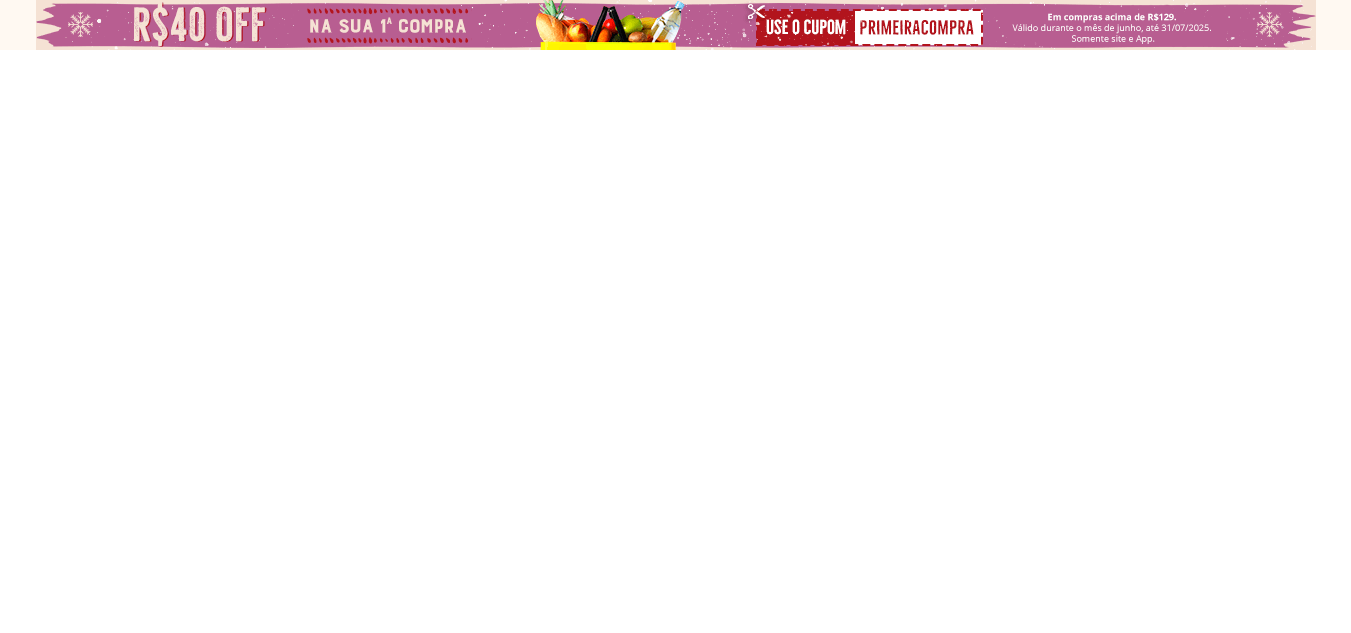 select on "**********" 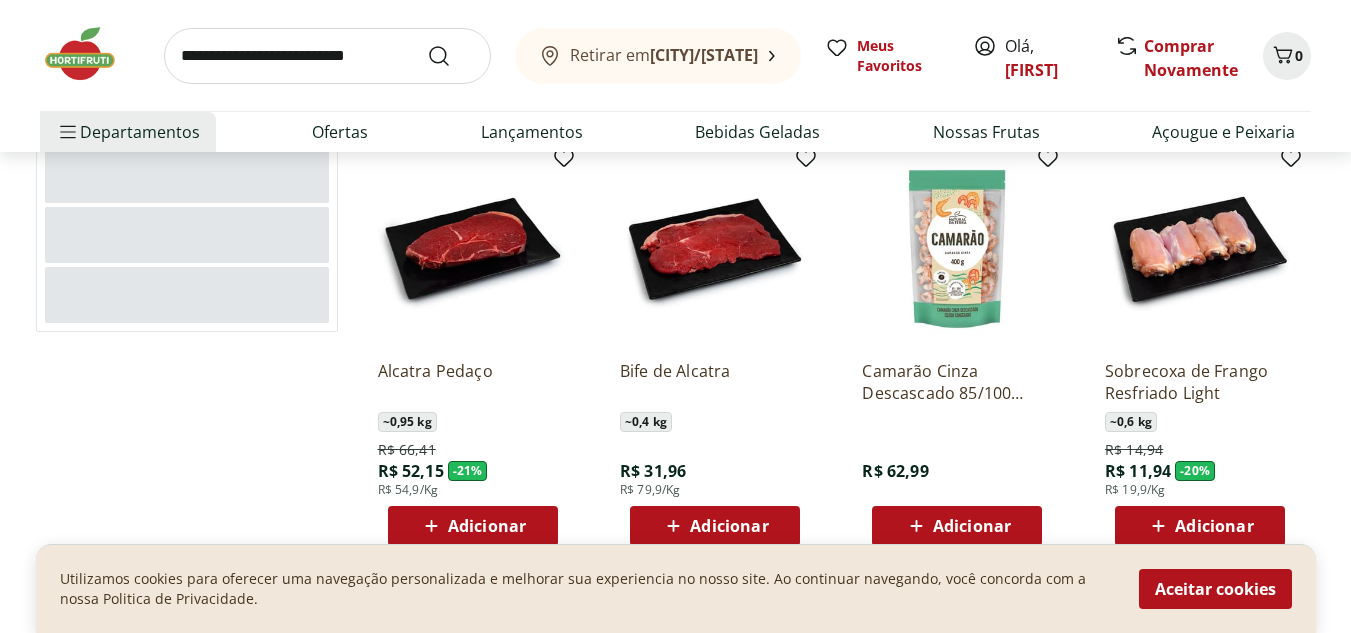 scroll, scrollTop: 200, scrollLeft: 0, axis: vertical 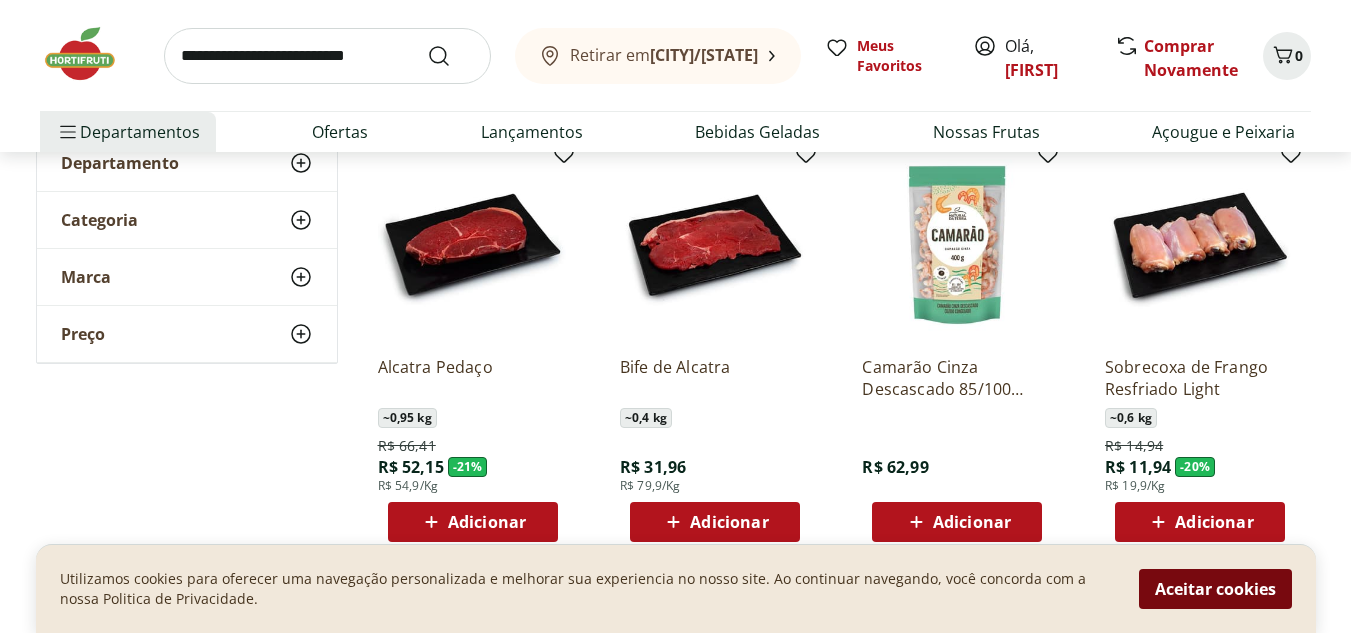 click on "Aceitar cookies" at bounding box center [1215, 589] 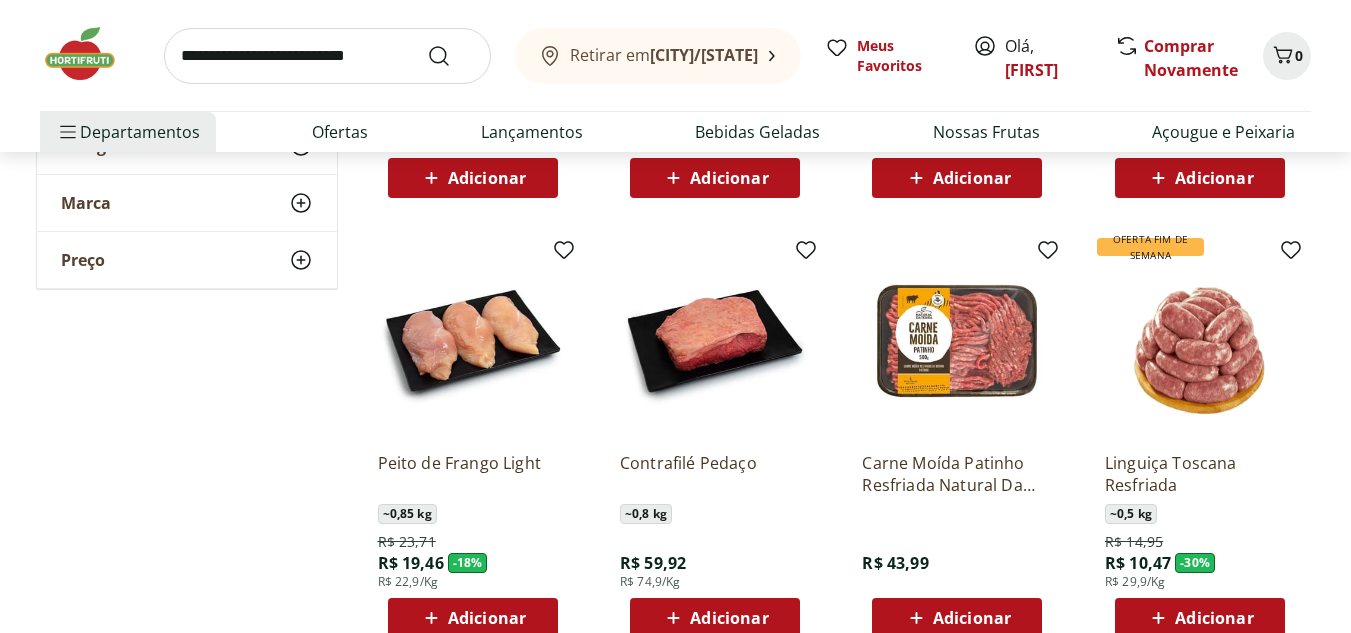 scroll, scrollTop: 1200, scrollLeft: 0, axis: vertical 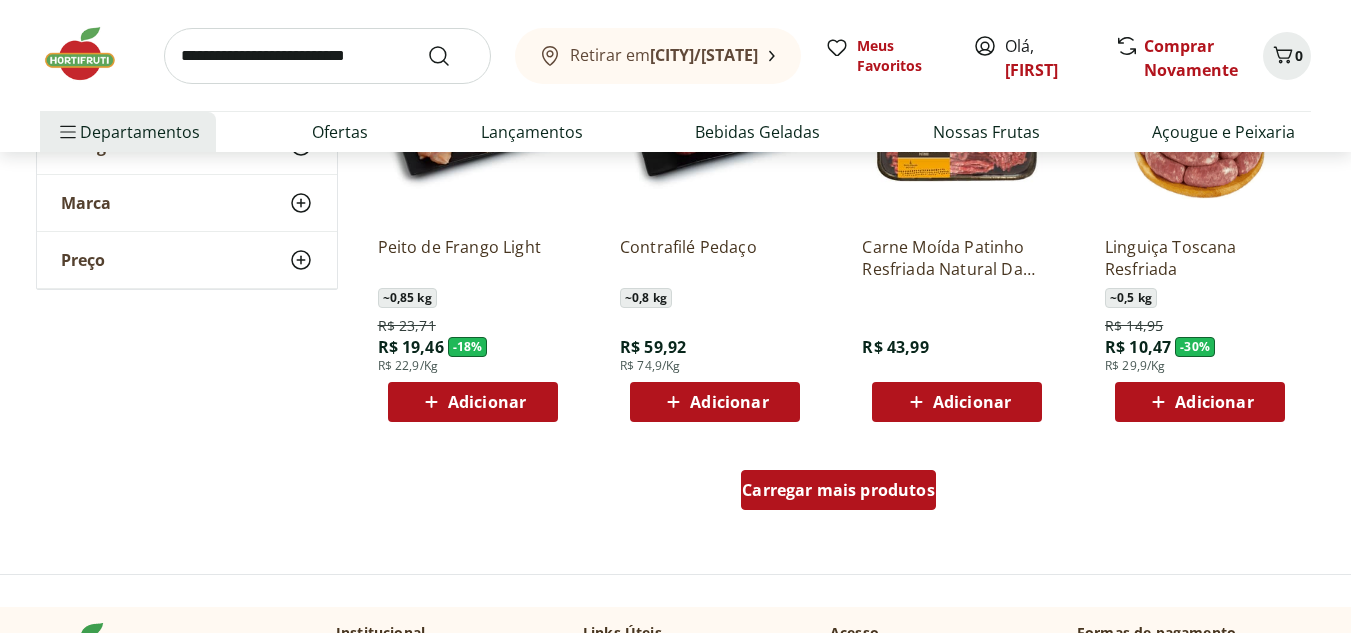click on "Carregar mais produtos" at bounding box center [838, 490] 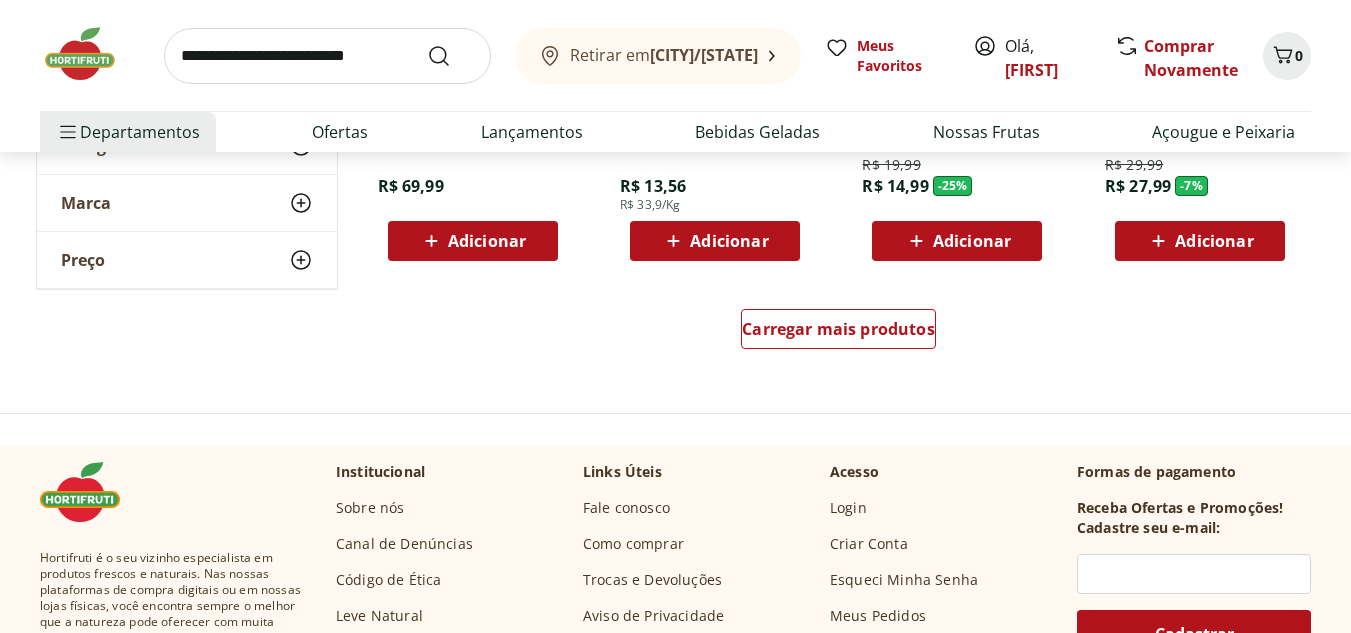 scroll, scrollTop: 2700, scrollLeft: 0, axis: vertical 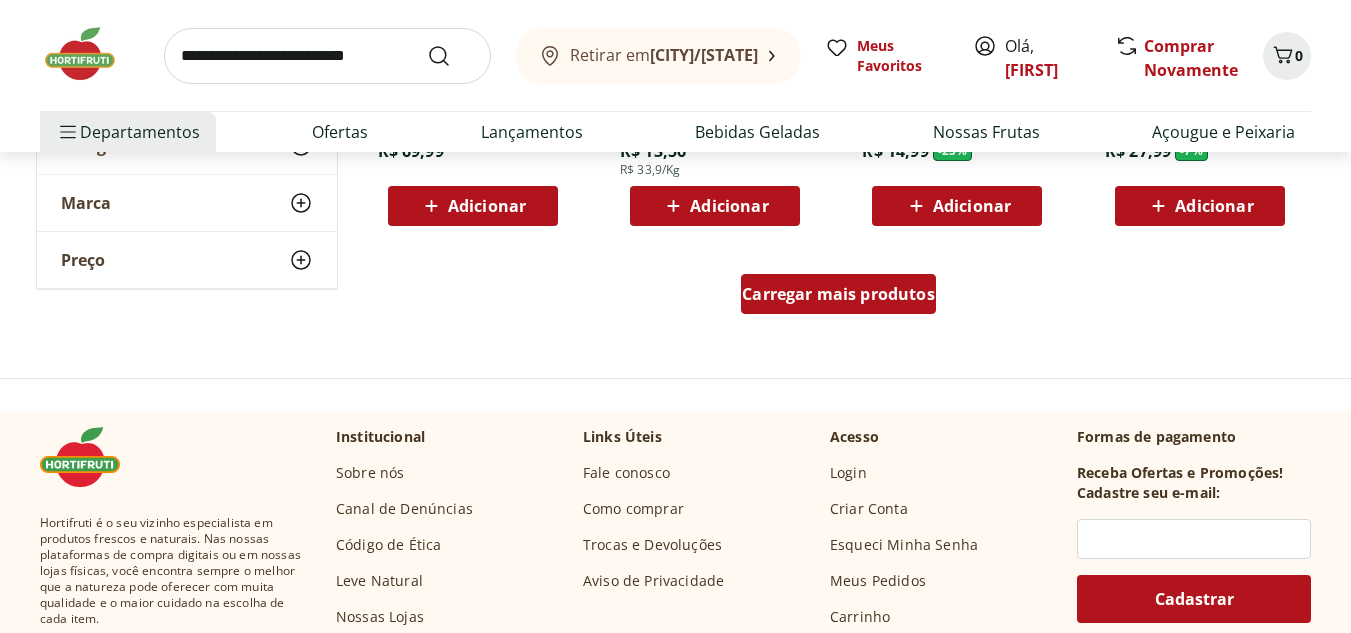 click on "Carregar mais produtos" at bounding box center [838, 294] 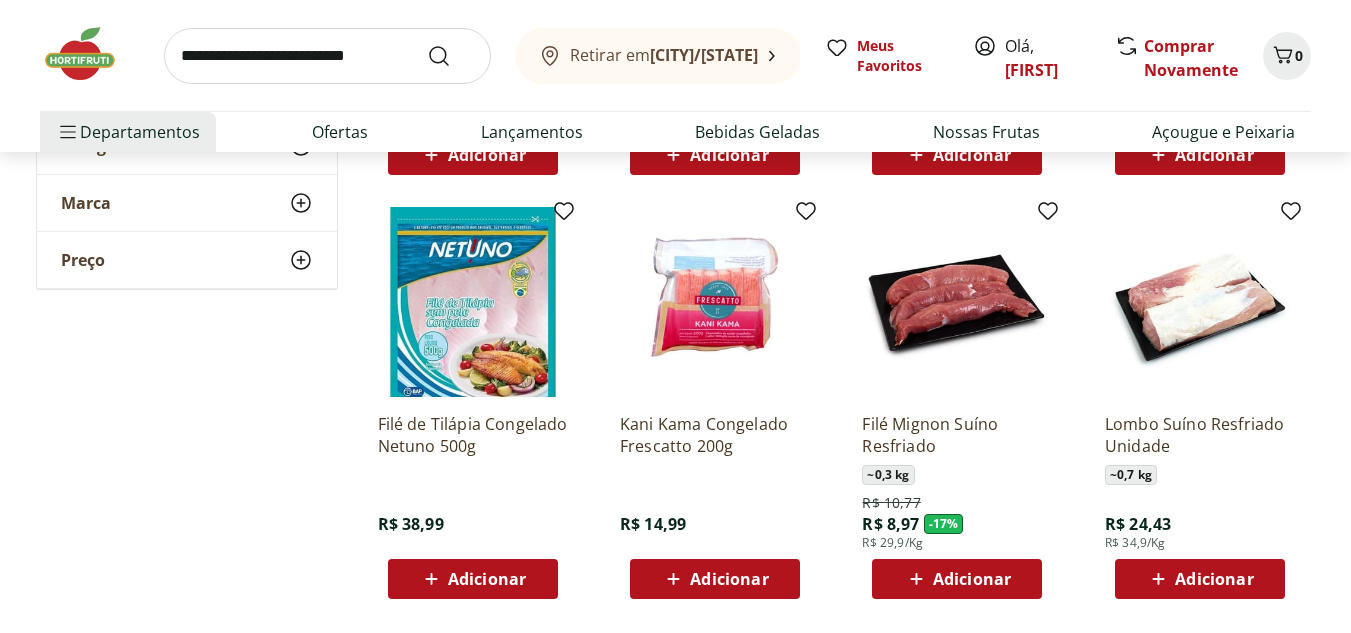 scroll, scrollTop: 2800, scrollLeft: 0, axis: vertical 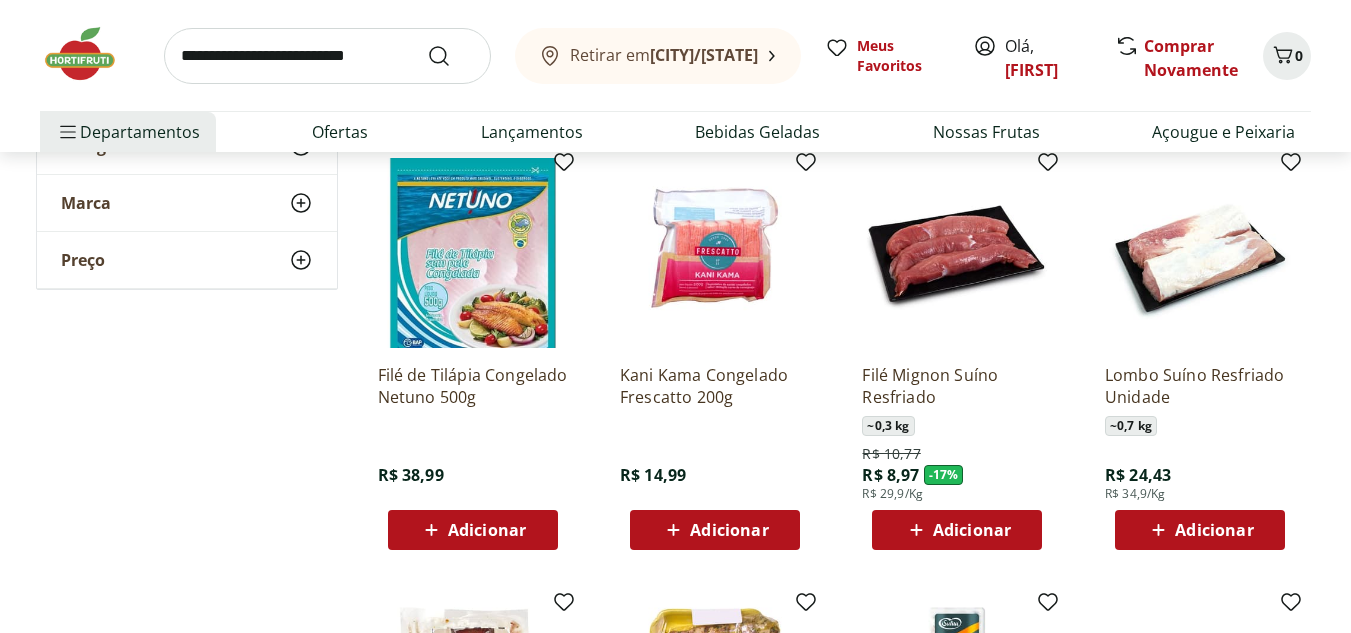 click on "Adicionar" at bounding box center [729, 530] 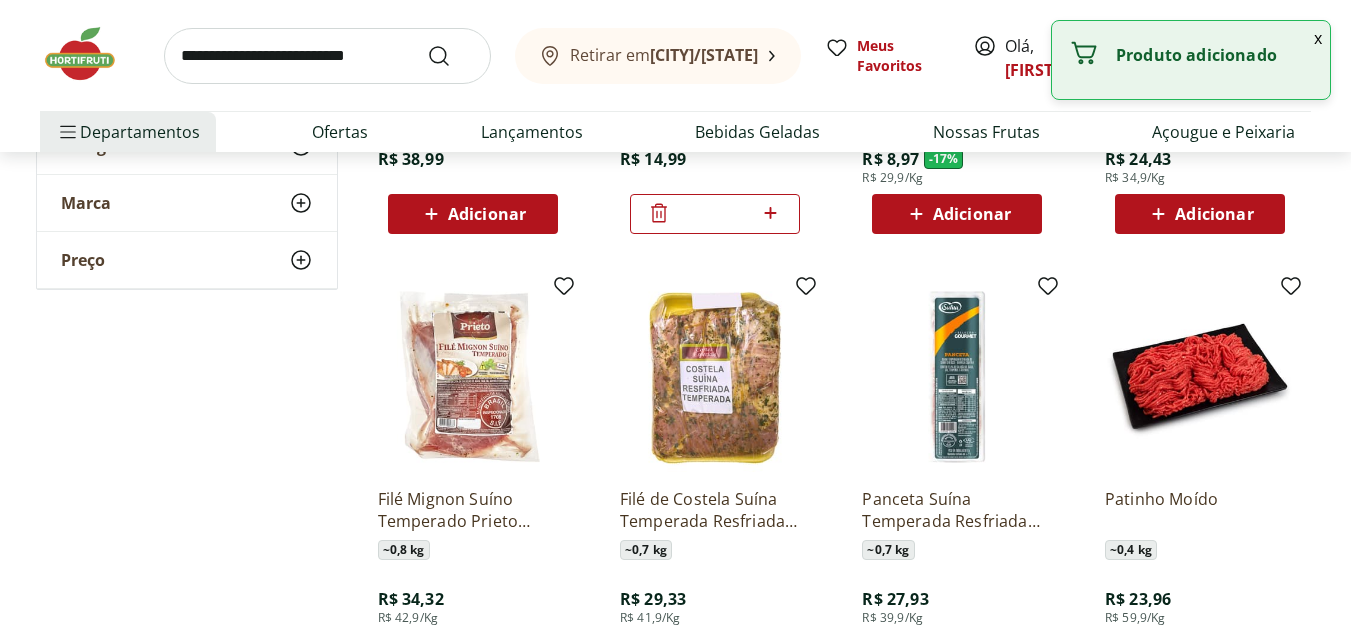 scroll, scrollTop: 3200, scrollLeft: 0, axis: vertical 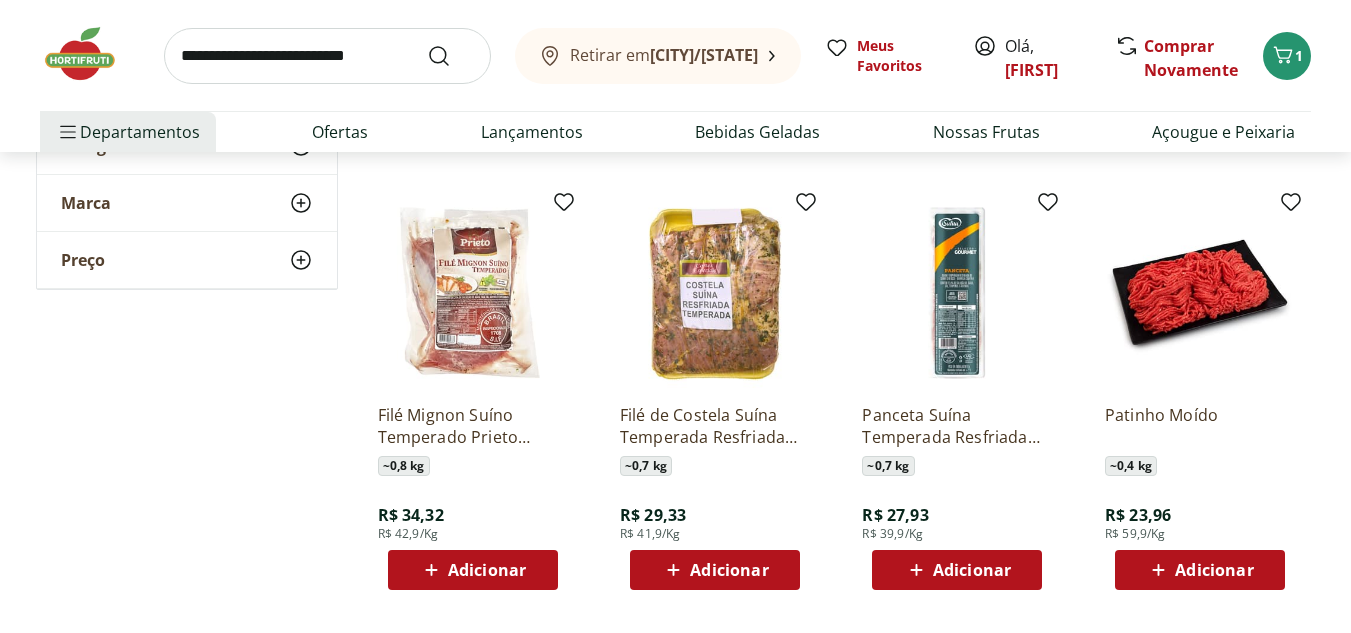 click on "Adicionar" at bounding box center (1214, 570) 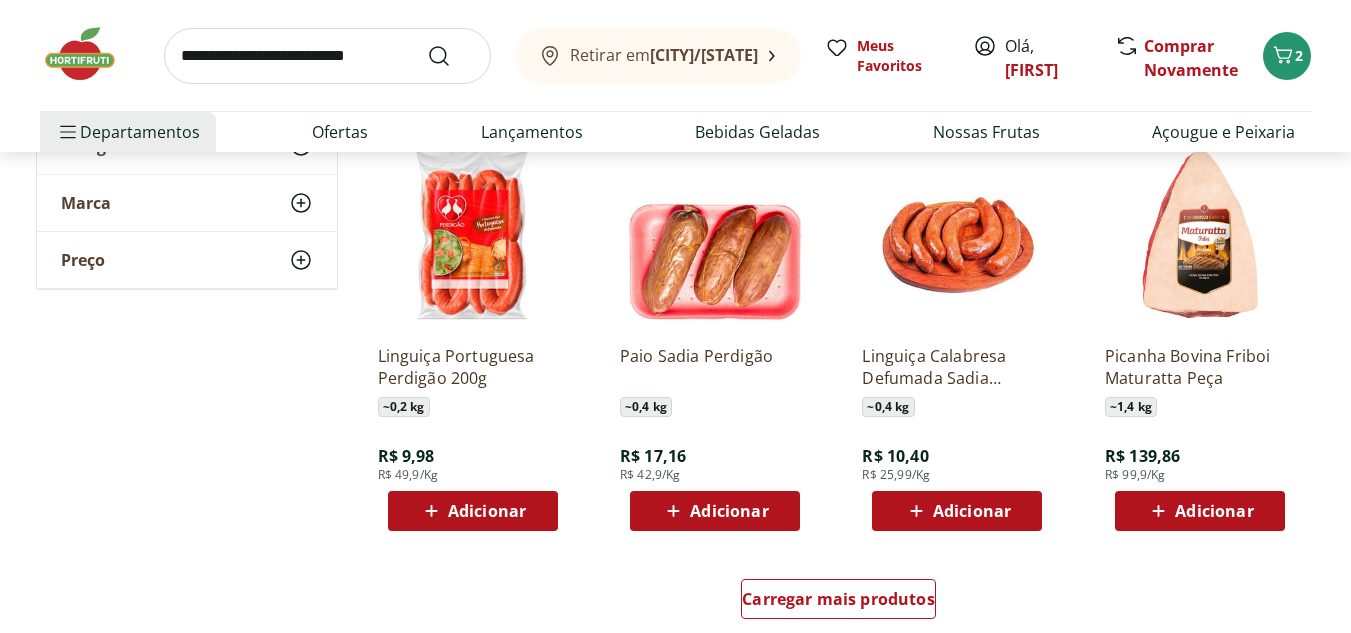 scroll, scrollTop: 3700, scrollLeft: 0, axis: vertical 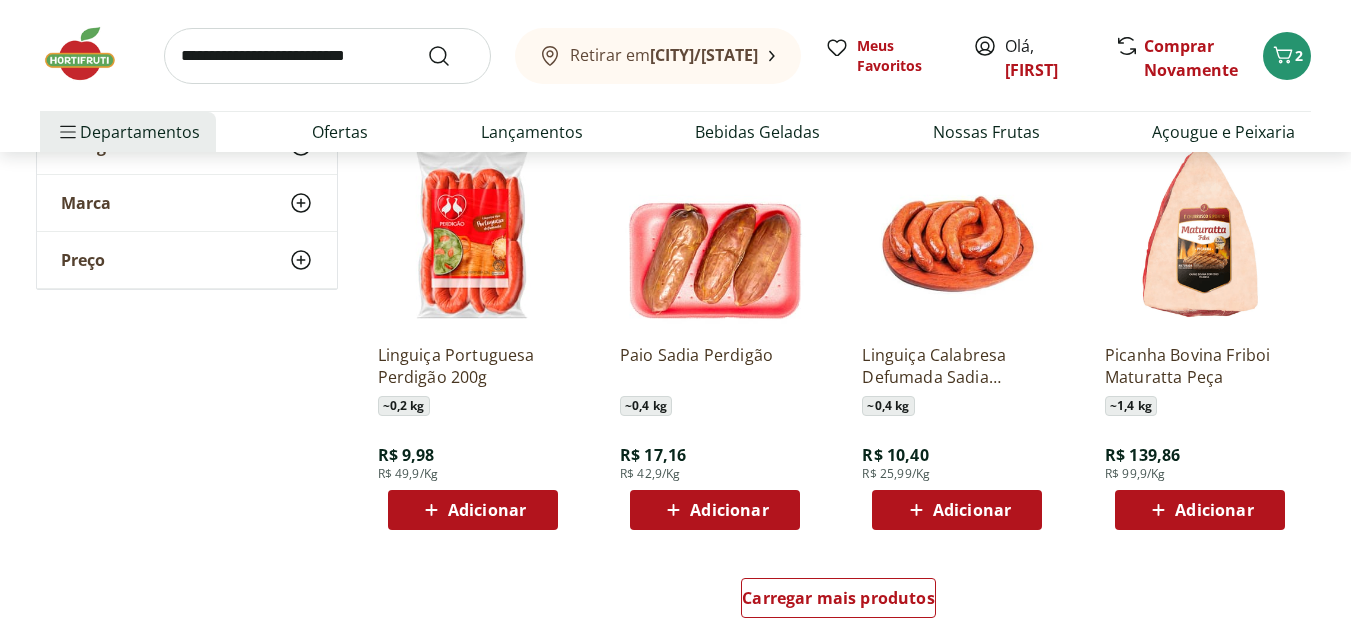 click on "Adicionar" at bounding box center (714, 510) 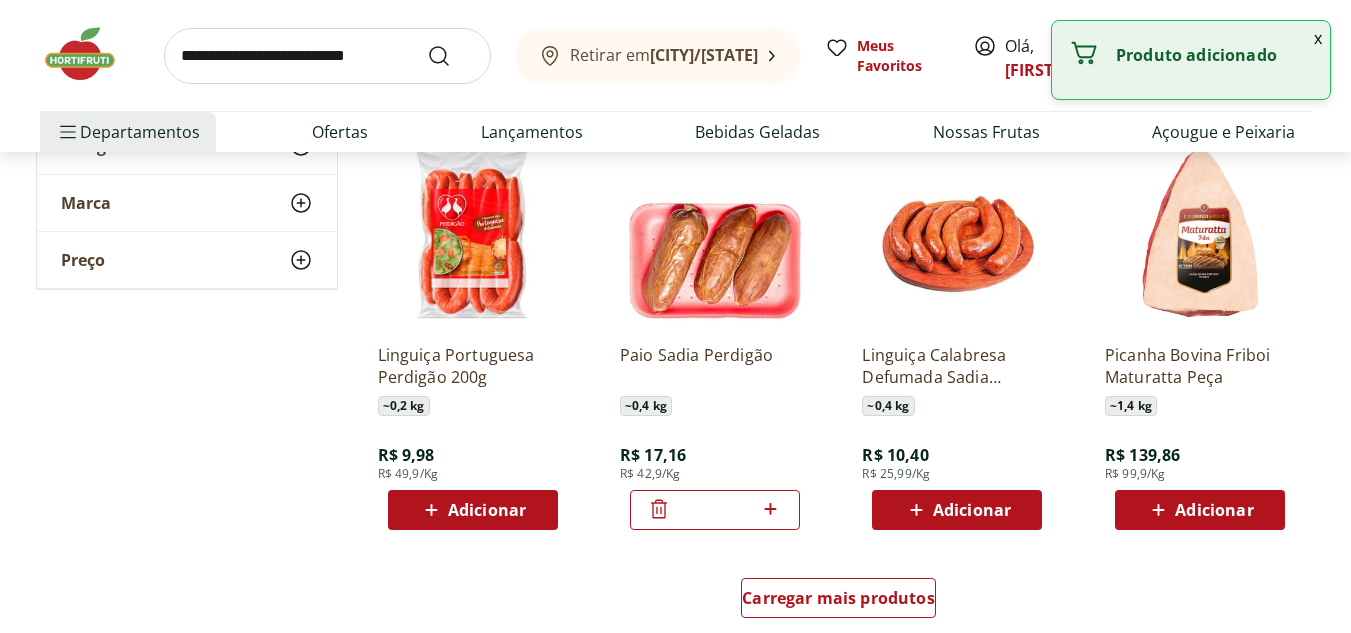 click on "Adicionar" at bounding box center (972, 510) 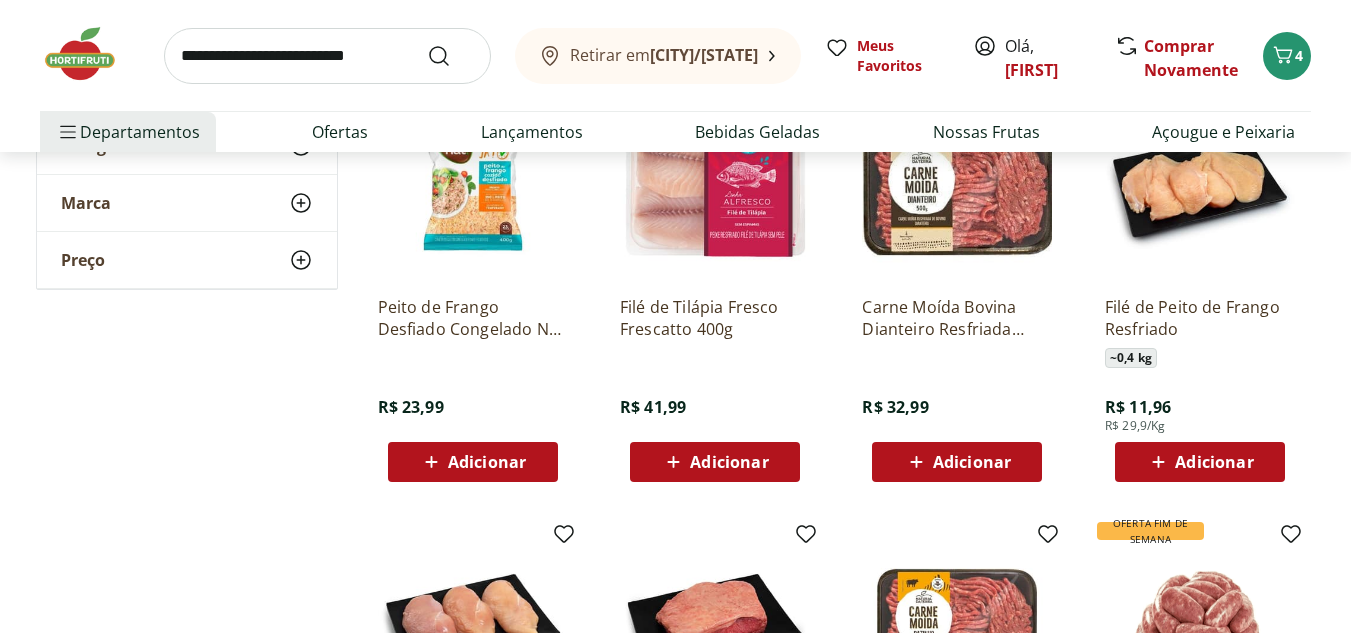 scroll, scrollTop: 0, scrollLeft: 0, axis: both 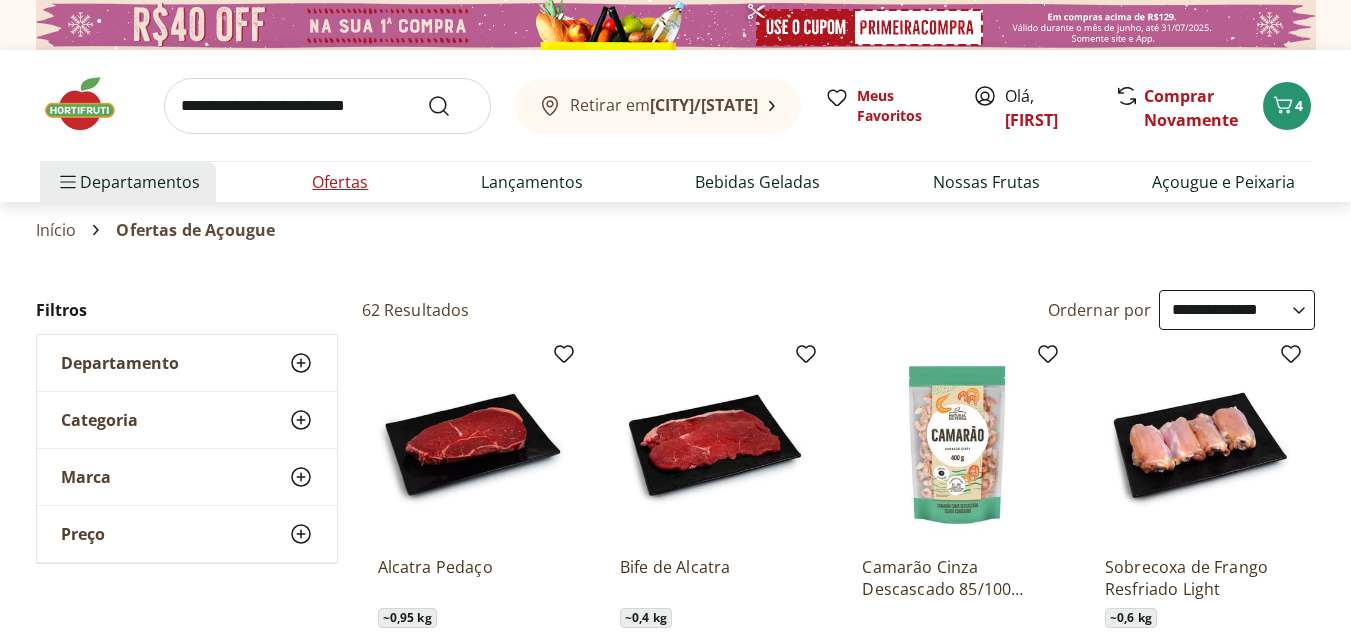 click on "Ofertas" at bounding box center [340, 182] 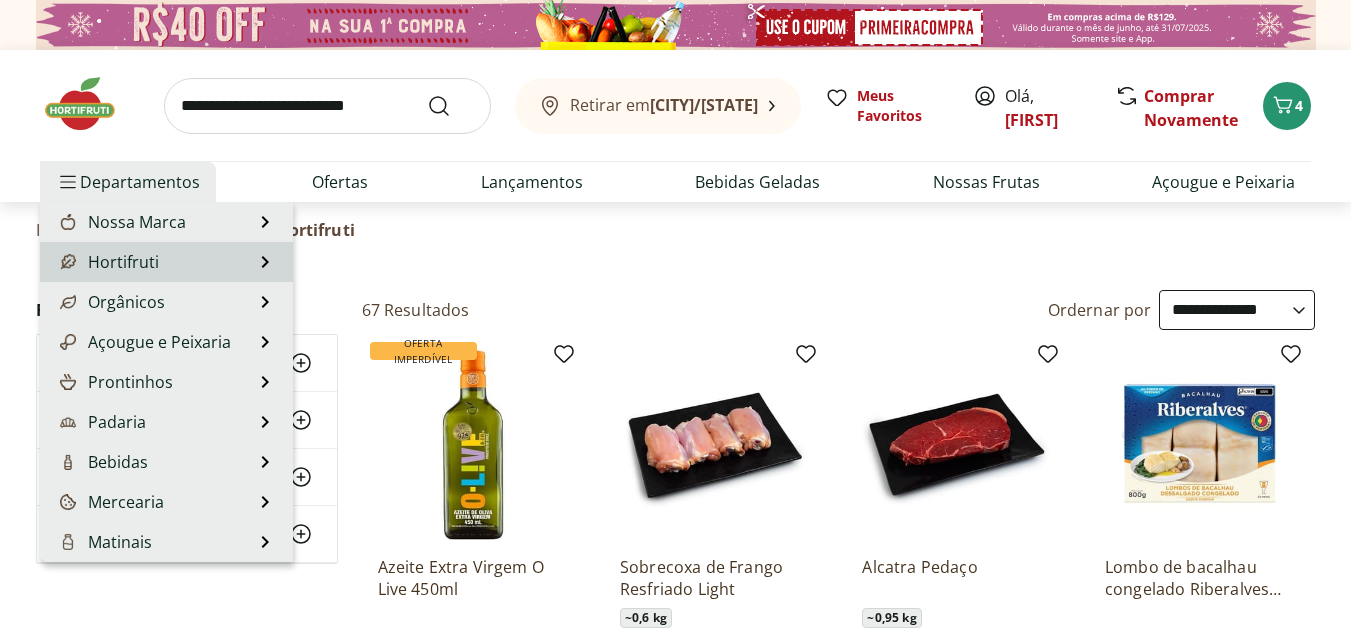 click on "Hortifruti" at bounding box center [107, 262] 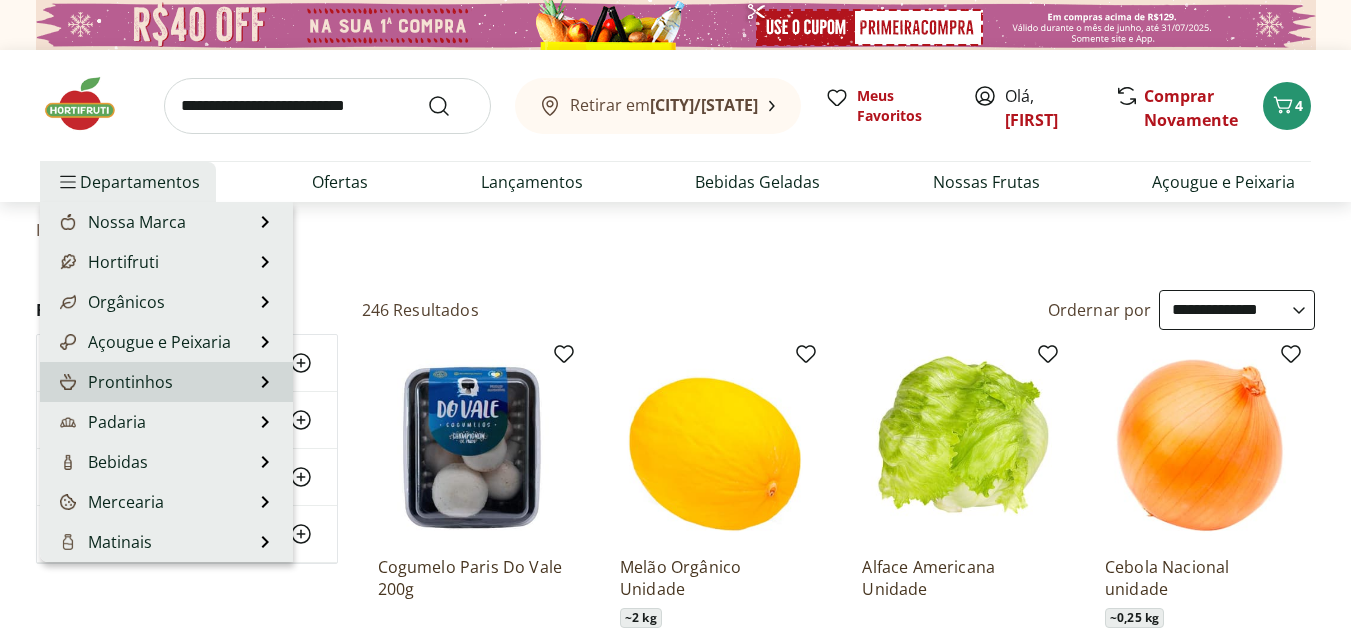 click on "Prontinhos" at bounding box center [114, 382] 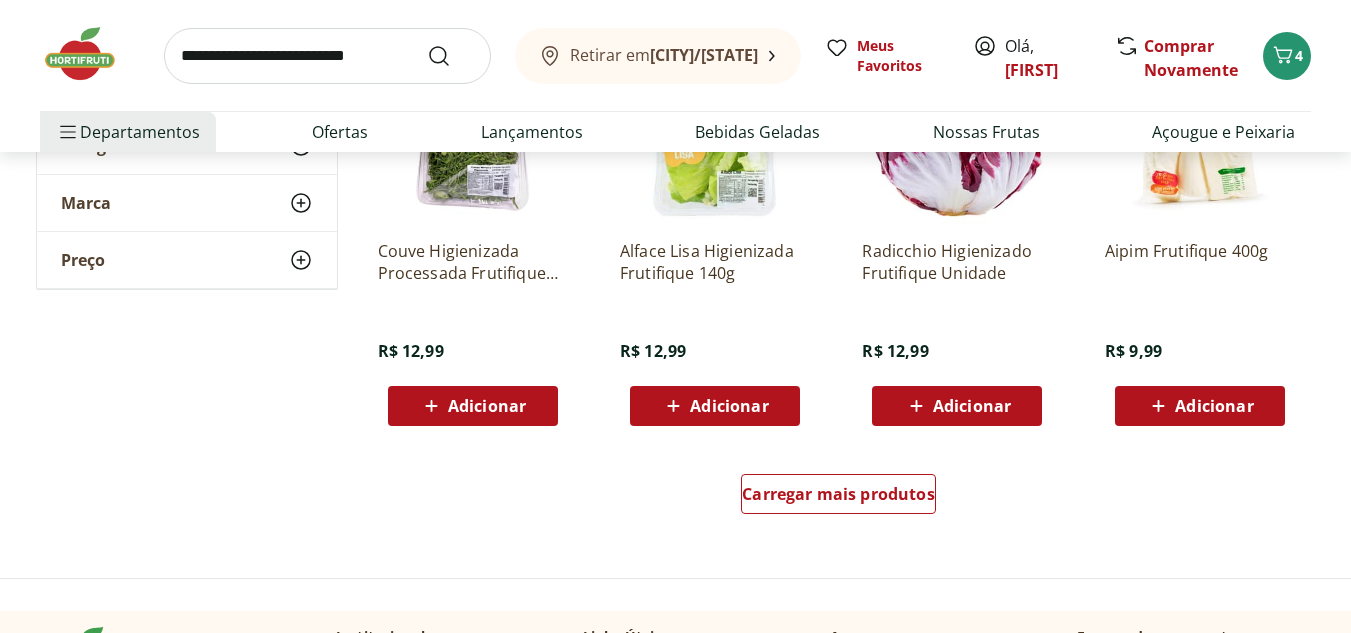 scroll, scrollTop: 1200, scrollLeft: 0, axis: vertical 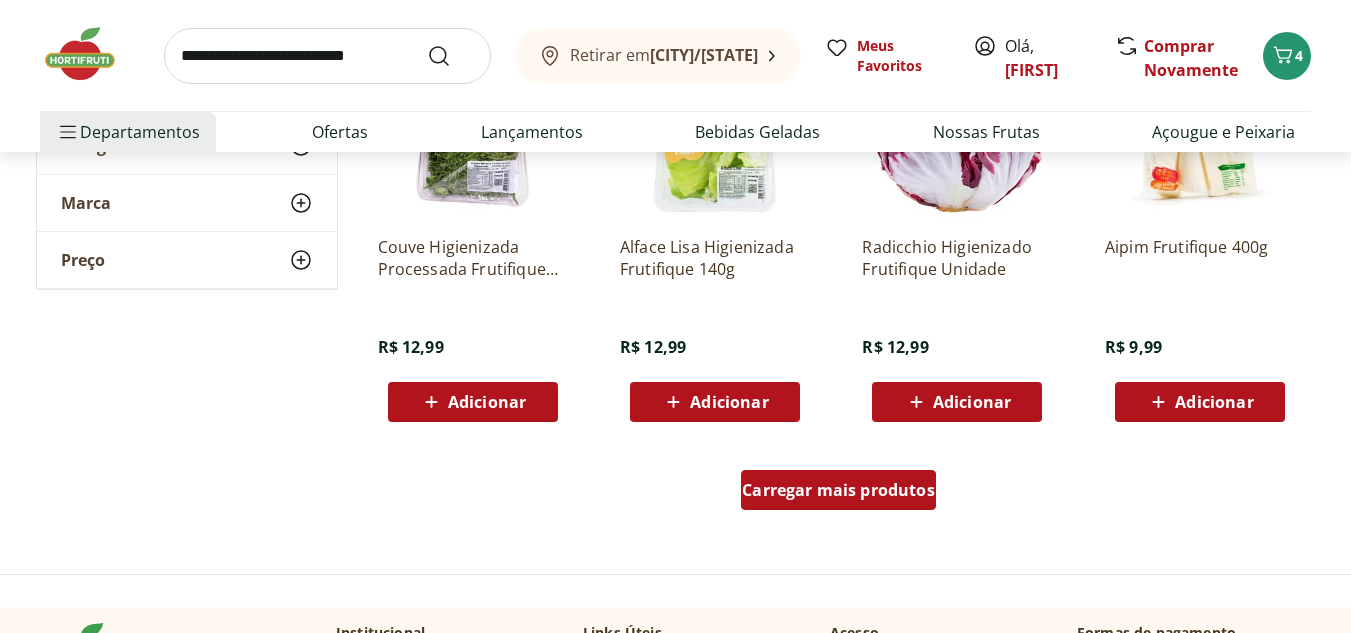 click on "Carregar mais produtos" at bounding box center (838, 490) 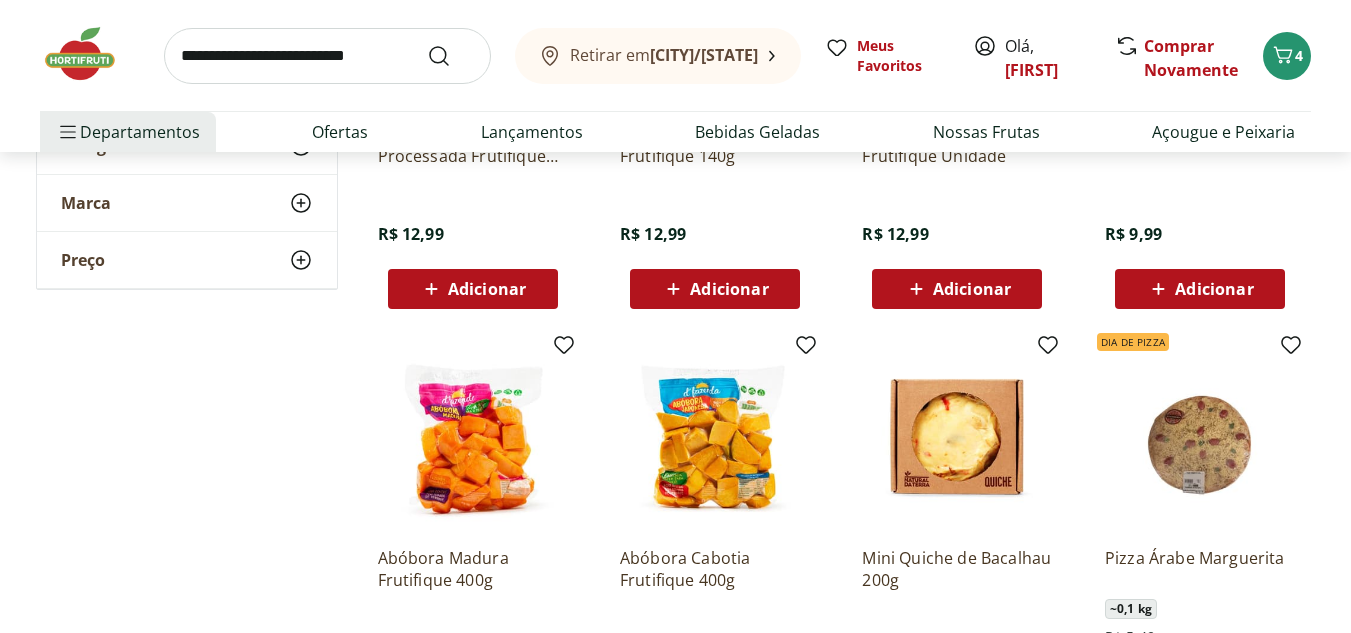 scroll, scrollTop: 1500, scrollLeft: 0, axis: vertical 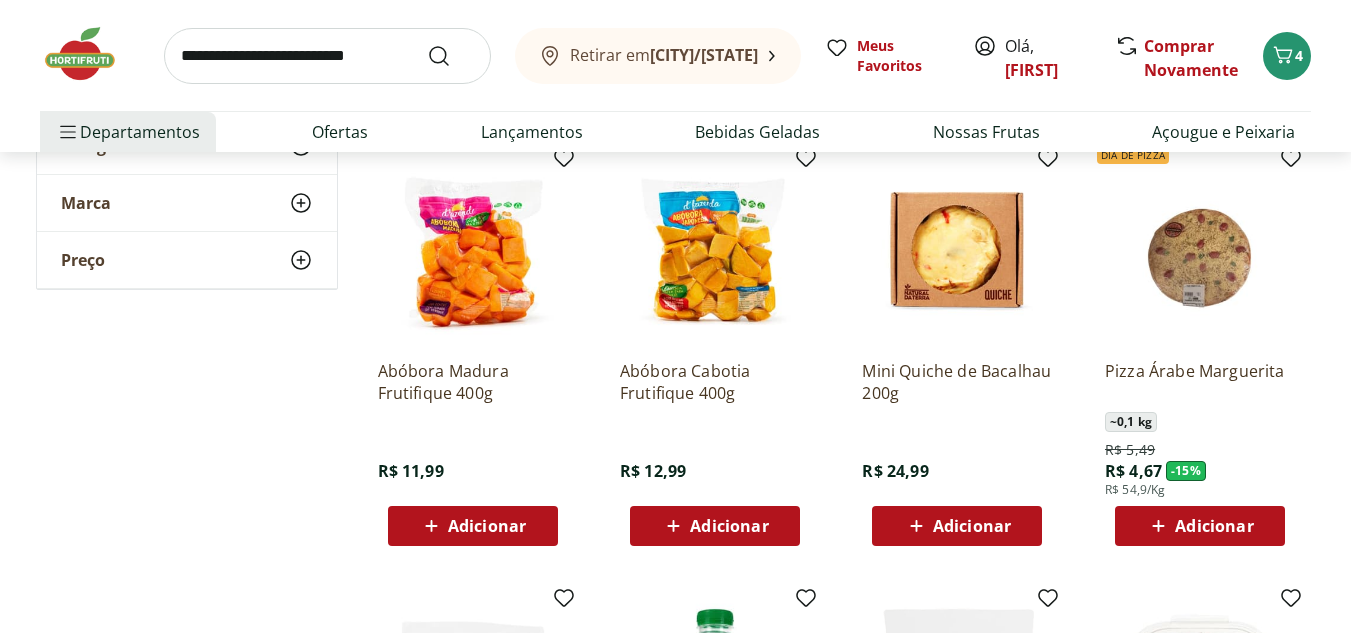 click on "Adicionar" at bounding box center [487, 526] 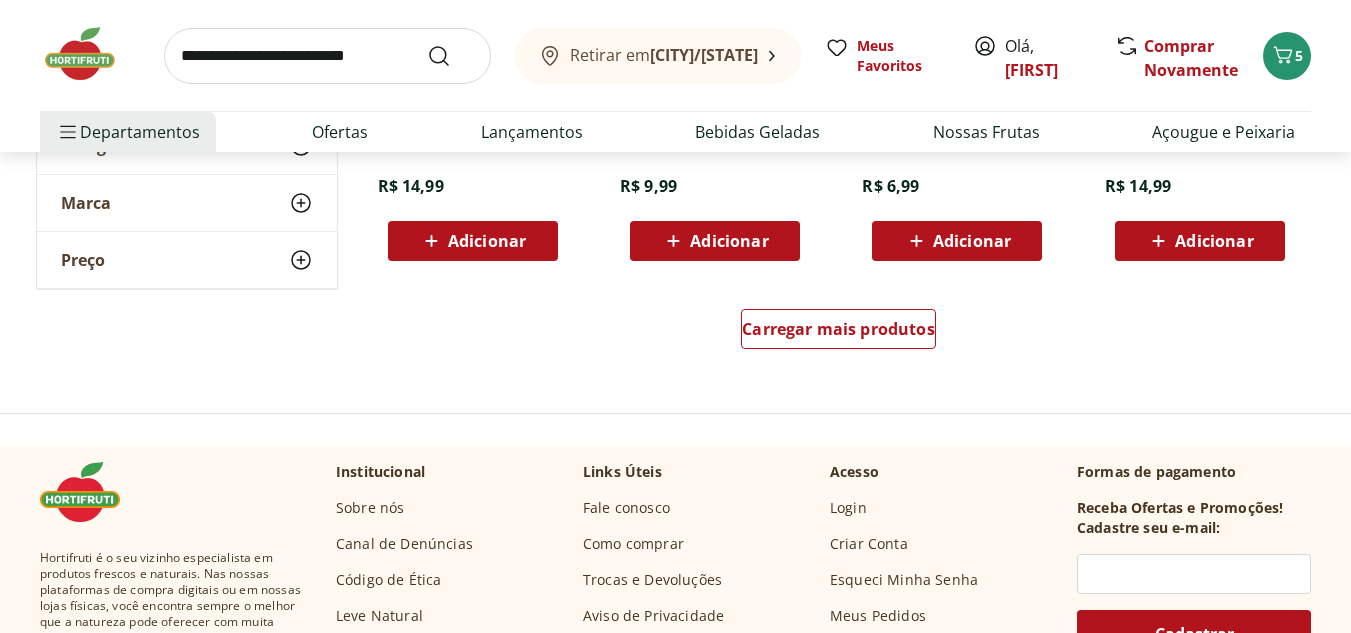 scroll, scrollTop: 2700, scrollLeft: 0, axis: vertical 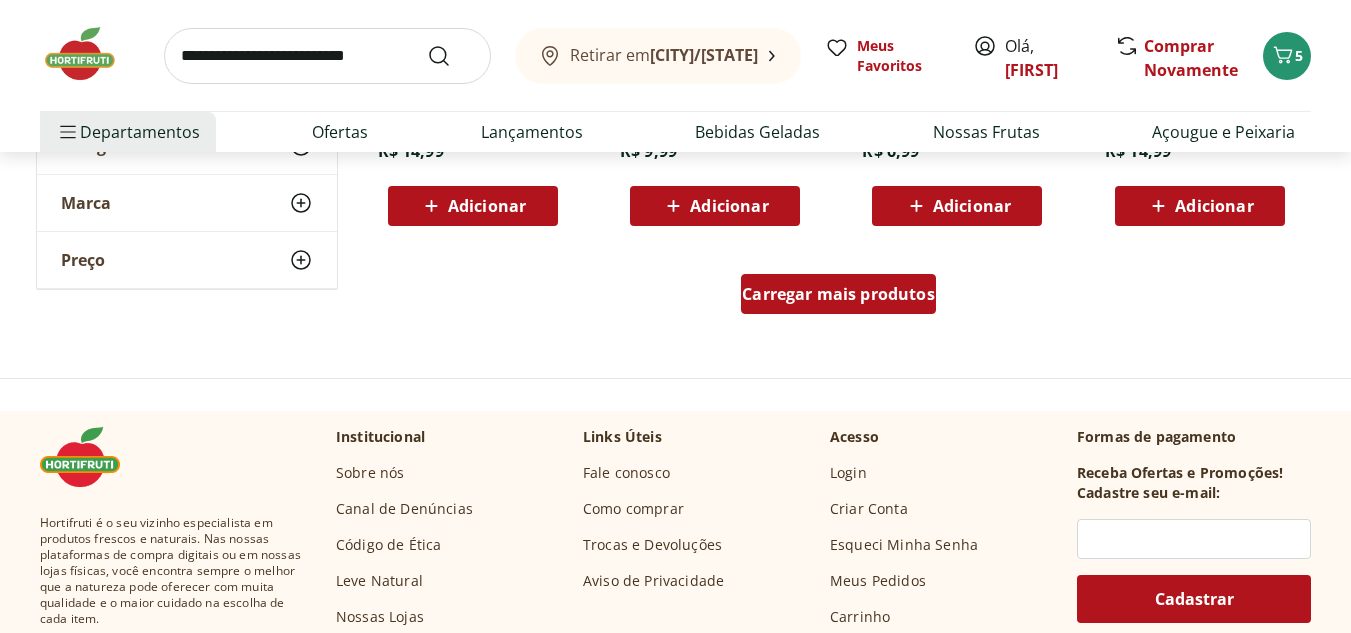 click on "Carregar mais produtos" at bounding box center (838, 294) 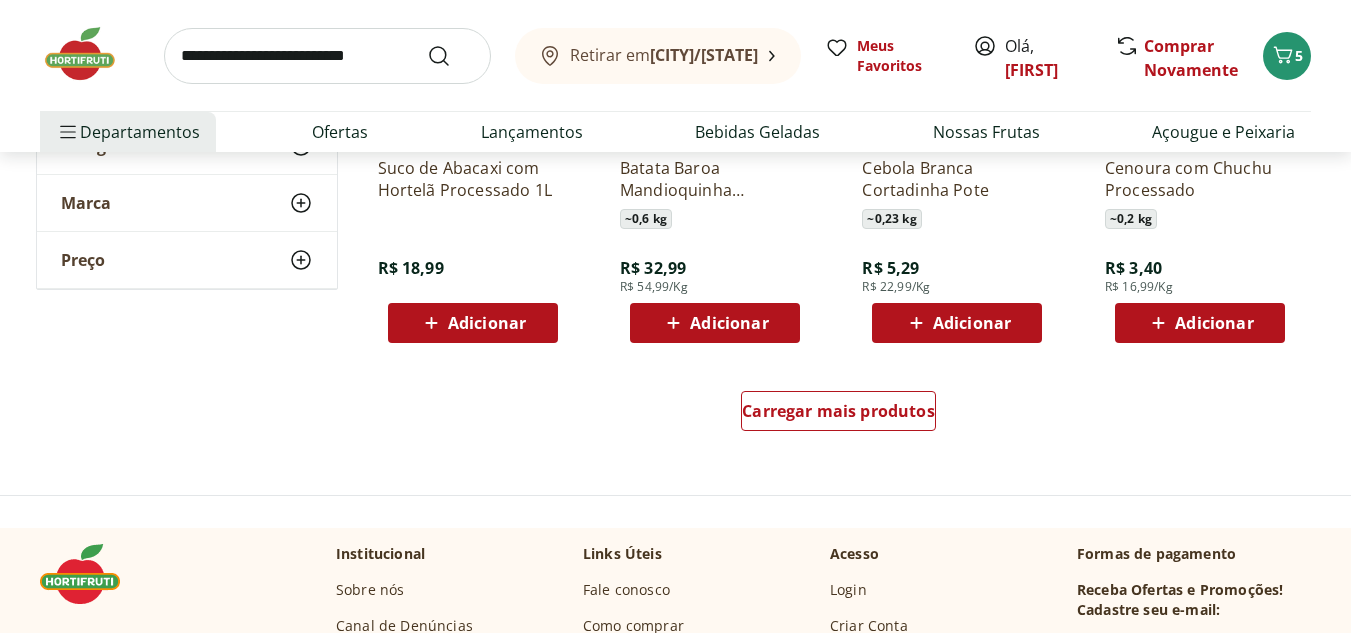 scroll, scrollTop: 3900, scrollLeft: 0, axis: vertical 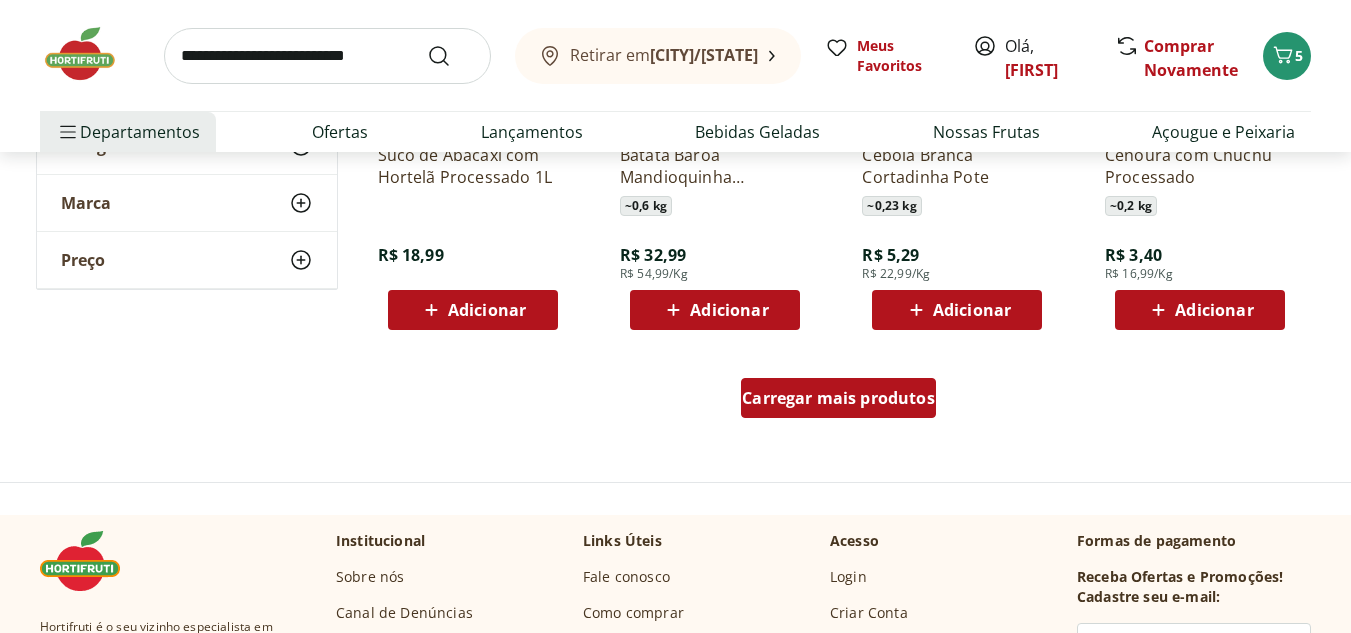 click on "Carregar mais produtos" at bounding box center [838, 398] 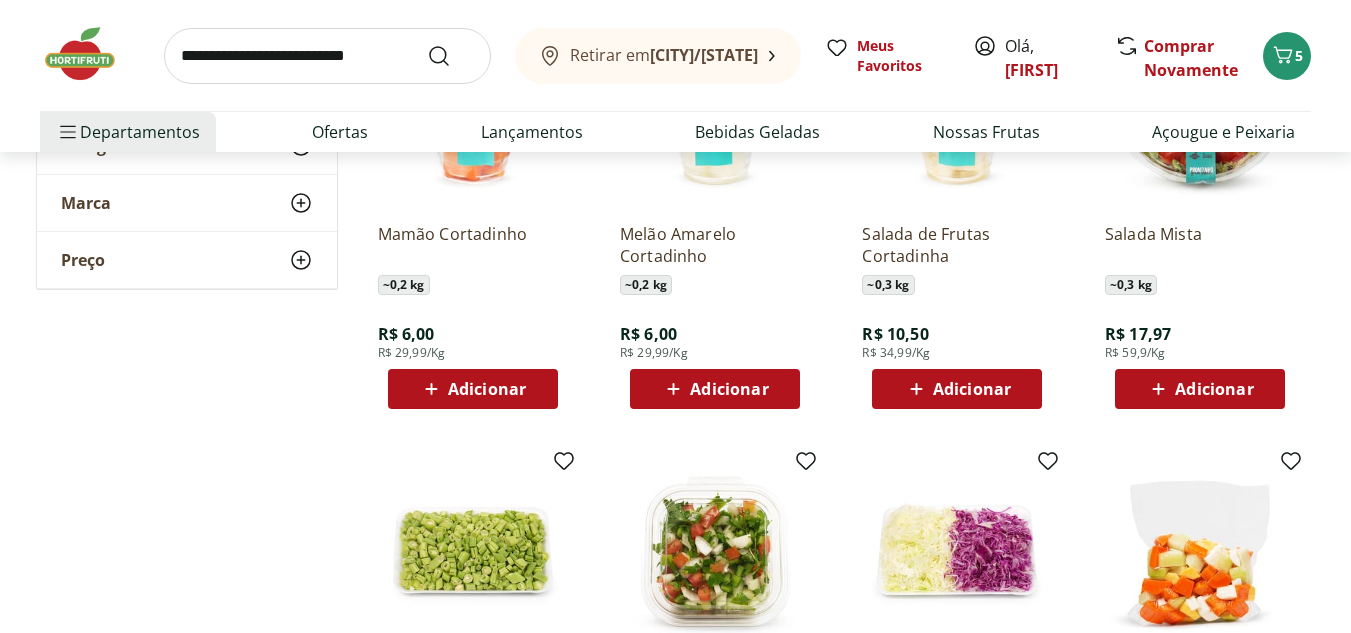 scroll, scrollTop: 4900, scrollLeft: 0, axis: vertical 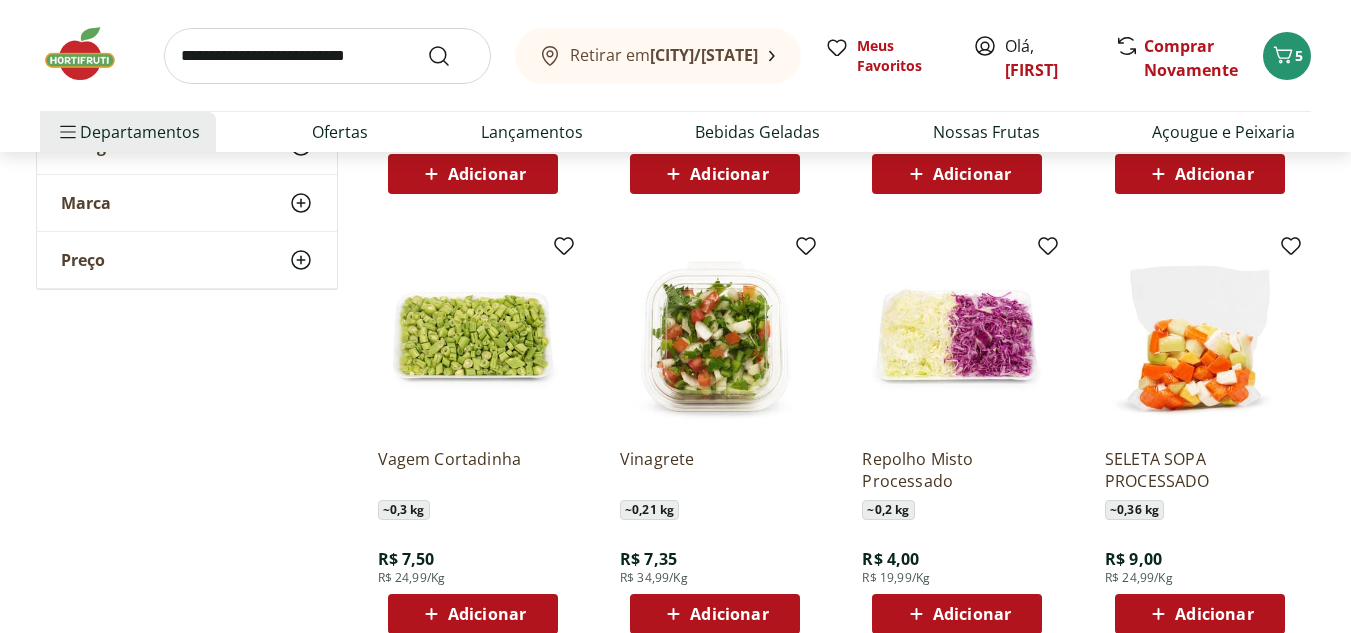 click on "Adicionar" at bounding box center (972, 614) 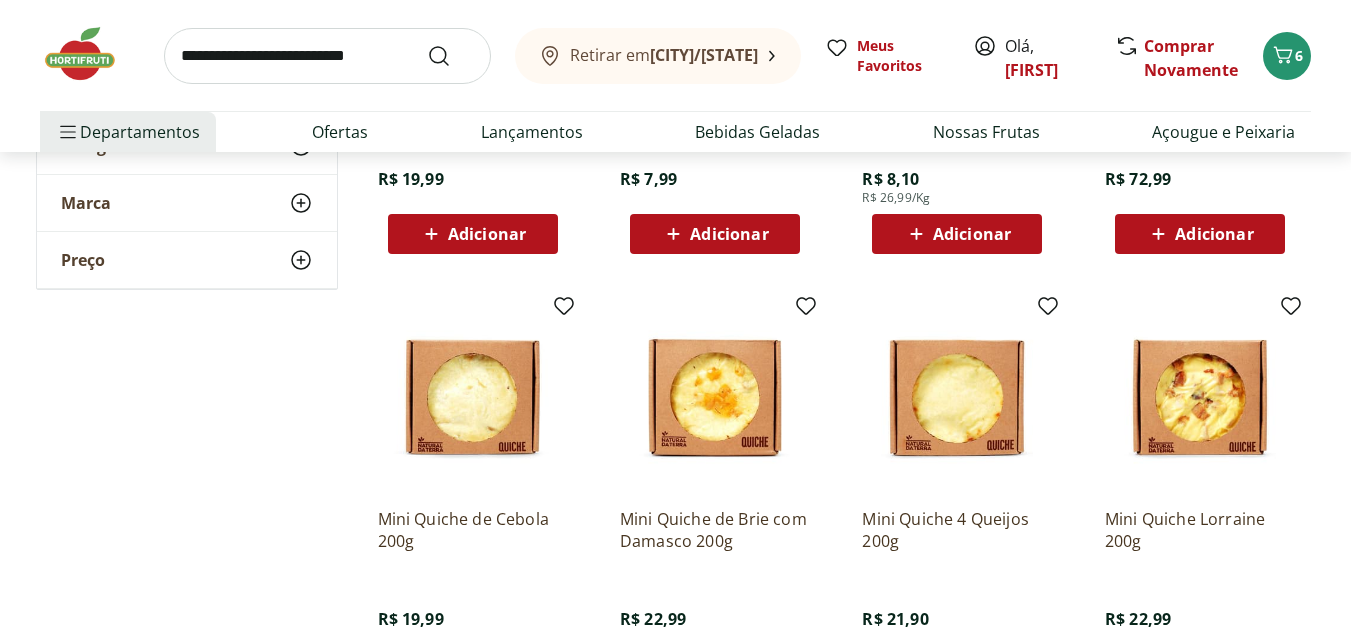 scroll, scrollTop: 0, scrollLeft: 0, axis: both 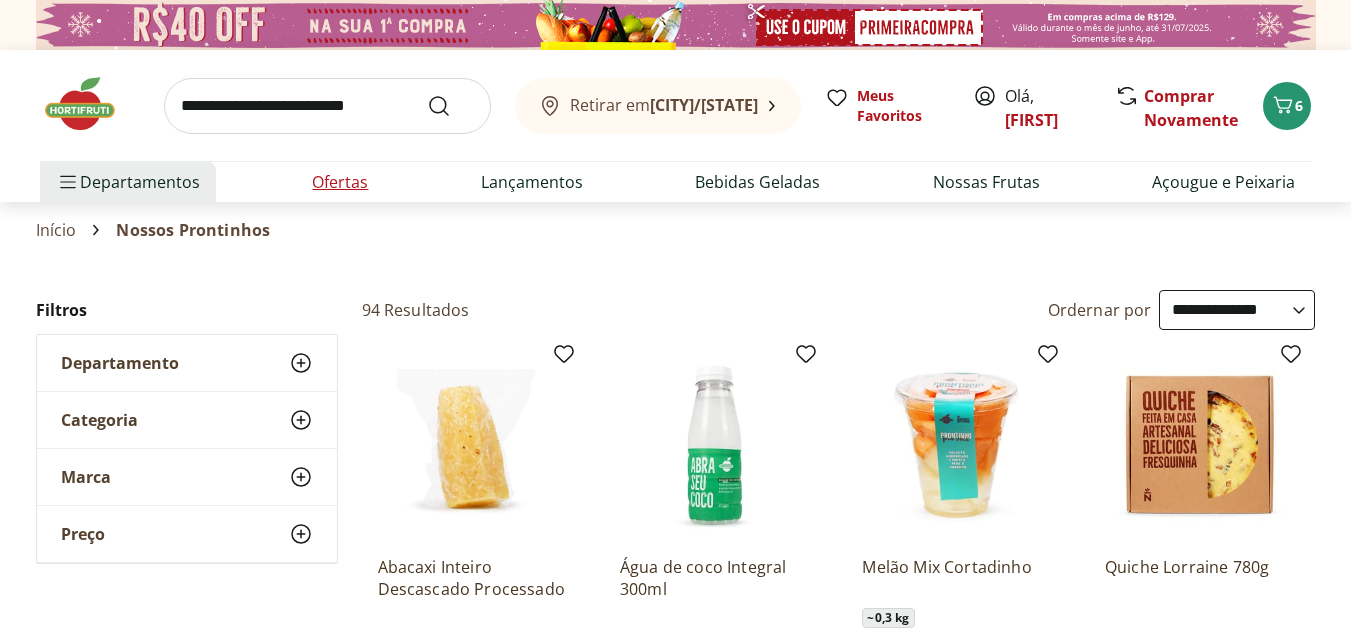 click on "Ofertas" at bounding box center (340, 182) 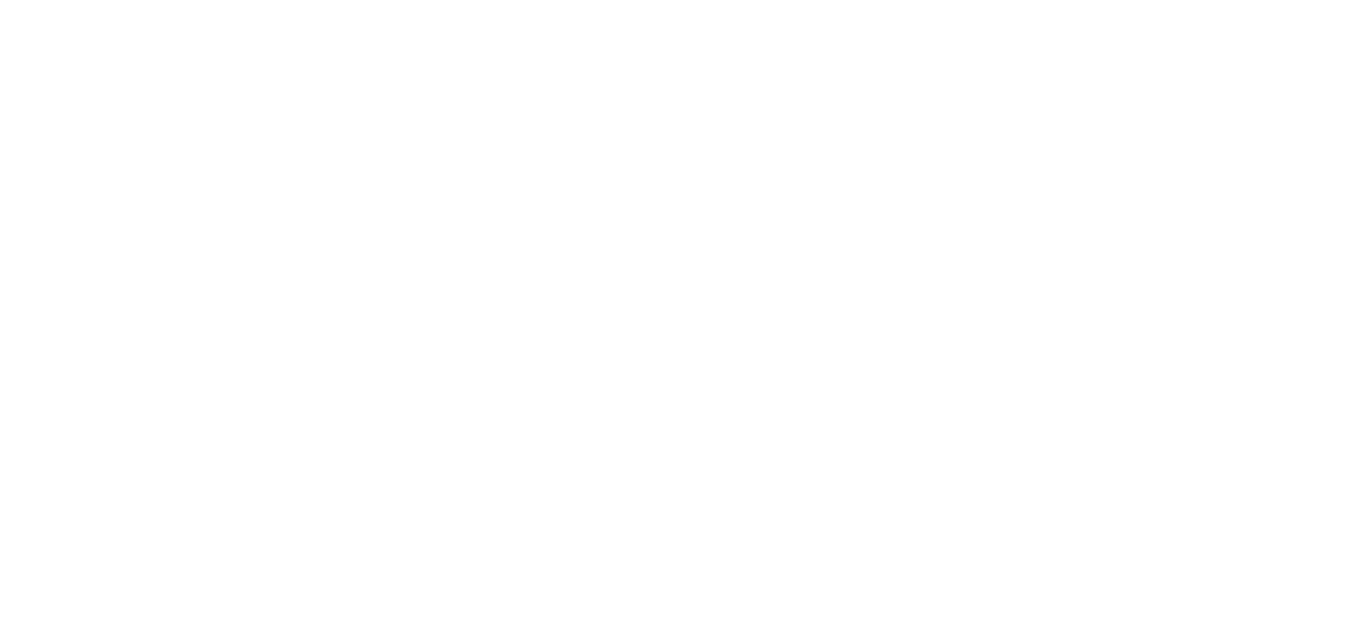 select on "**********" 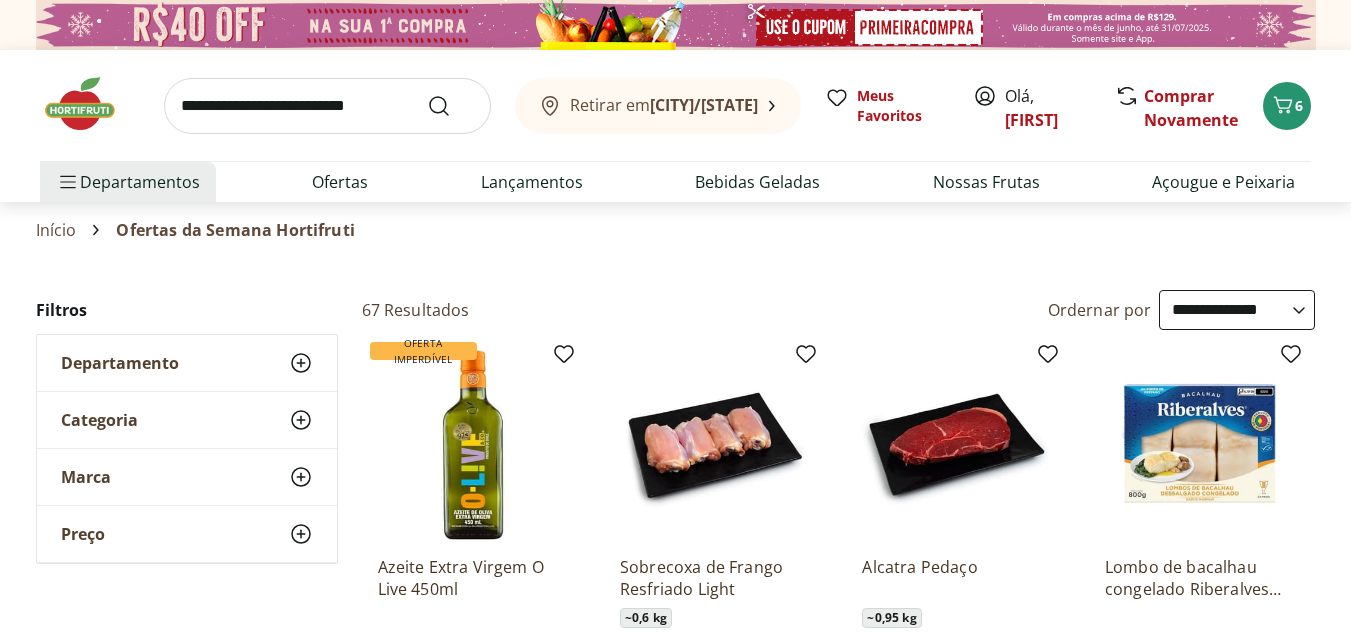click 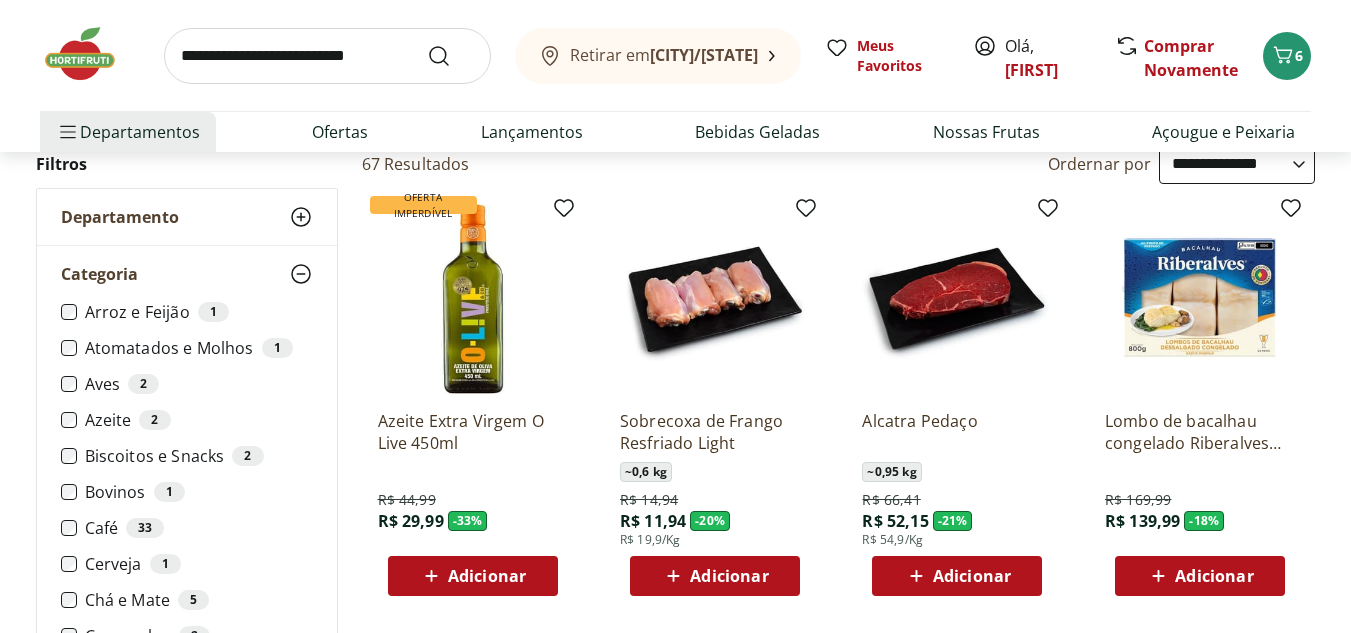 scroll, scrollTop: 0, scrollLeft: 0, axis: both 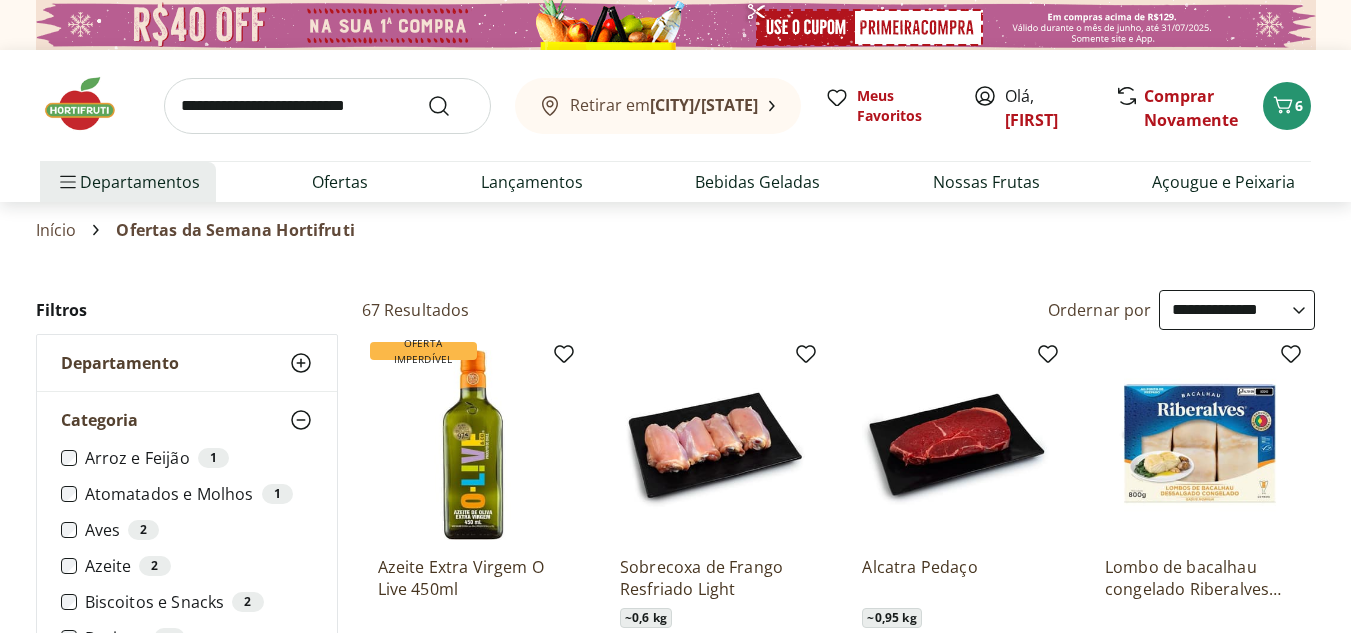 click on "Departamento" at bounding box center [120, 363] 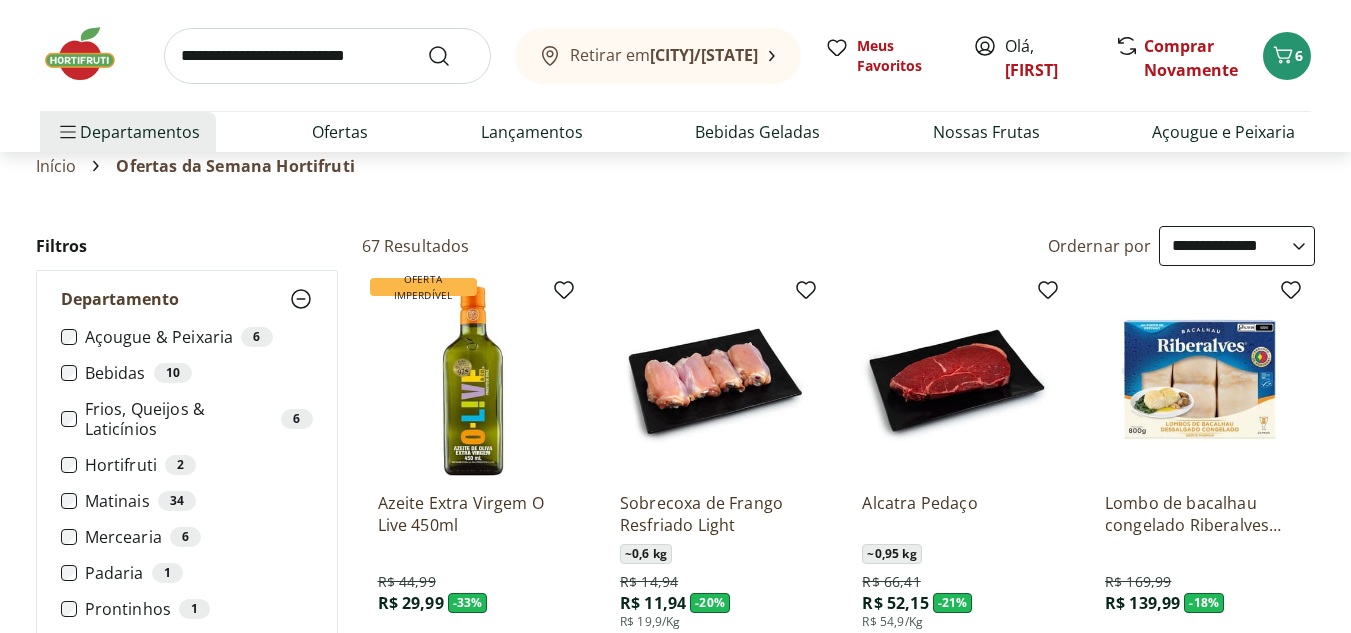 scroll, scrollTop: 100, scrollLeft: 0, axis: vertical 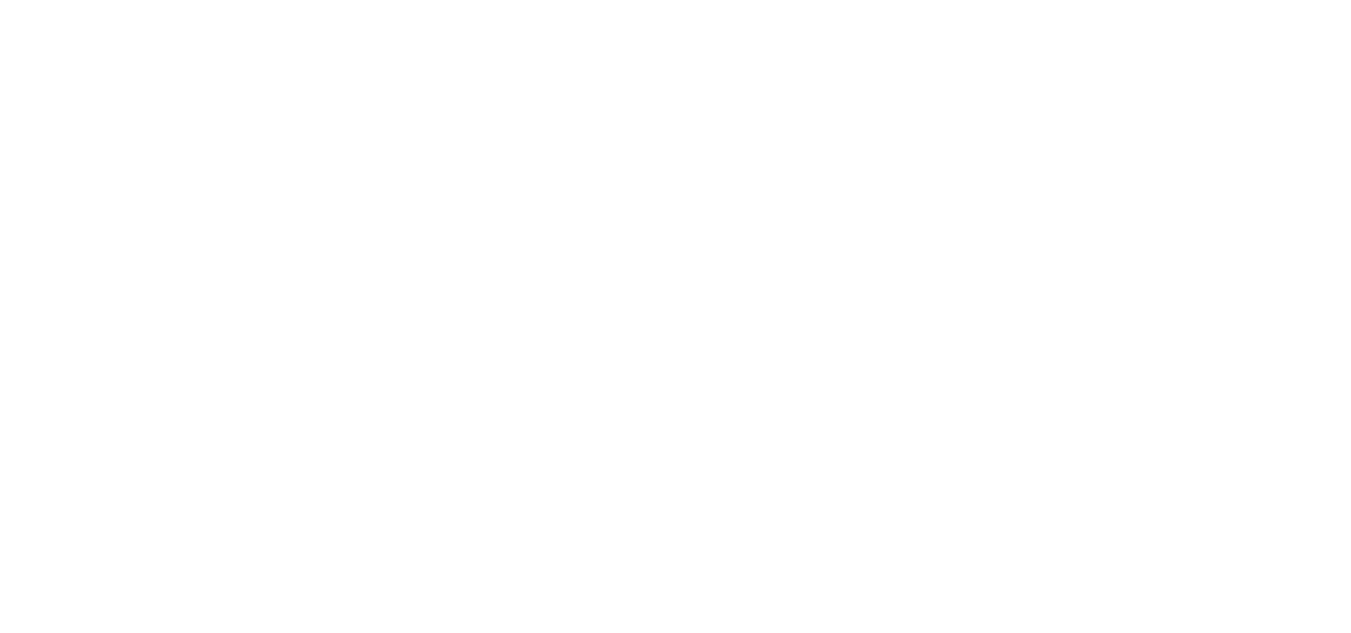 select on "**********" 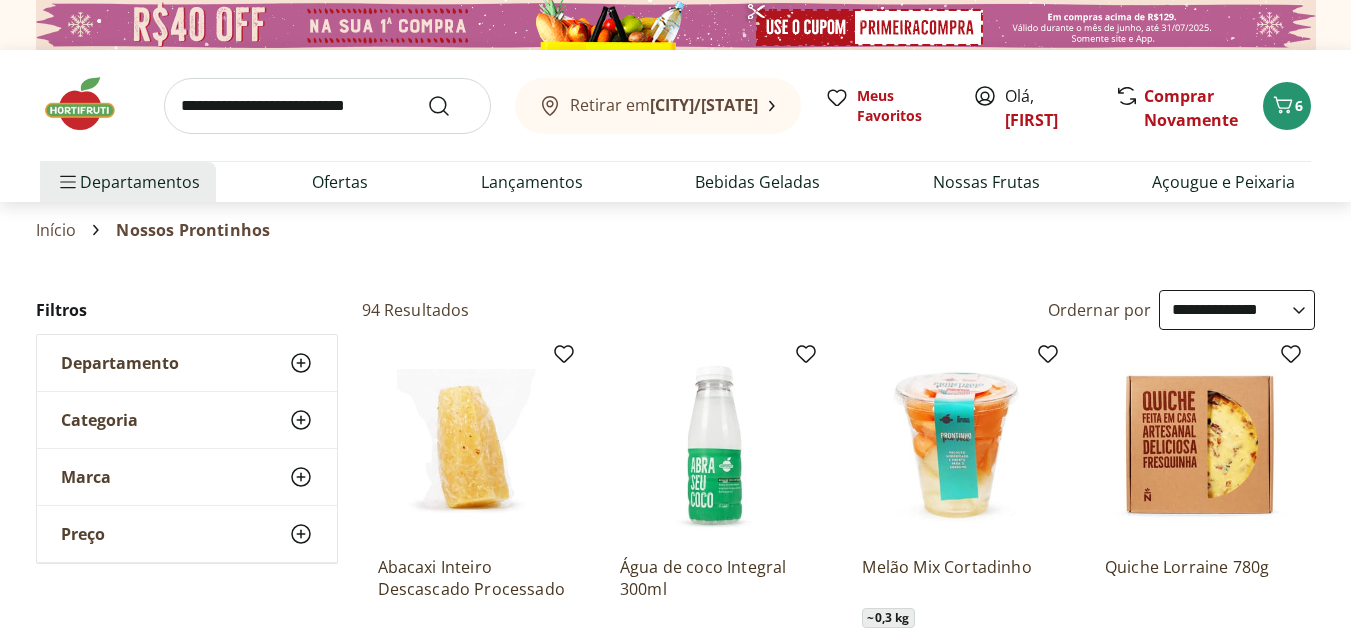 select on "**********" 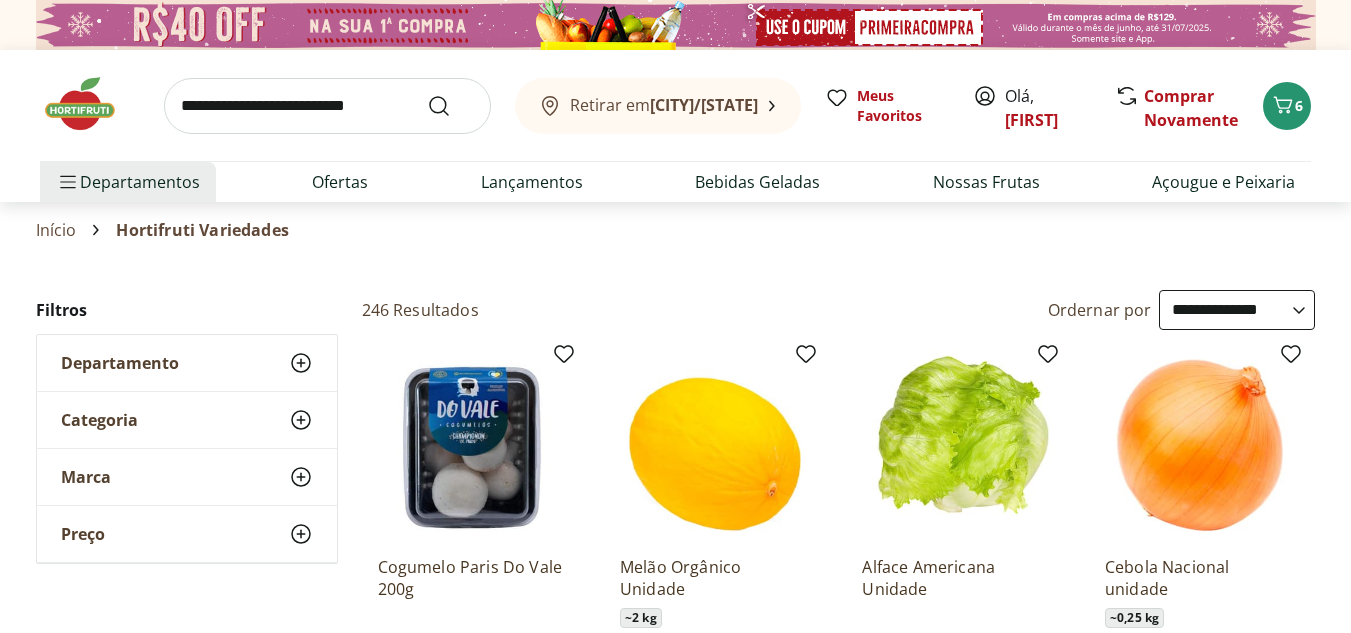 select on "**********" 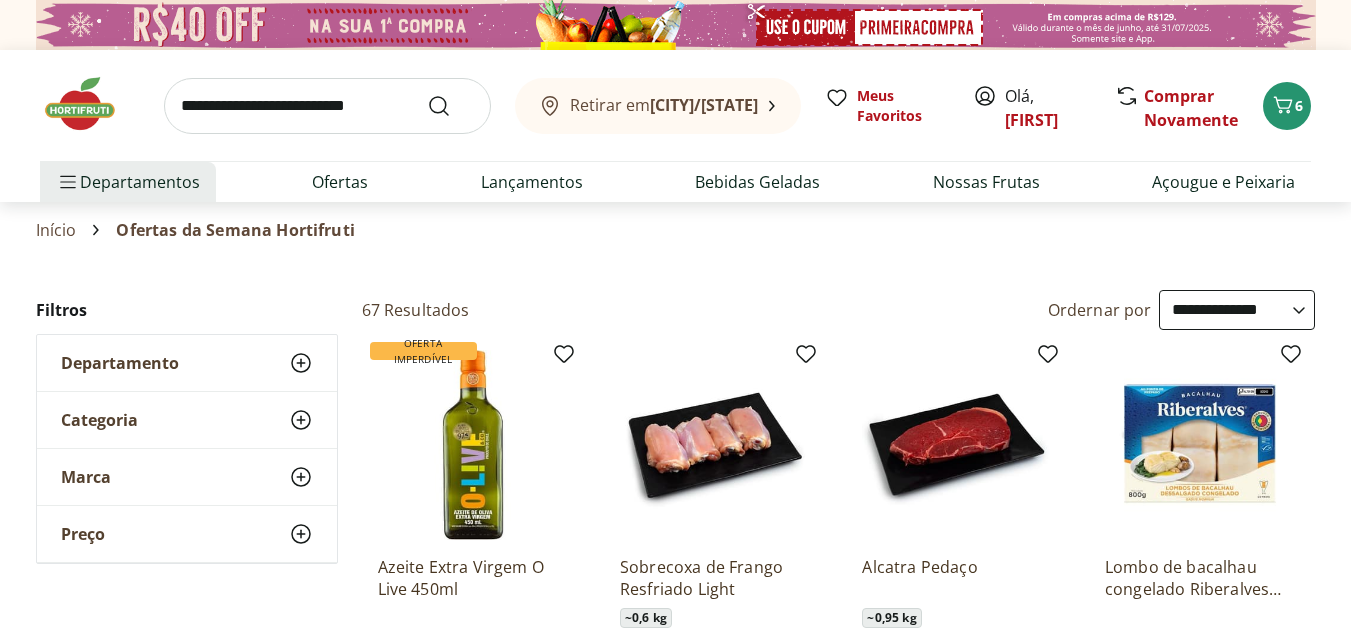 select on "**********" 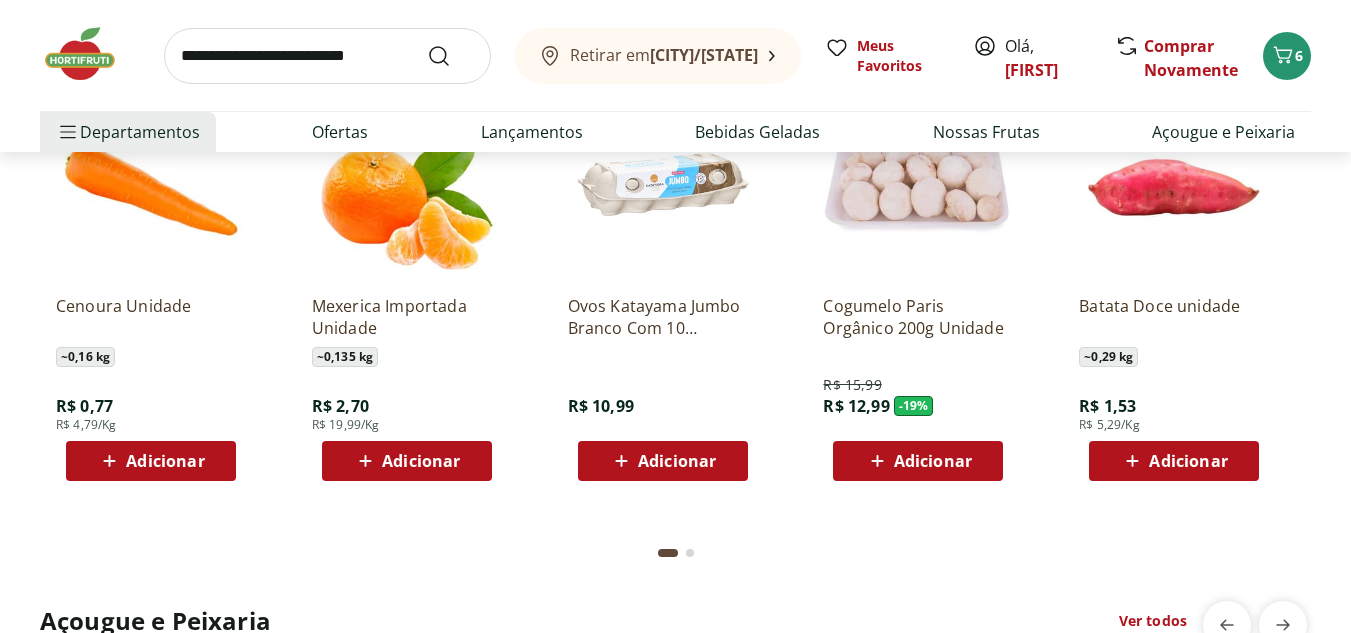 scroll, scrollTop: 2900, scrollLeft: 0, axis: vertical 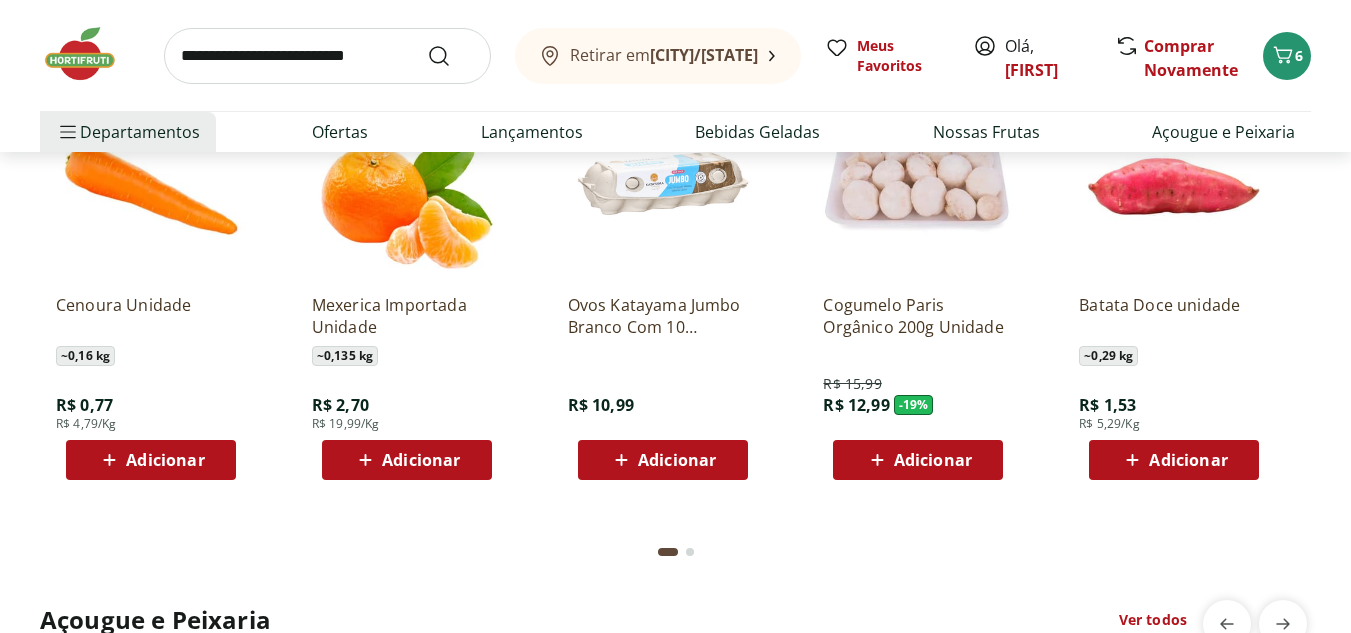 click on "Adicionar" at bounding box center [165, -708] 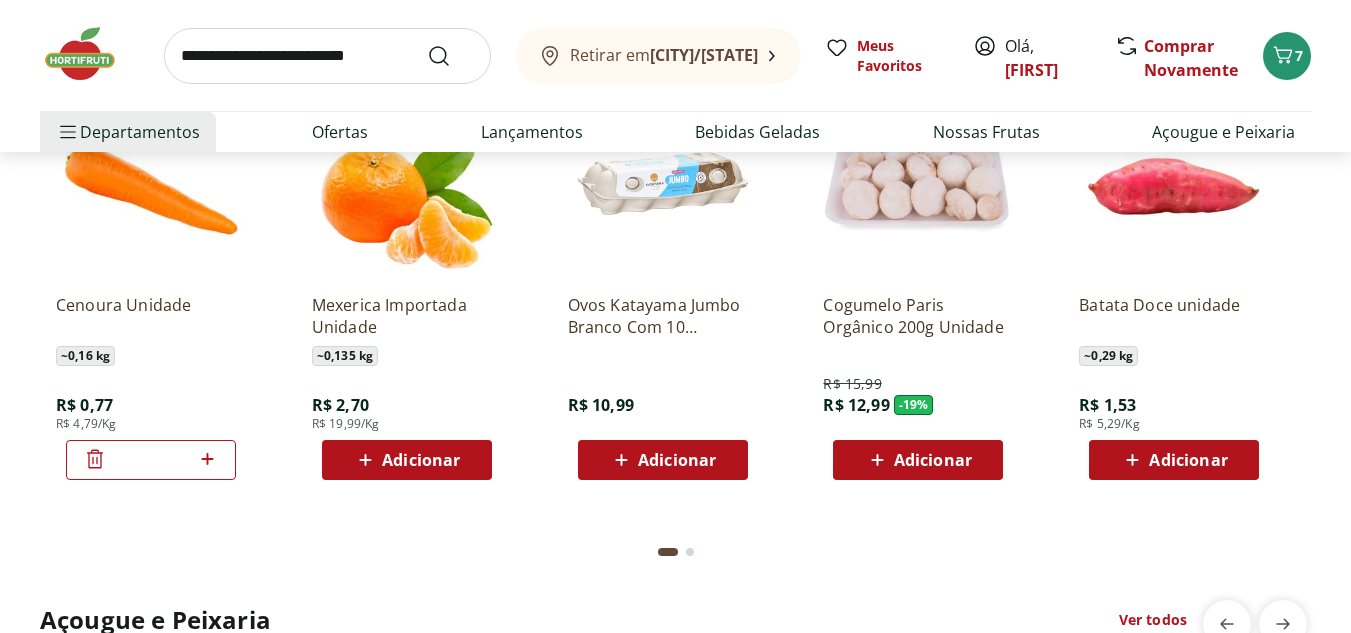 click 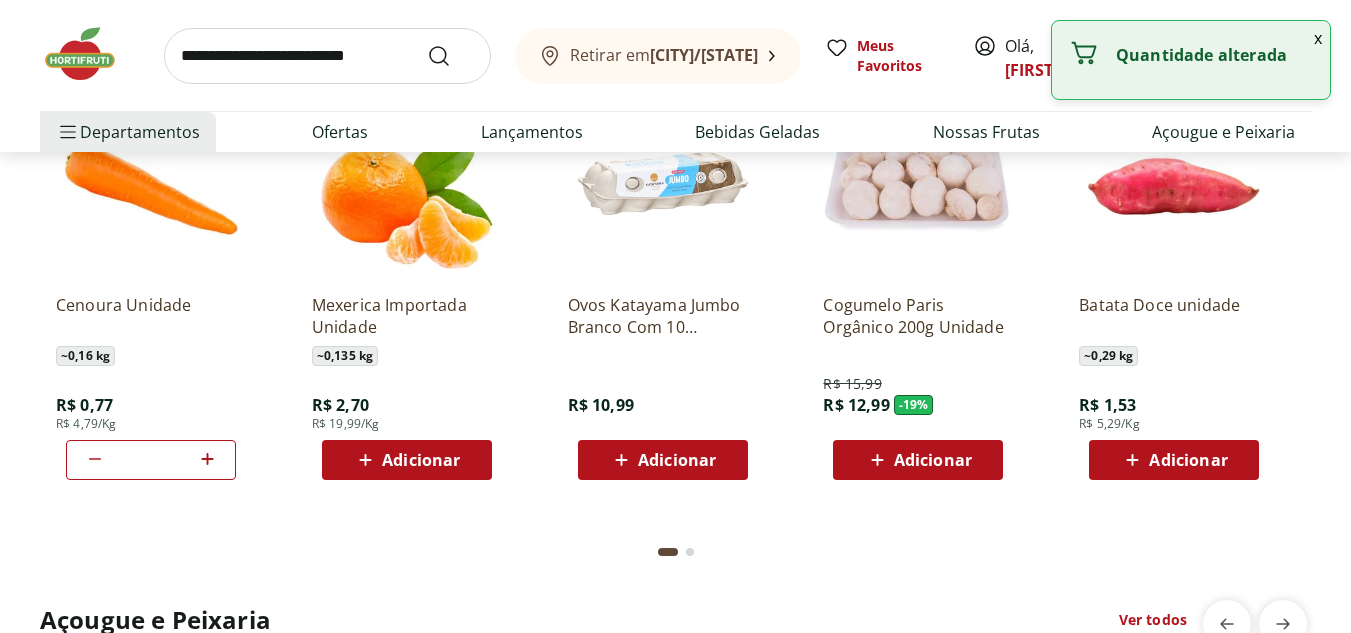 click 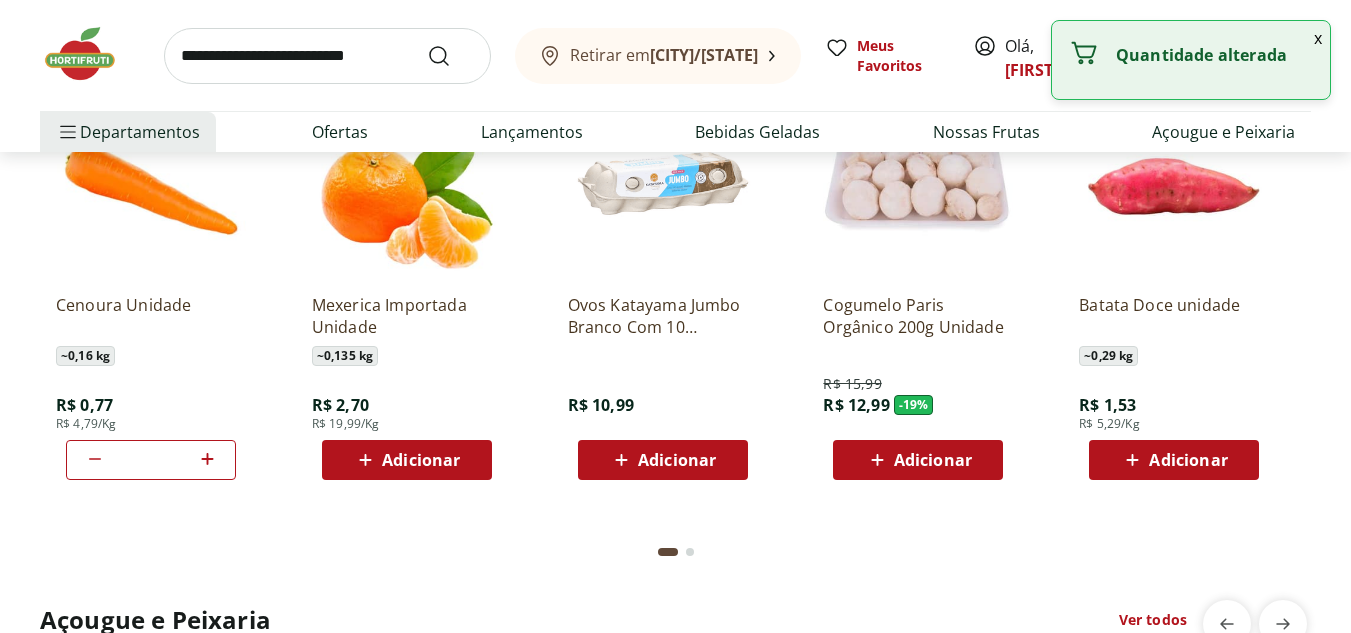 click 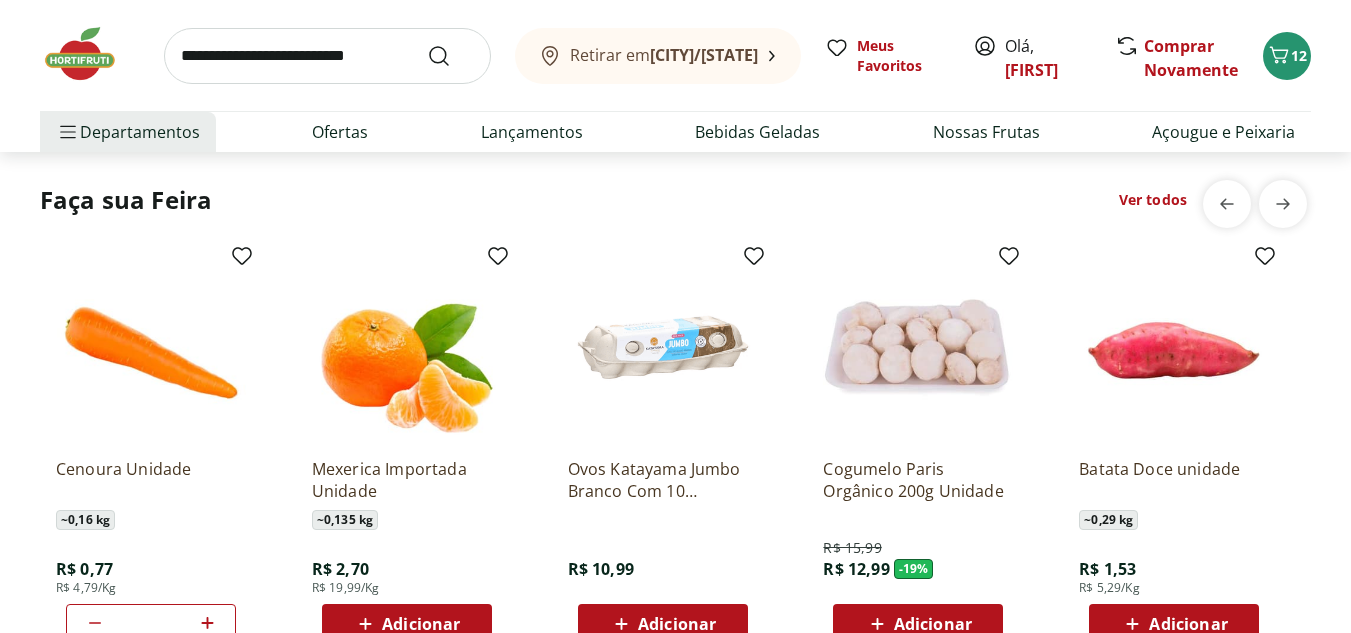 scroll, scrollTop: 2700, scrollLeft: 0, axis: vertical 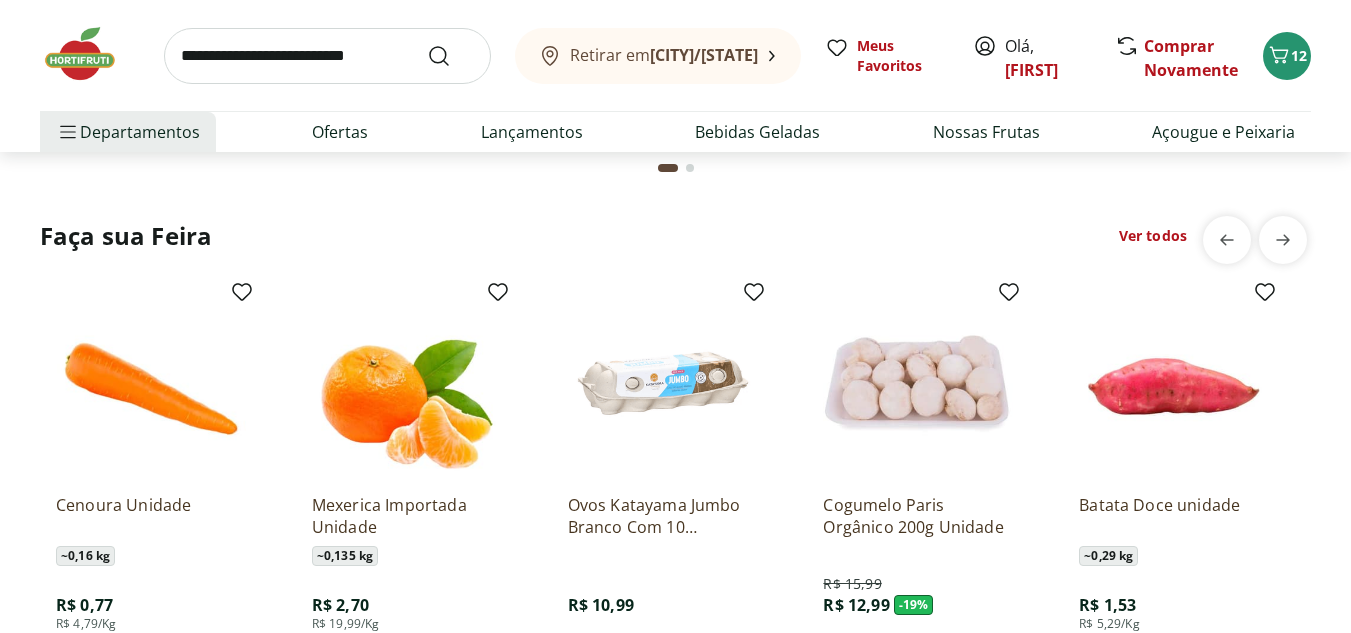 click on "Ver todos" at bounding box center [1153, 236] 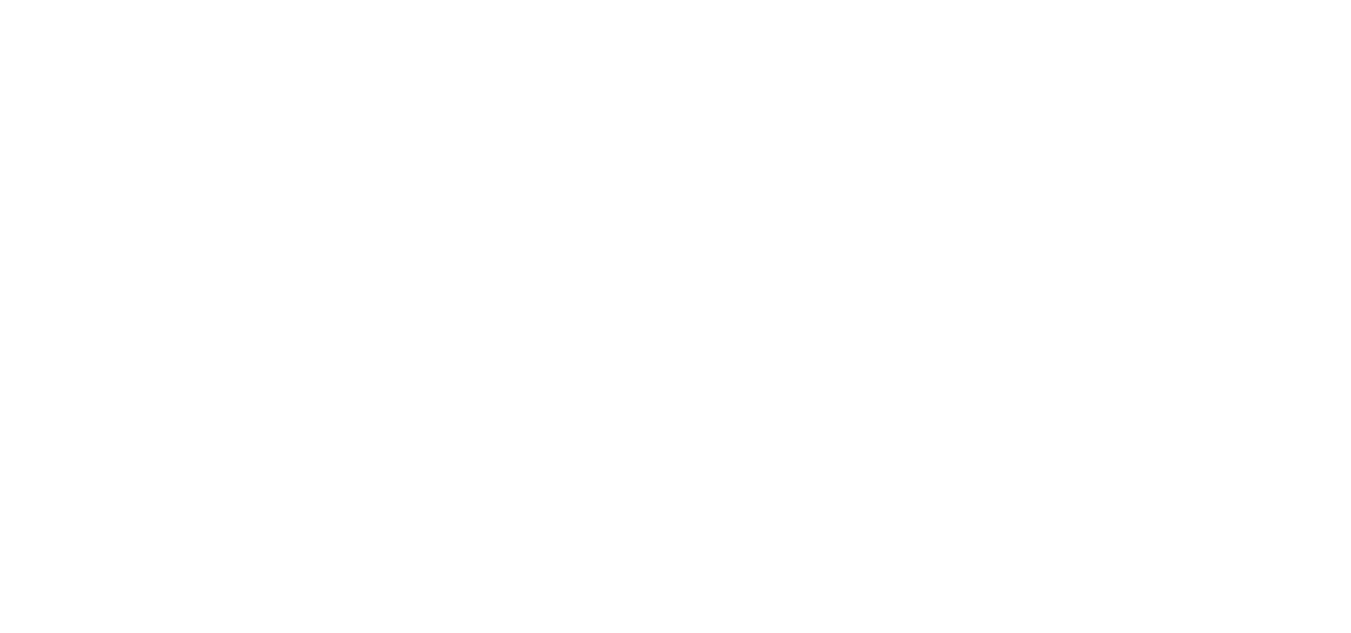scroll, scrollTop: 0, scrollLeft: 0, axis: both 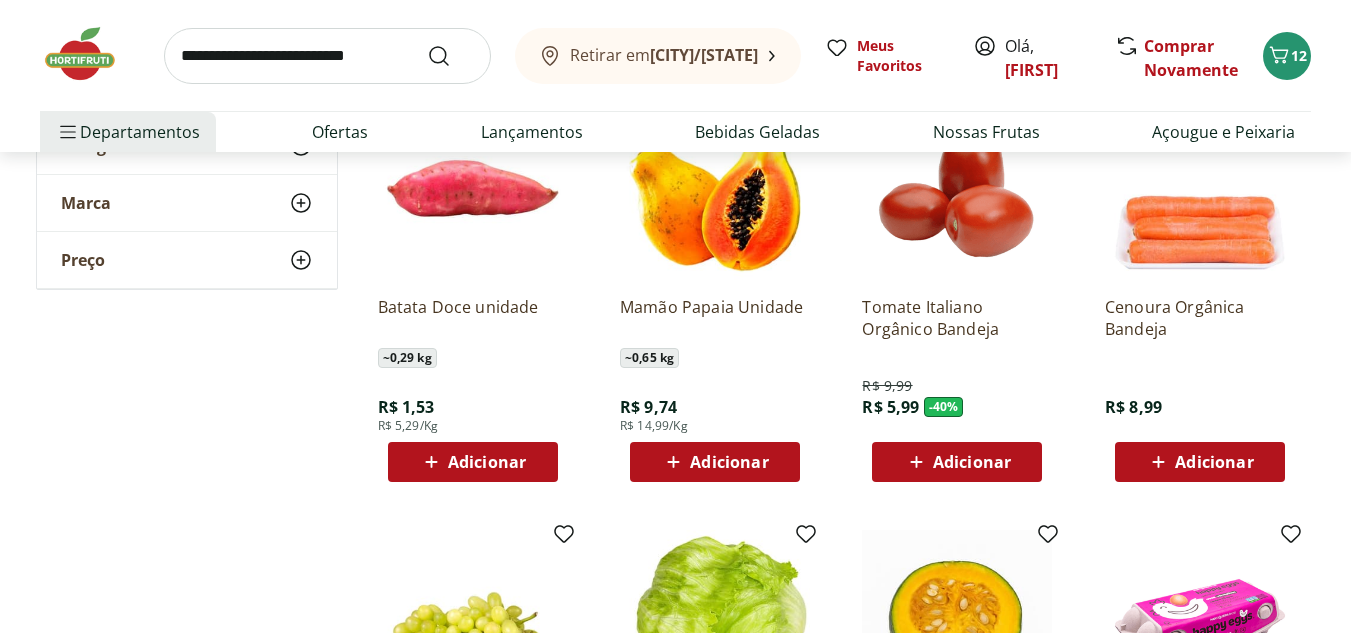 click on "Adicionar" at bounding box center (729, 462) 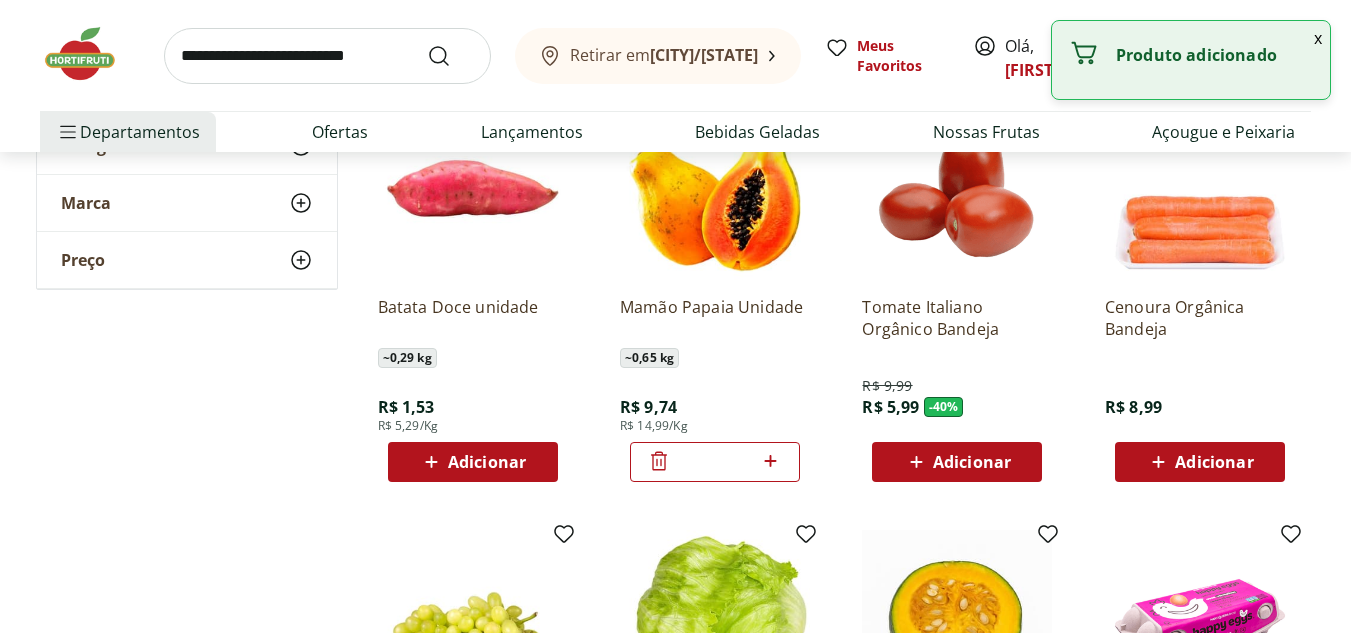 click 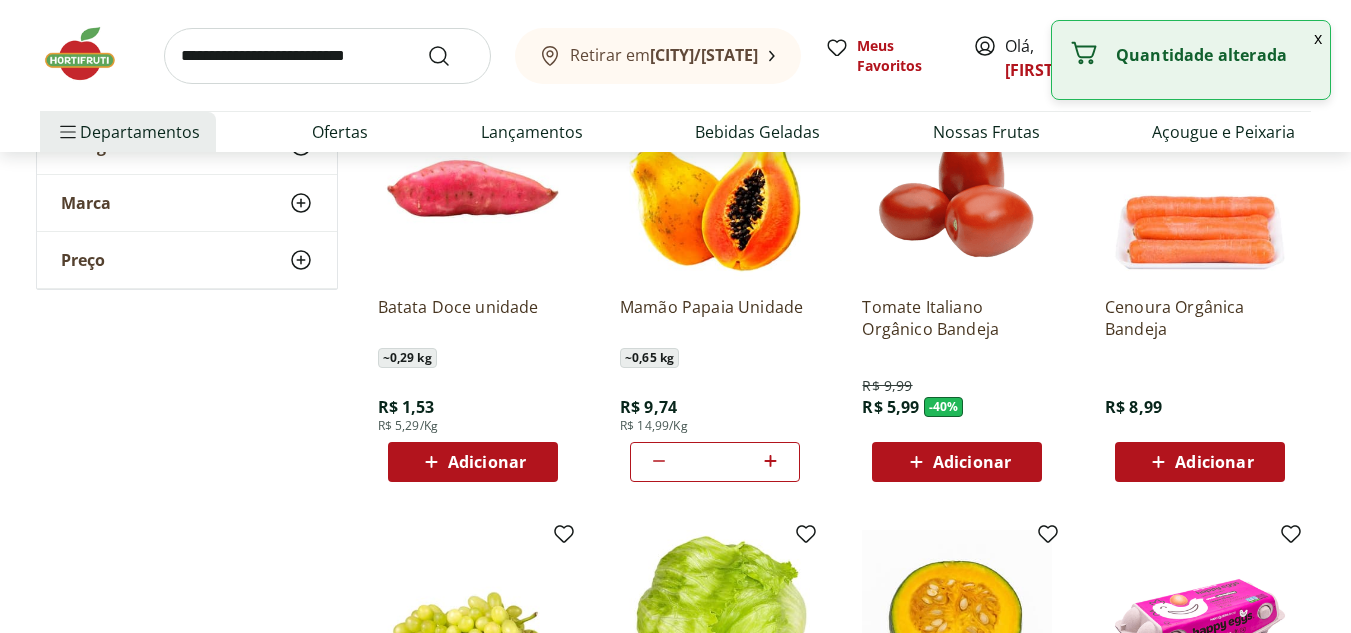 click 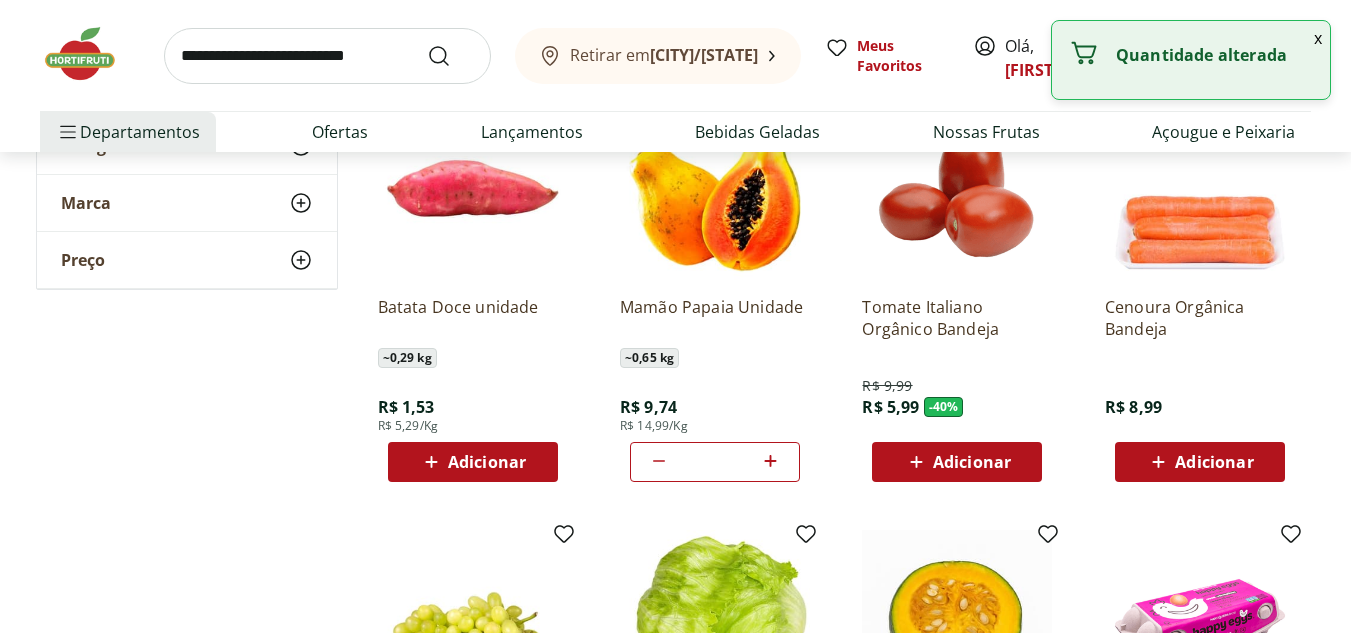 click 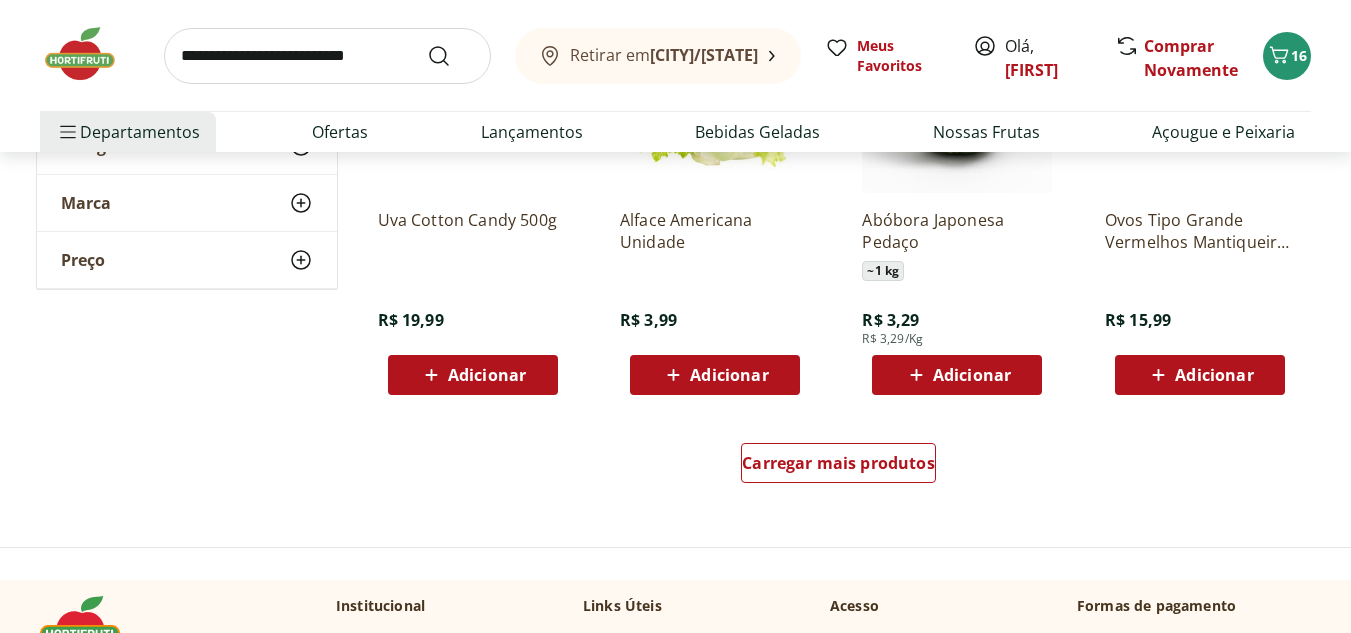 scroll, scrollTop: 1300, scrollLeft: 0, axis: vertical 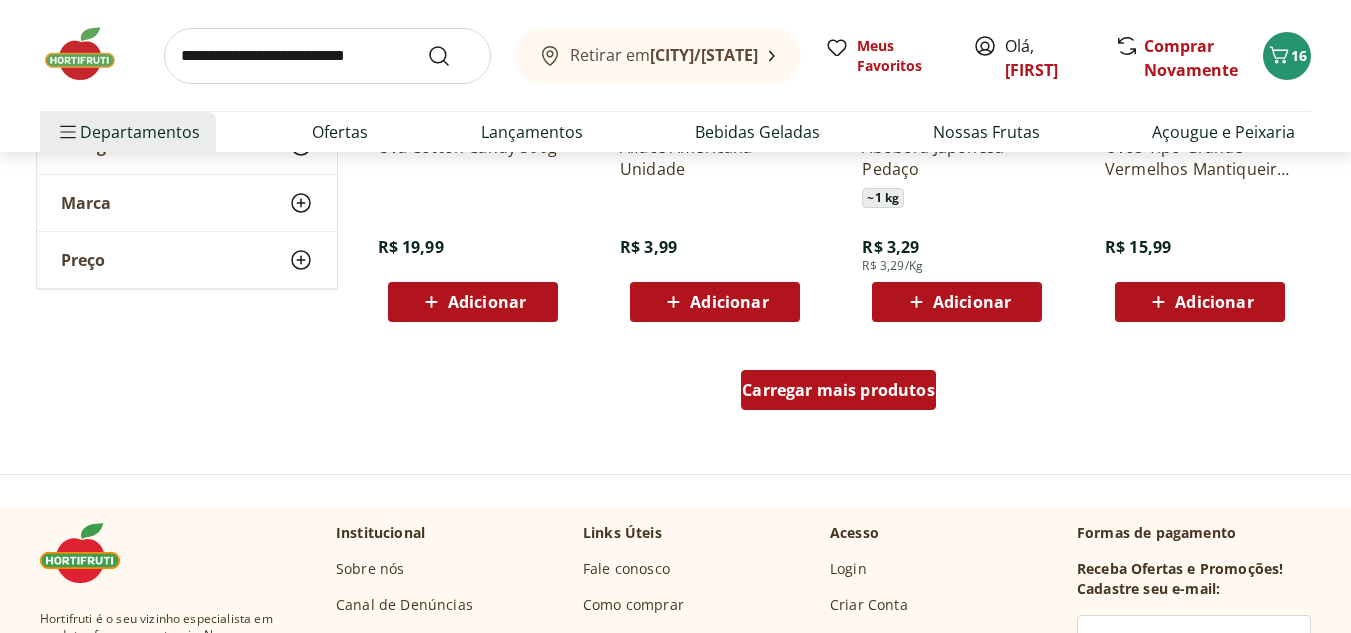 click on "Carregar mais produtos" at bounding box center [838, 390] 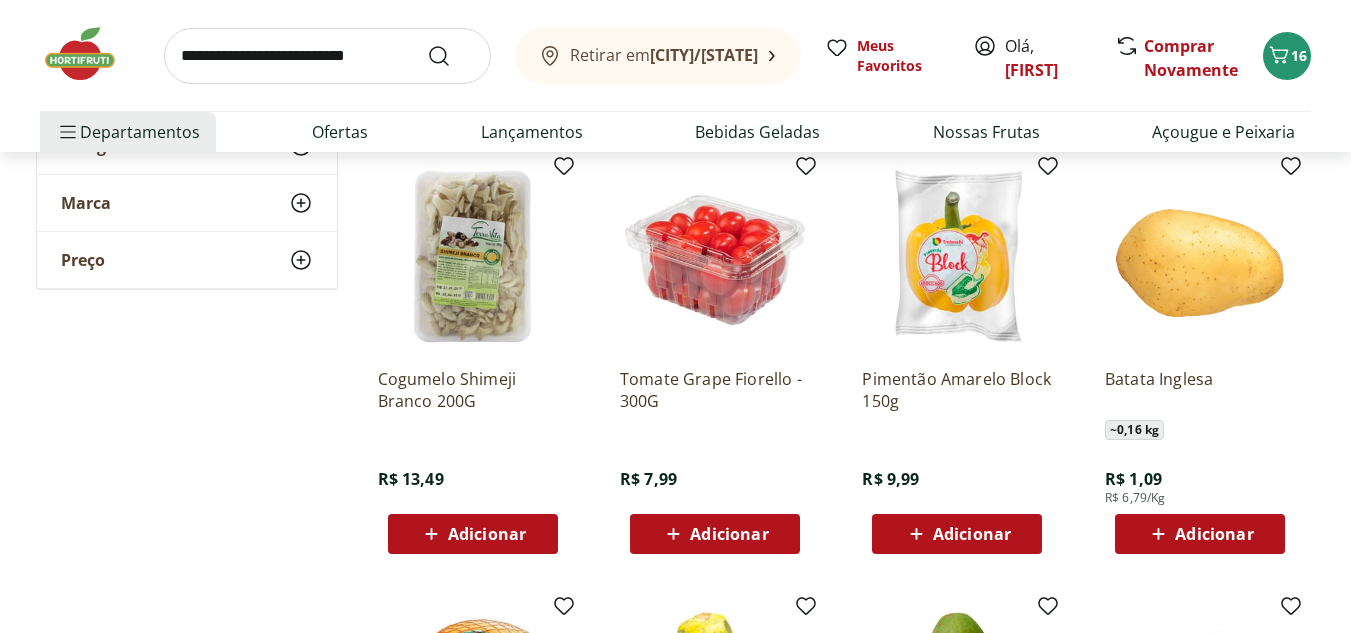 scroll, scrollTop: 1500, scrollLeft: 0, axis: vertical 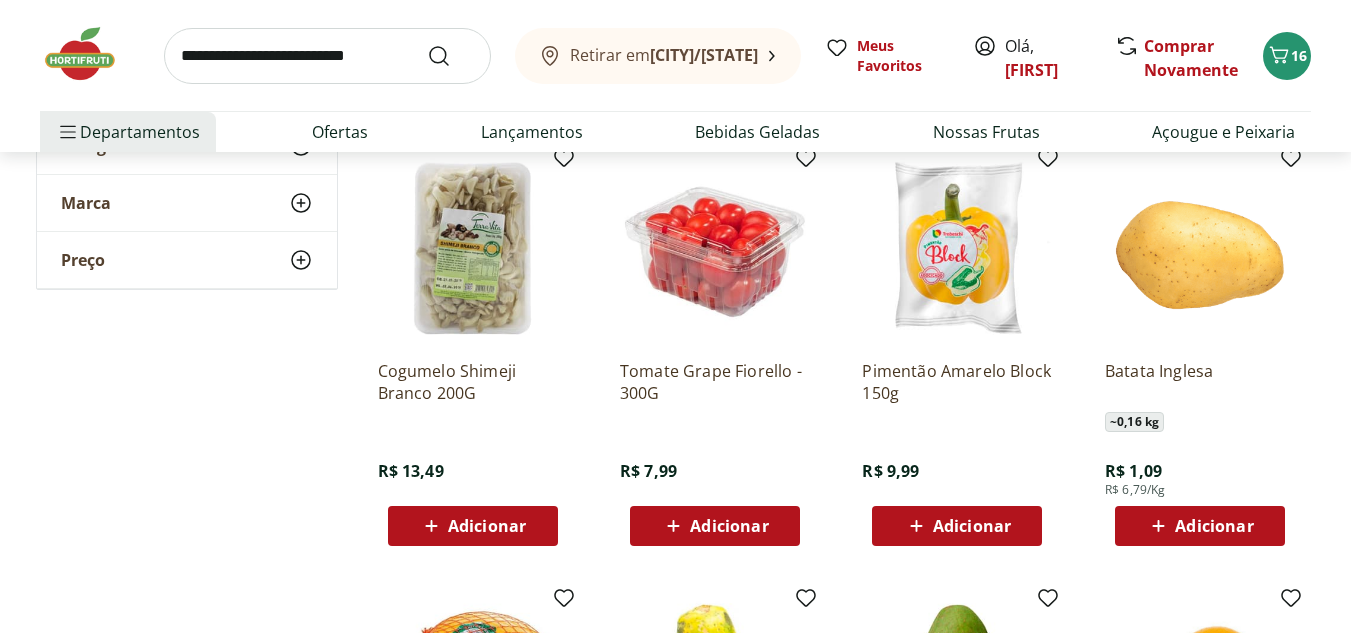 click on "Adicionar" at bounding box center (729, 526) 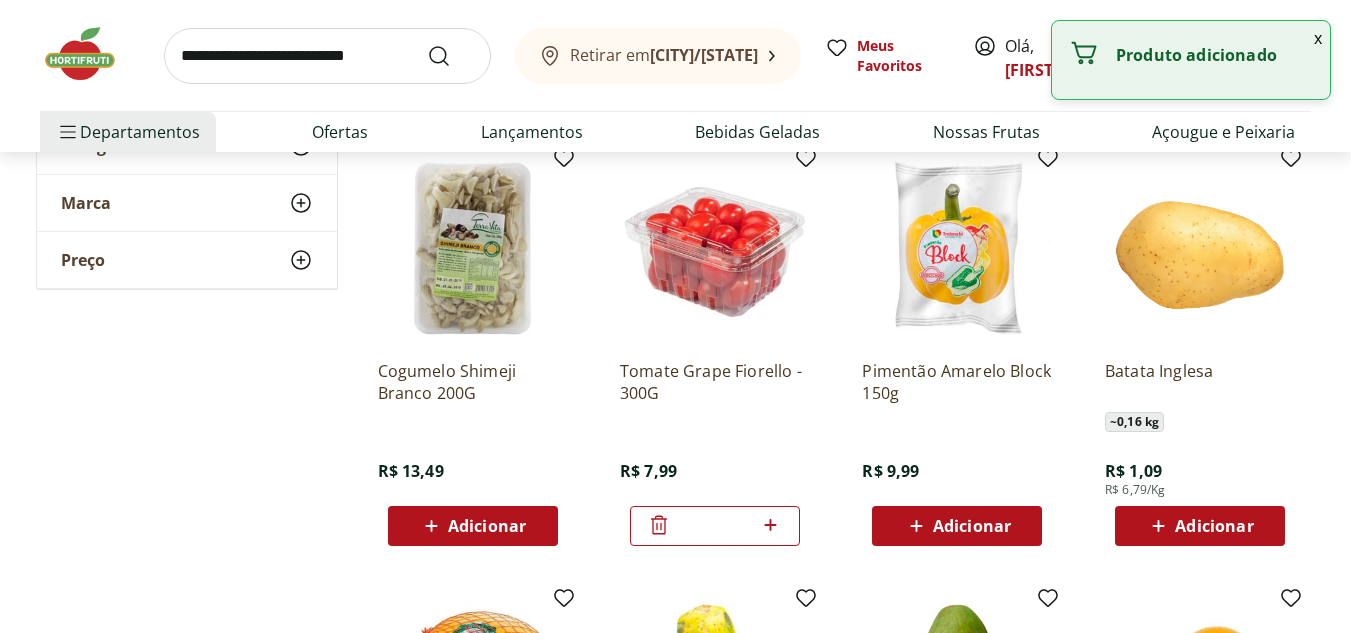 click on "Adicionar" at bounding box center [1214, 526] 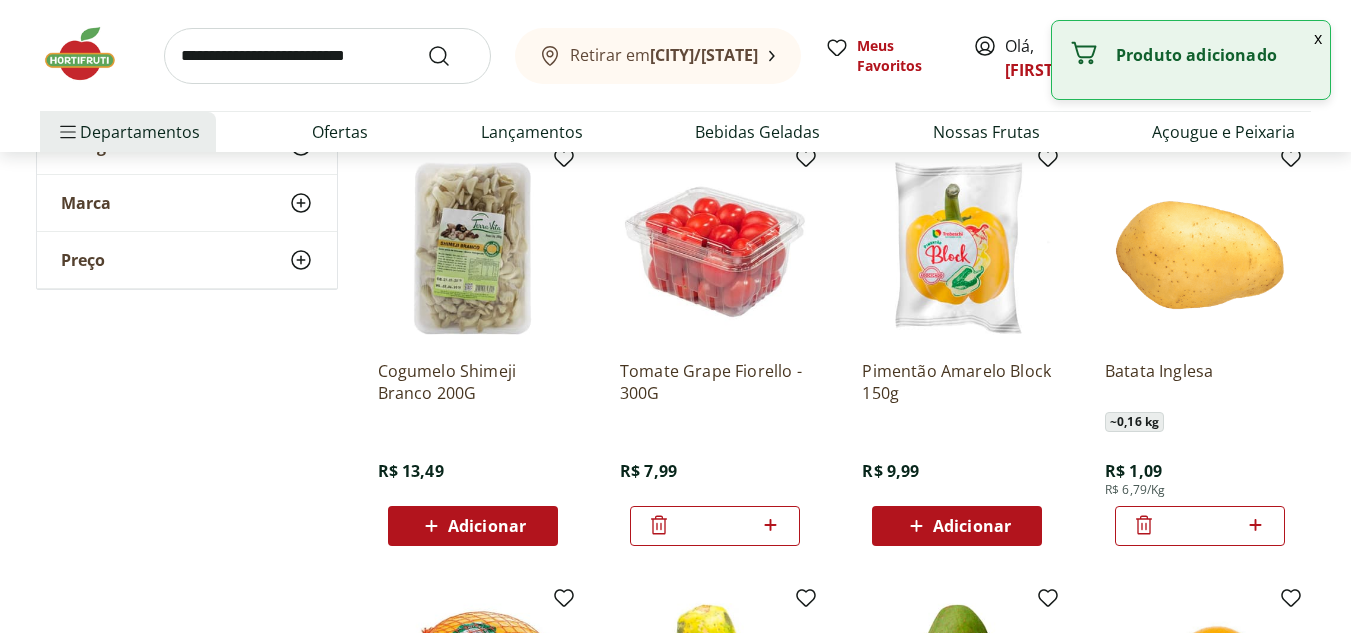 click 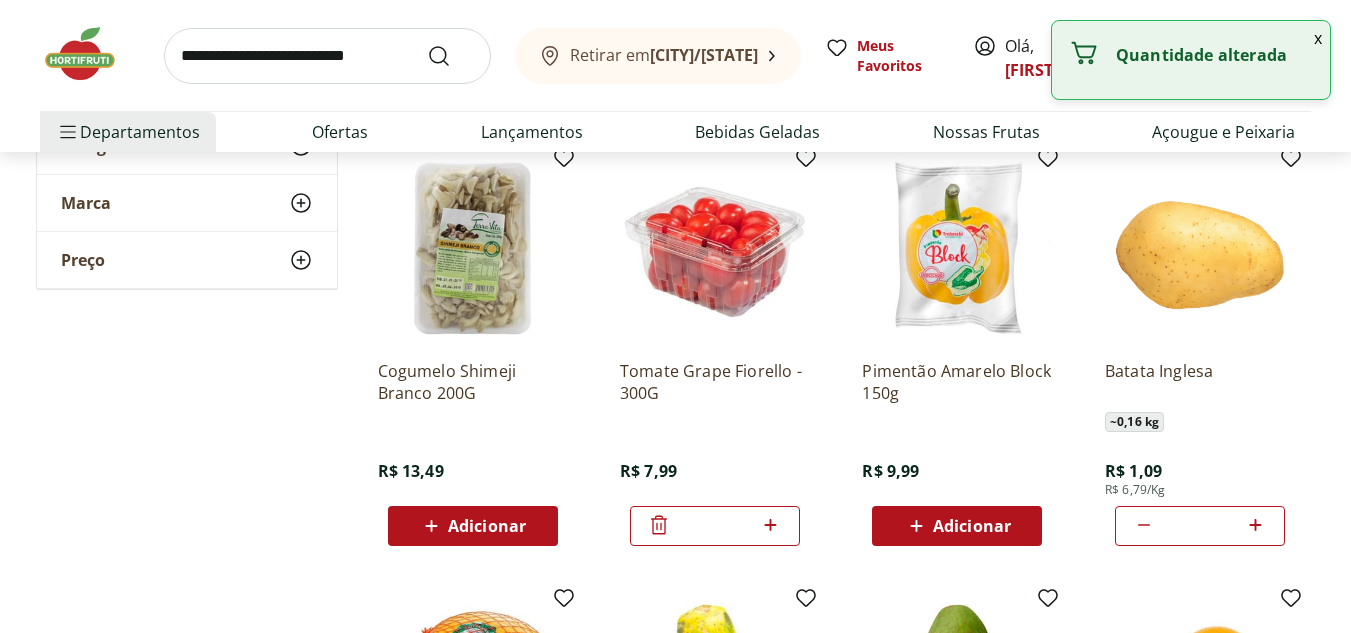 click 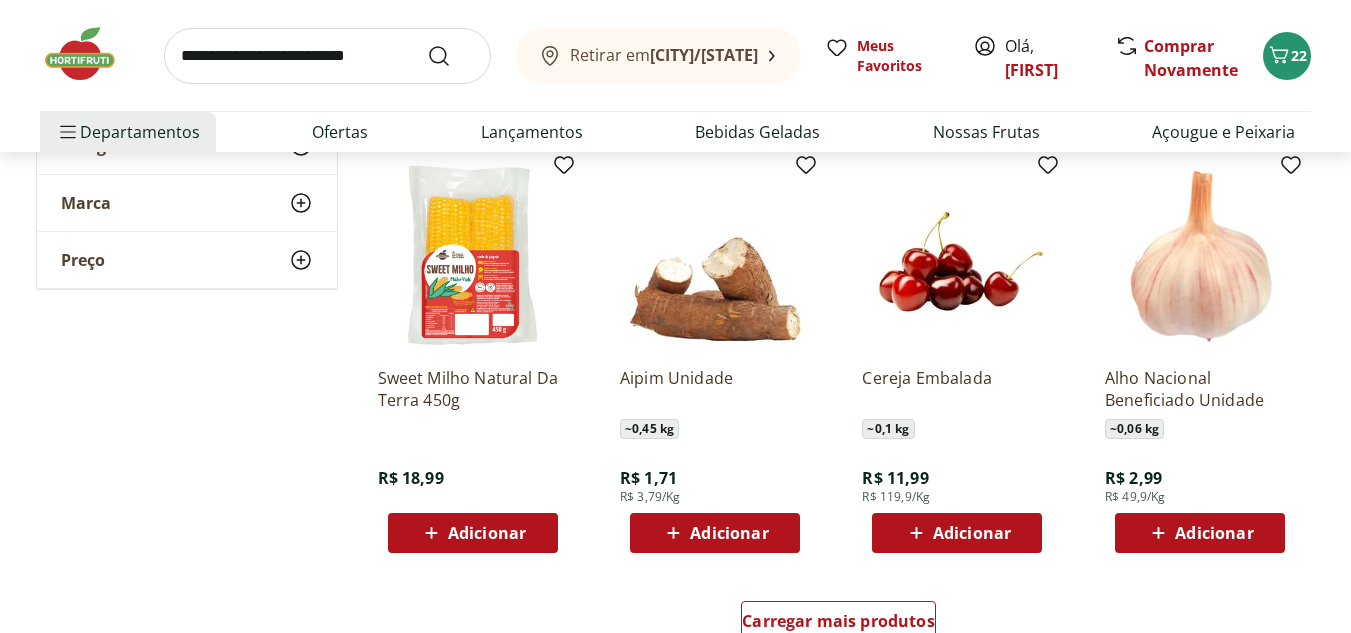 scroll, scrollTop: 2400, scrollLeft: 0, axis: vertical 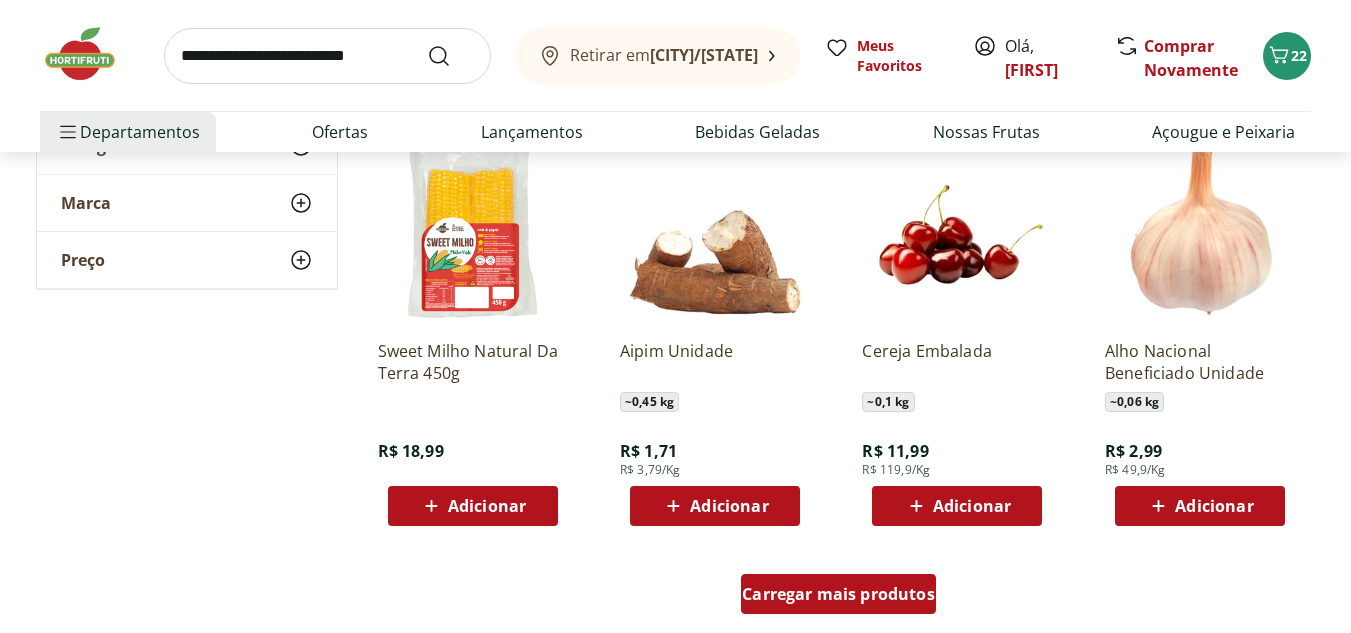 click on "Carregar mais produtos" at bounding box center [838, 594] 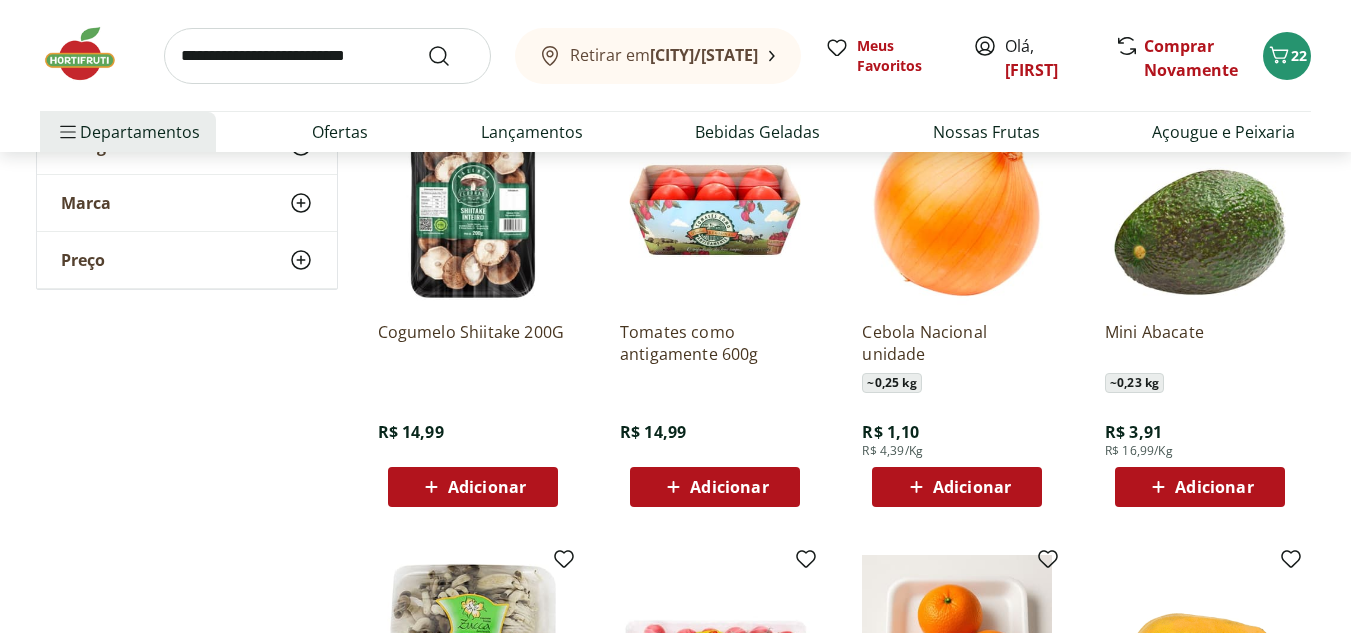 scroll, scrollTop: 3300, scrollLeft: 0, axis: vertical 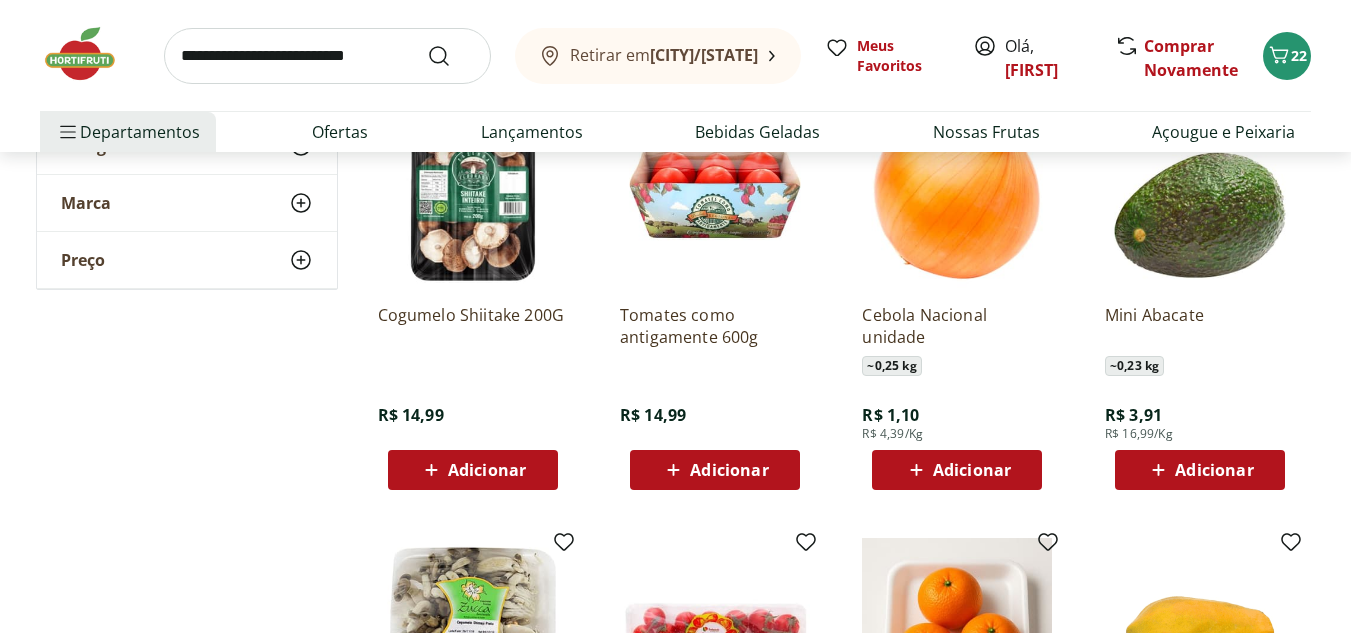 click on "Adicionar" at bounding box center [972, 470] 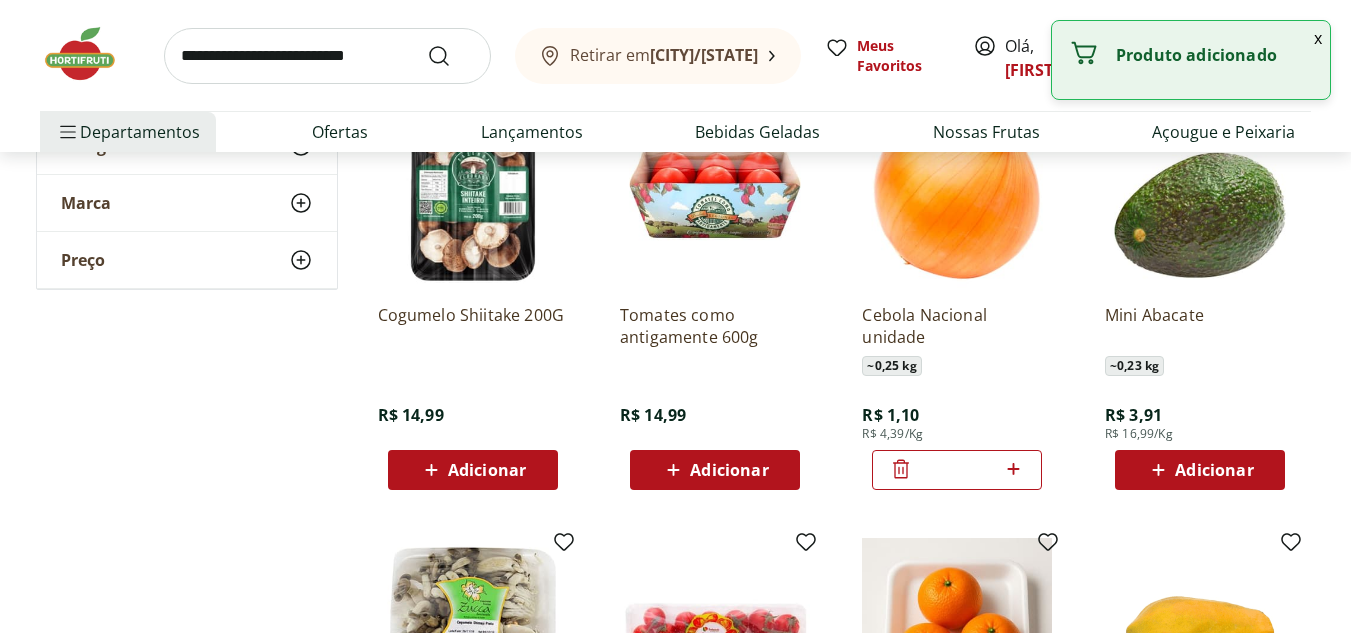 click 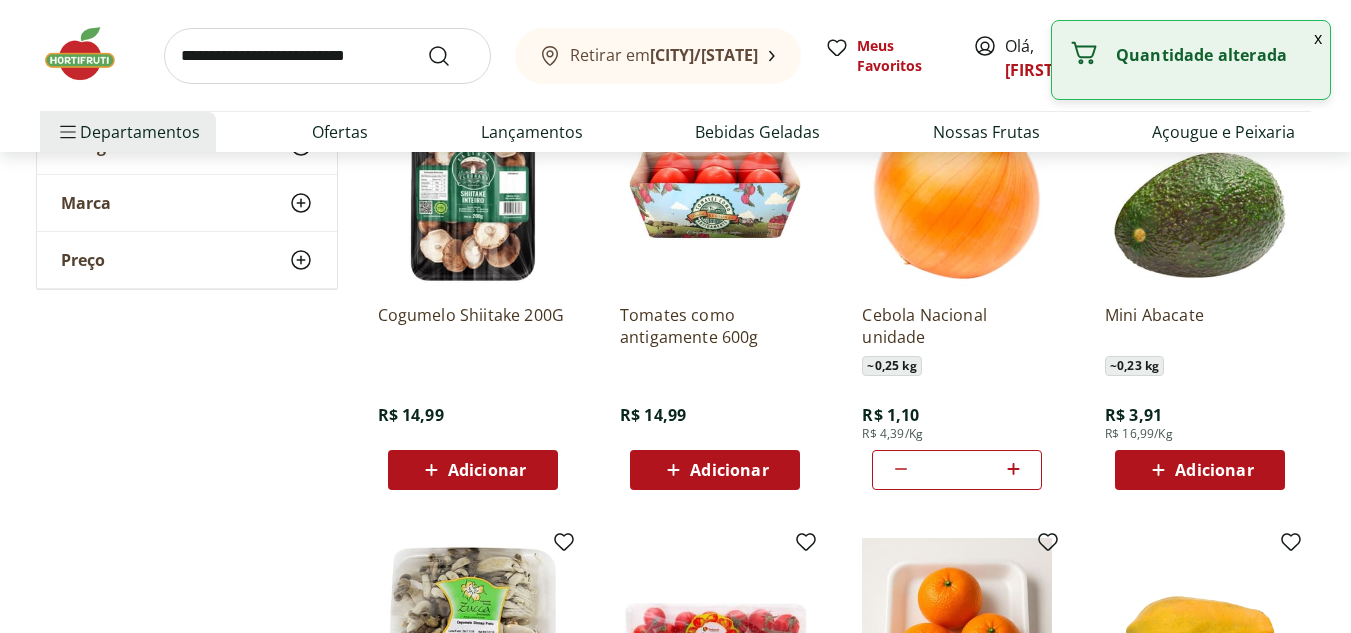 click 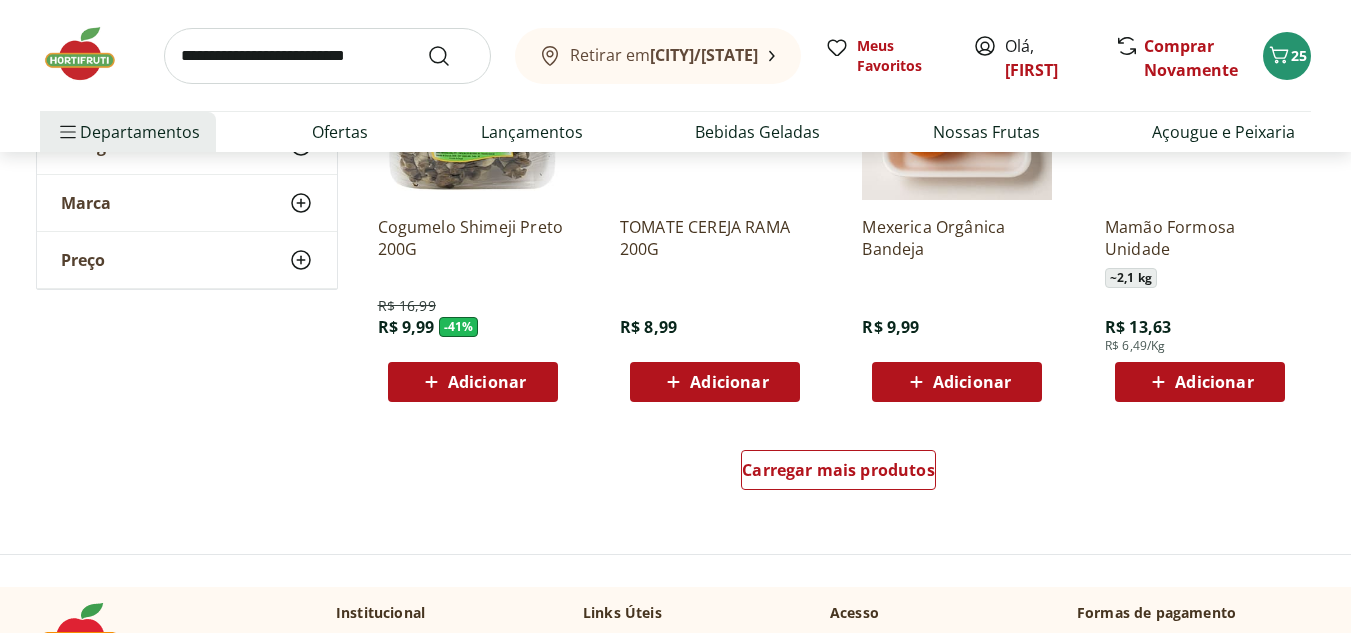 scroll, scrollTop: 3900, scrollLeft: 0, axis: vertical 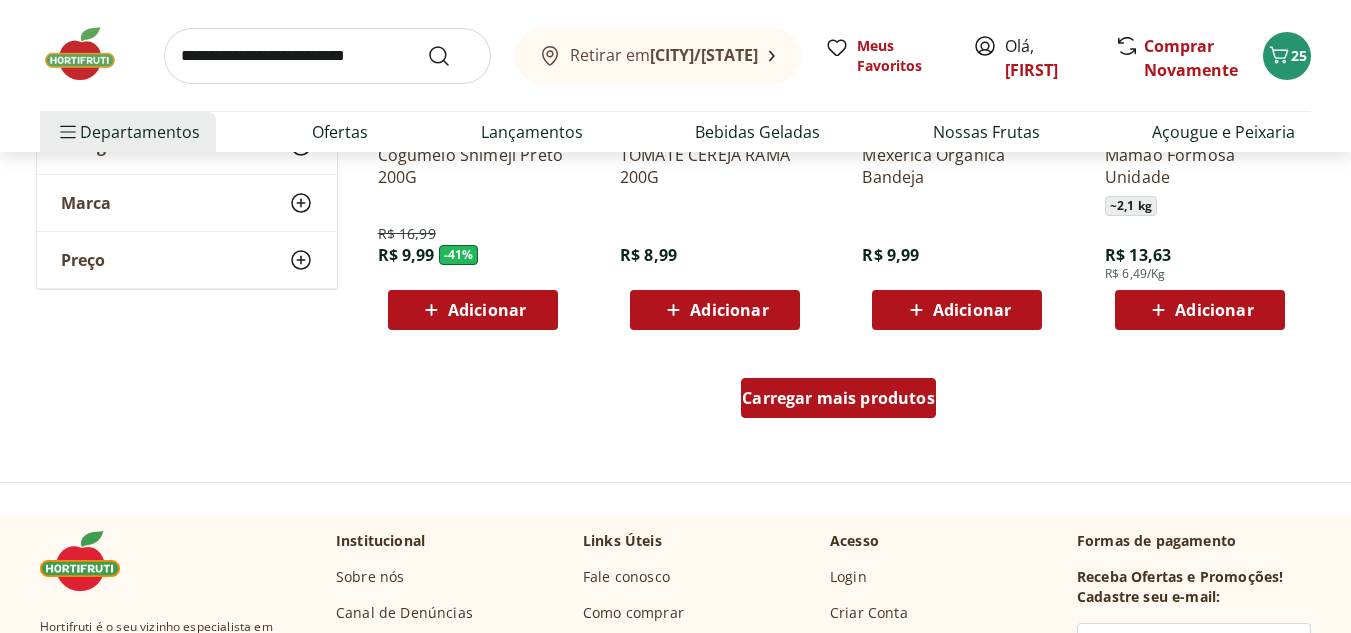 click on "Carregar mais produtos" at bounding box center (838, 398) 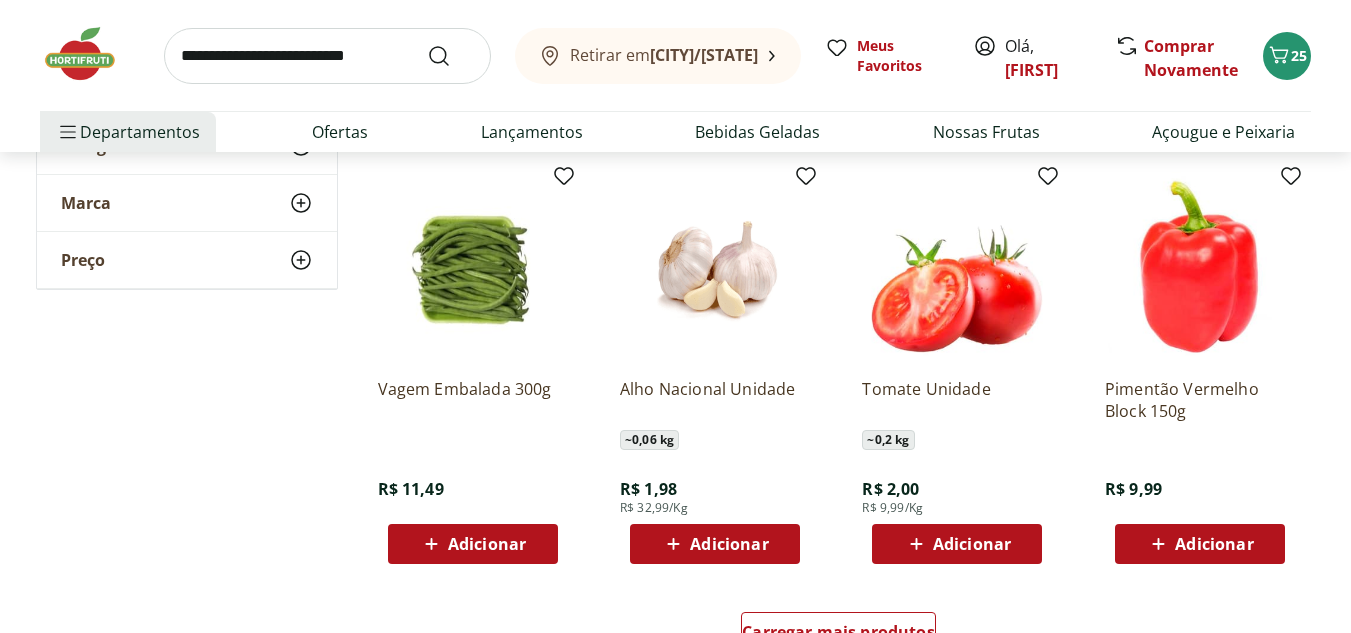 scroll, scrollTop: 5000, scrollLeft: 0, axis: vertical 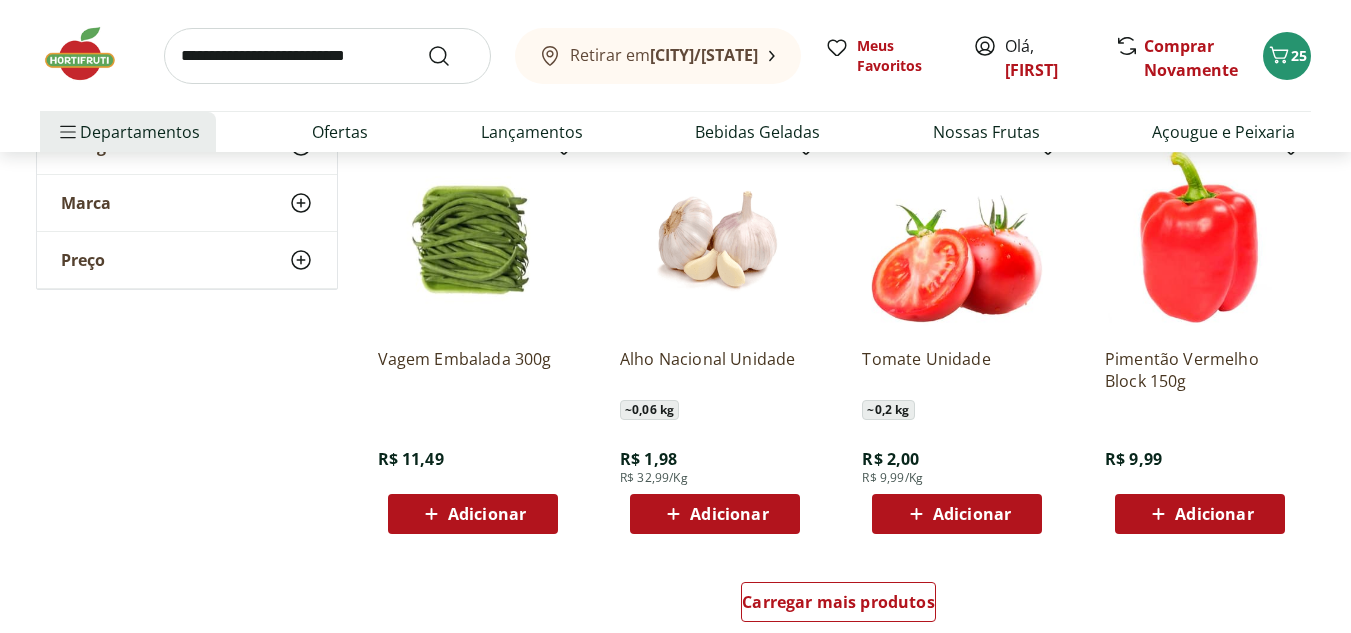 click on "Adicionar" at bounding box center [972, 514] 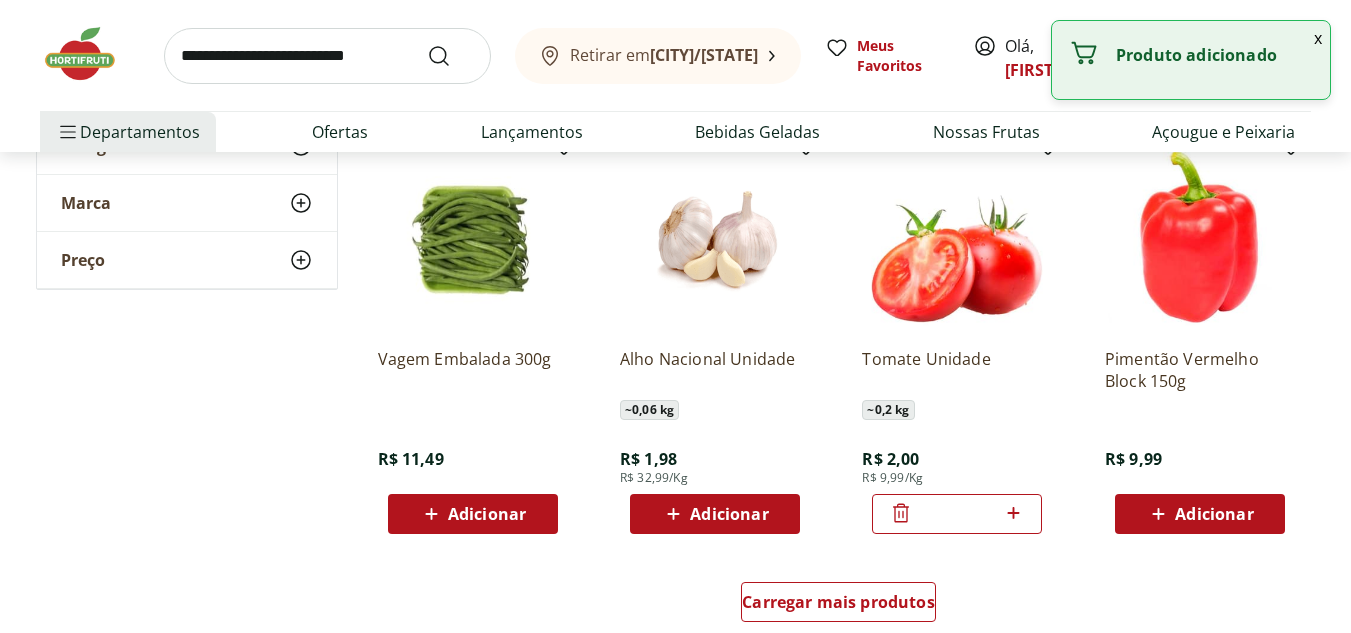 click 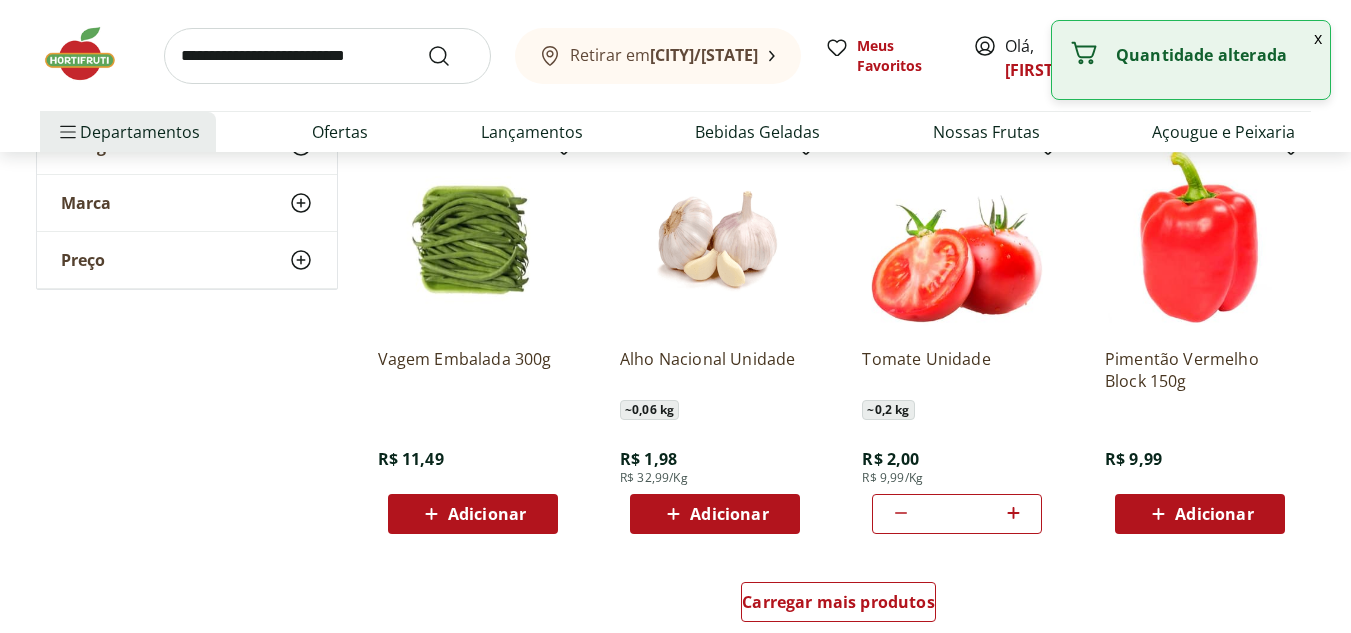 click 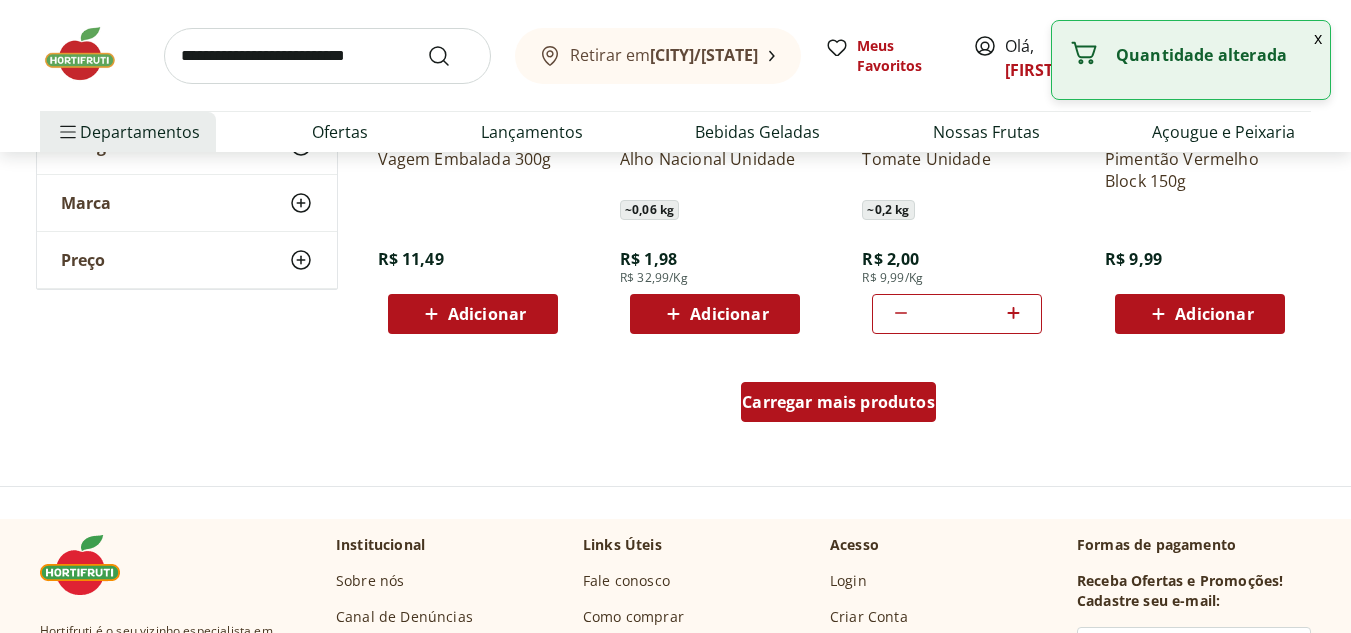 click on "Carregar mais produtos" at bounding box center [838, 402] 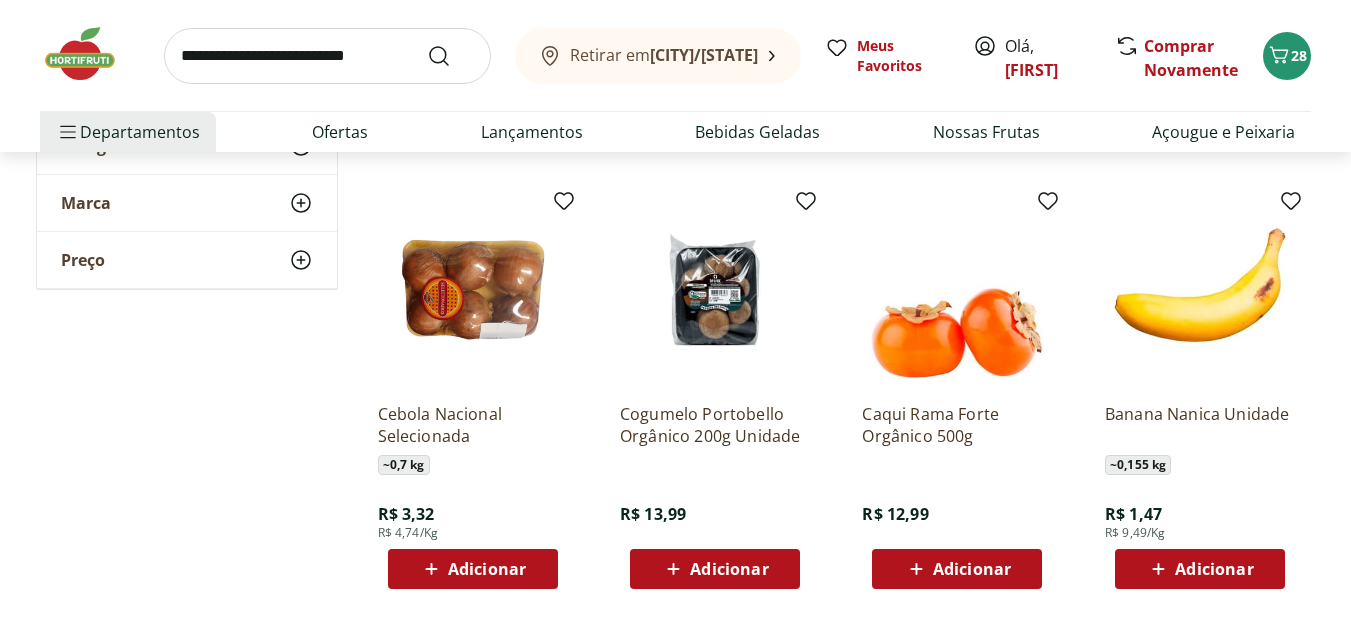 scroll, scrollTop: 6300, scrollLeft: 0, axis: vertical 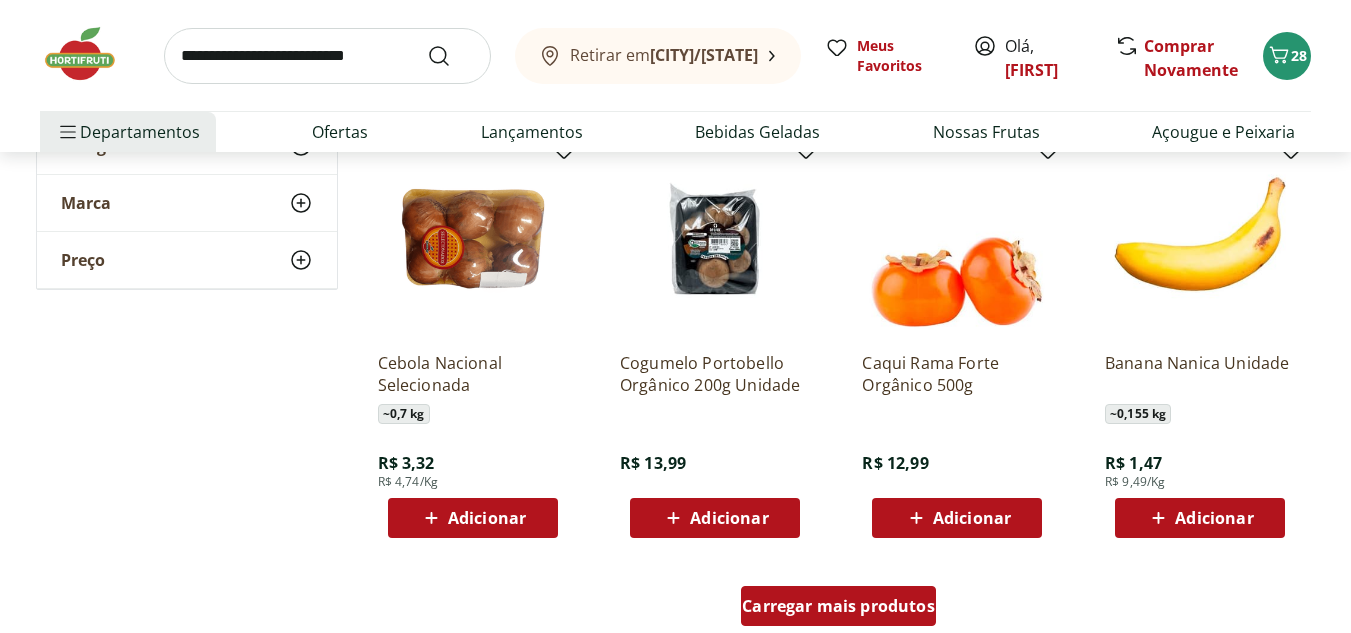 click on "Carregar mais produtos" at bounding box center (838, 606) 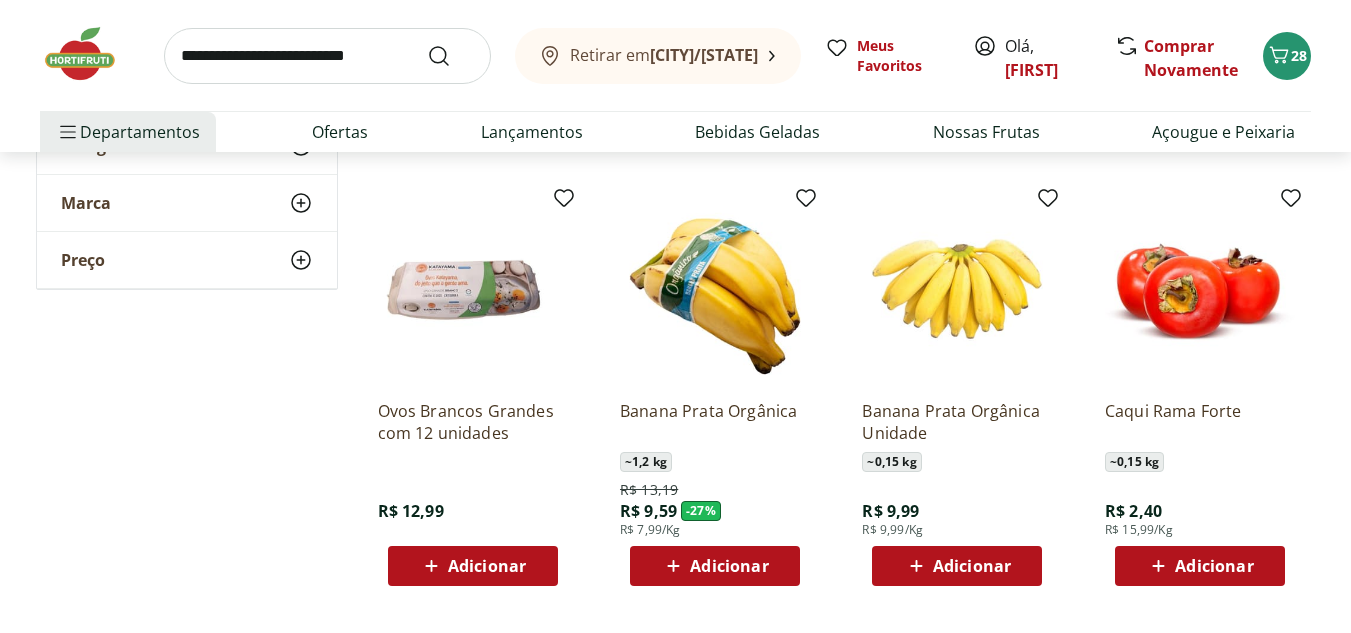 scroll, scrollTop: 7600, scrollLeft: 0, axis: vertical 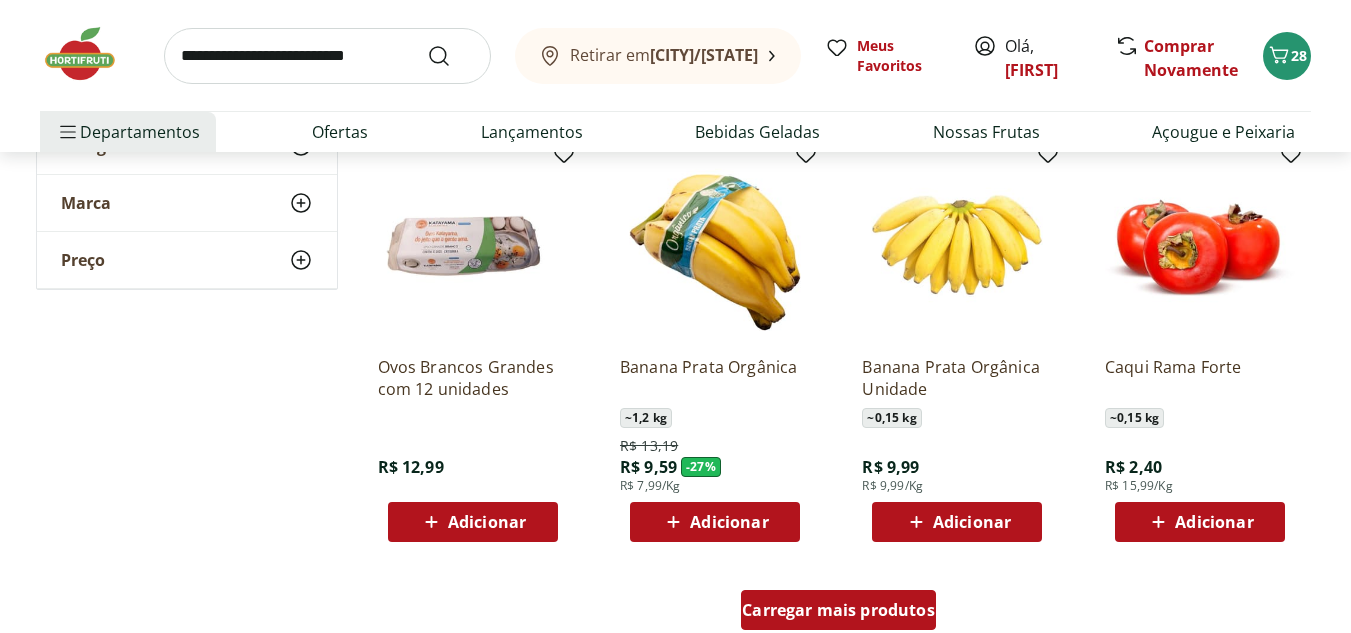 click on "Carregar mais produtos" at bounding box center [838, 610] 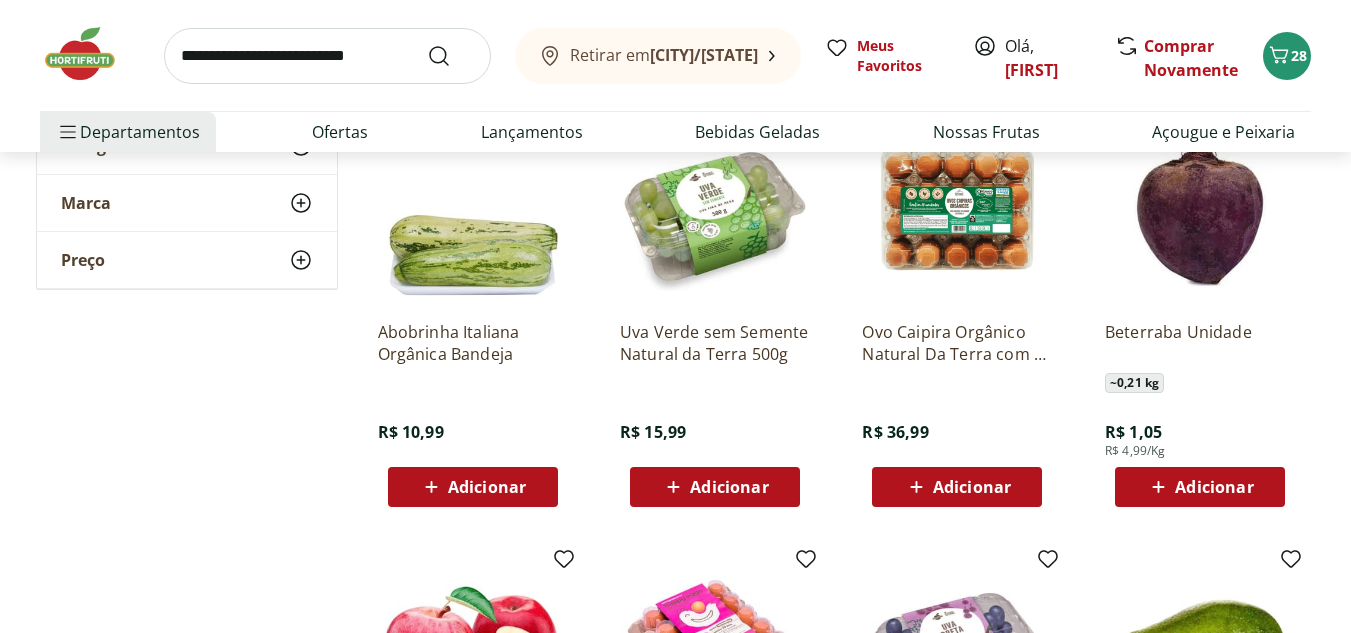 scroll, scrollTop: 8500, scrollLeft: 0, axis: vertical 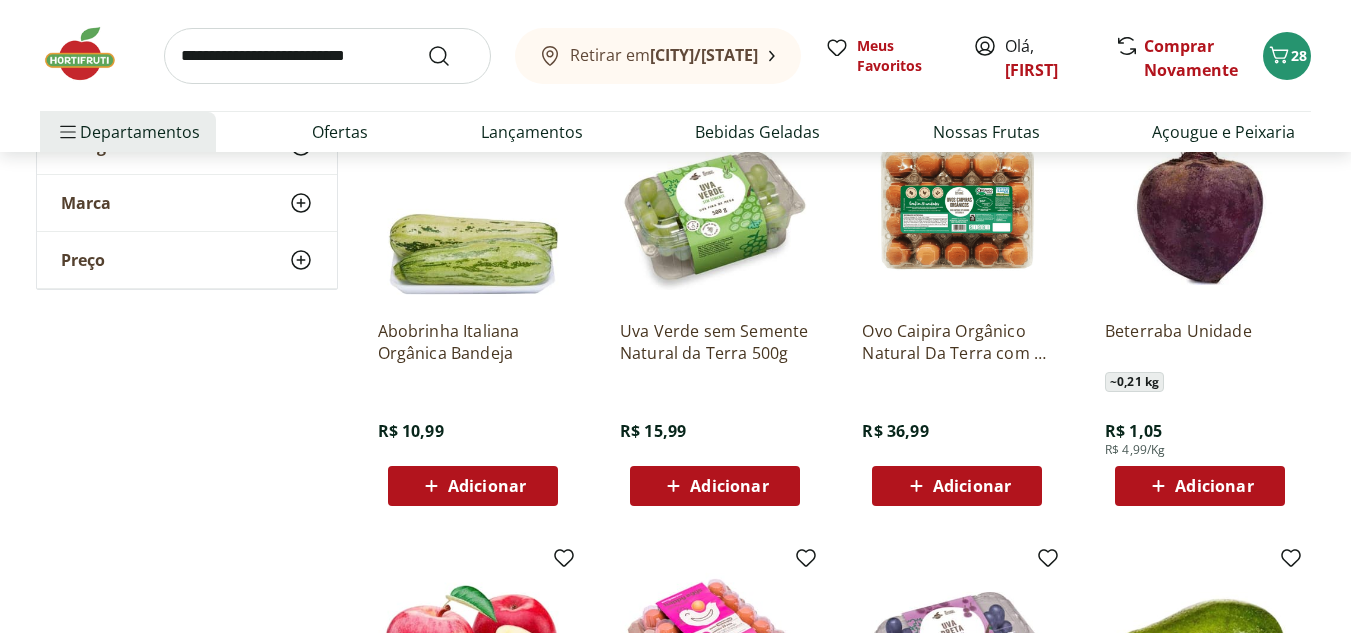 click on "Adicionar" at bounding box center (1214, 486) 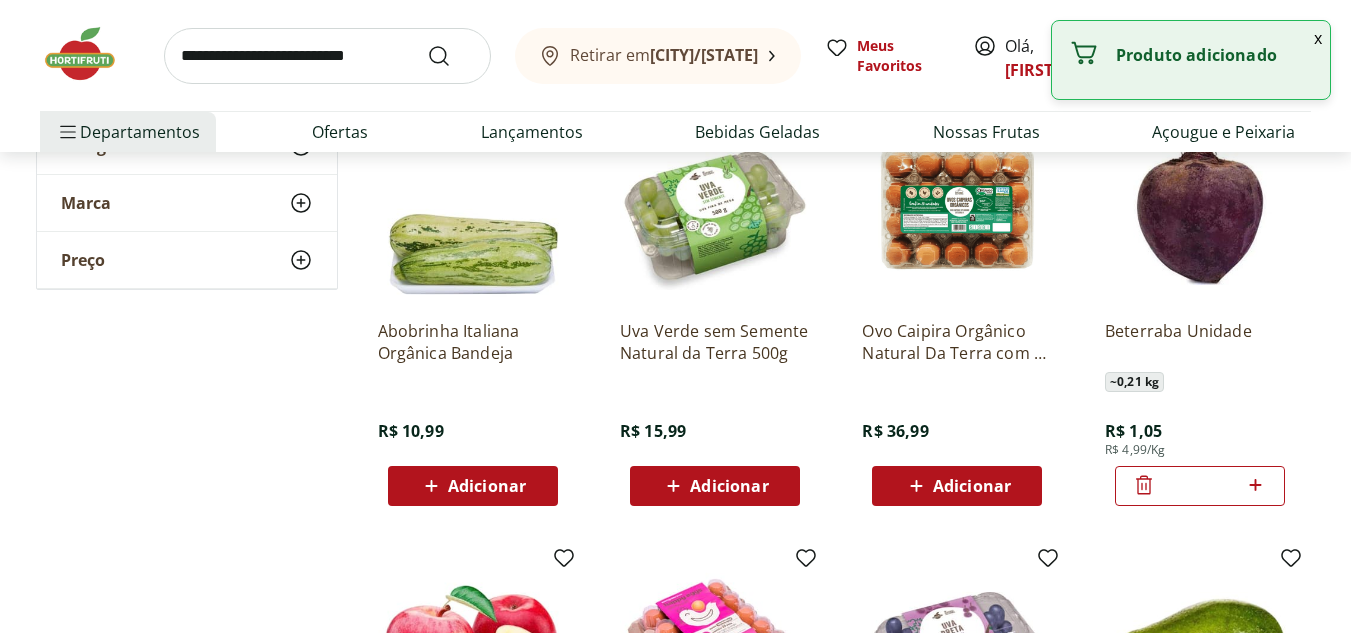 click 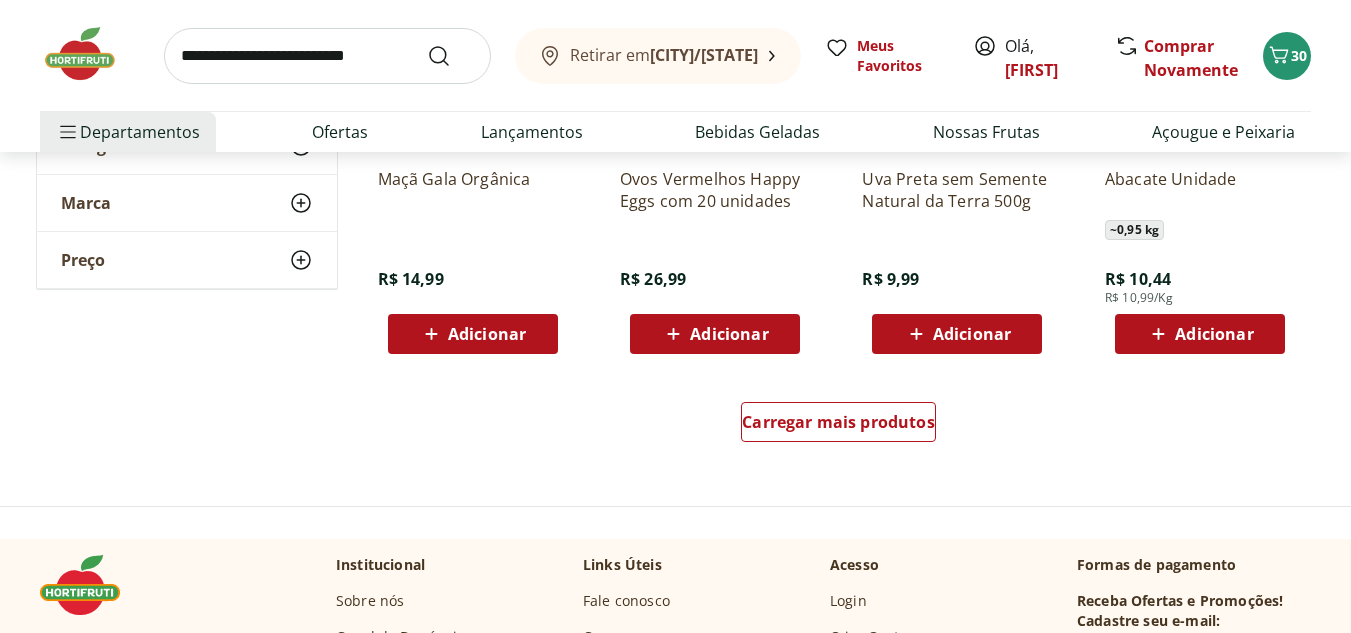 scroll, scrollTop: 9100, scrollLeft: 0, axis: vertical 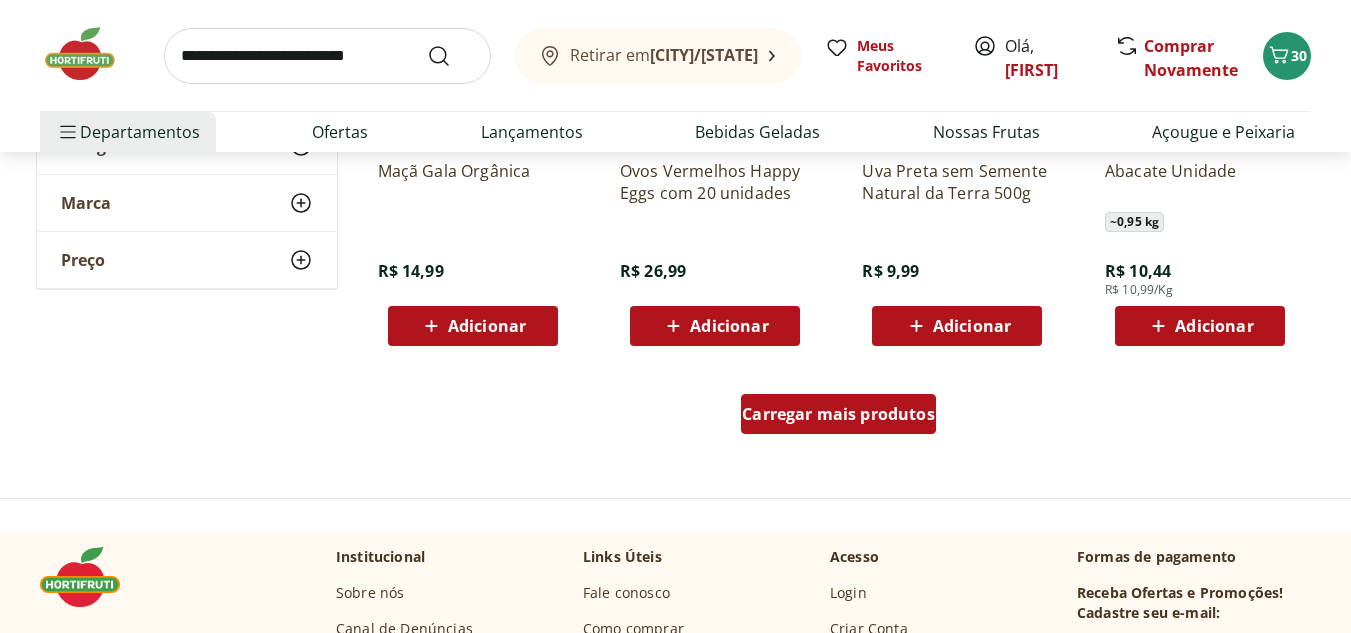 click on "Carregar mais produtos" at bounding box center (838, 414) 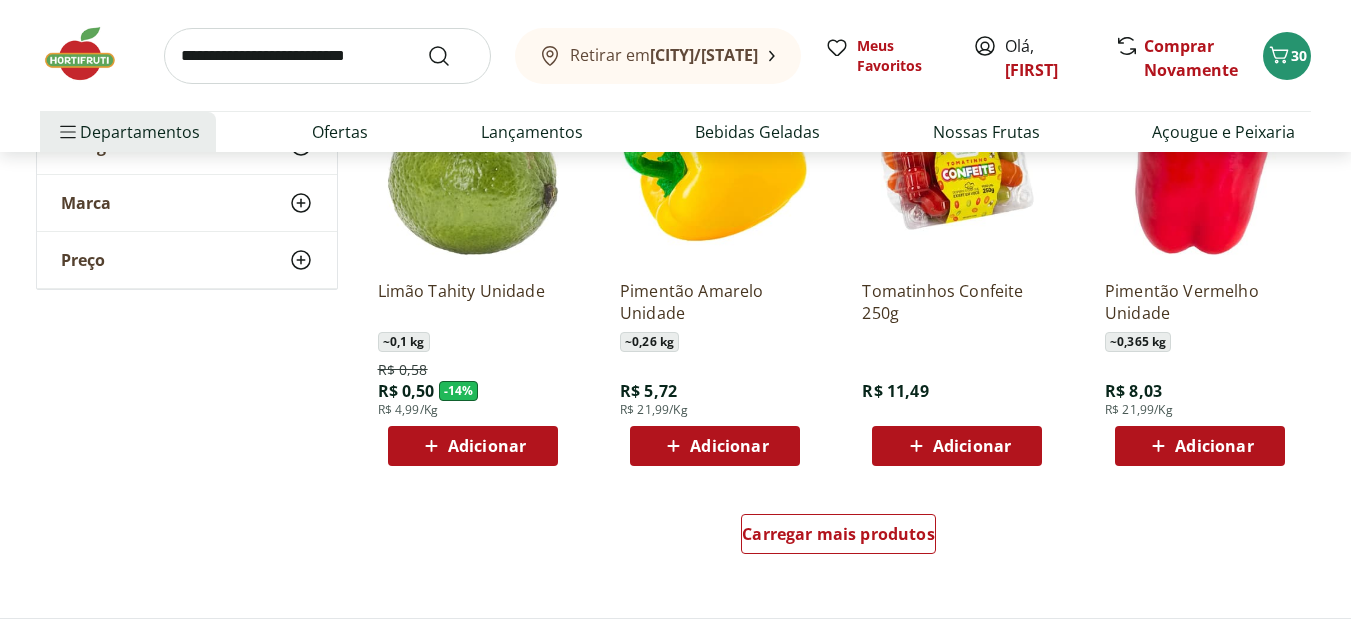 scroll, scrollTop: 10400, scrollLeft: 0, axis: vertical 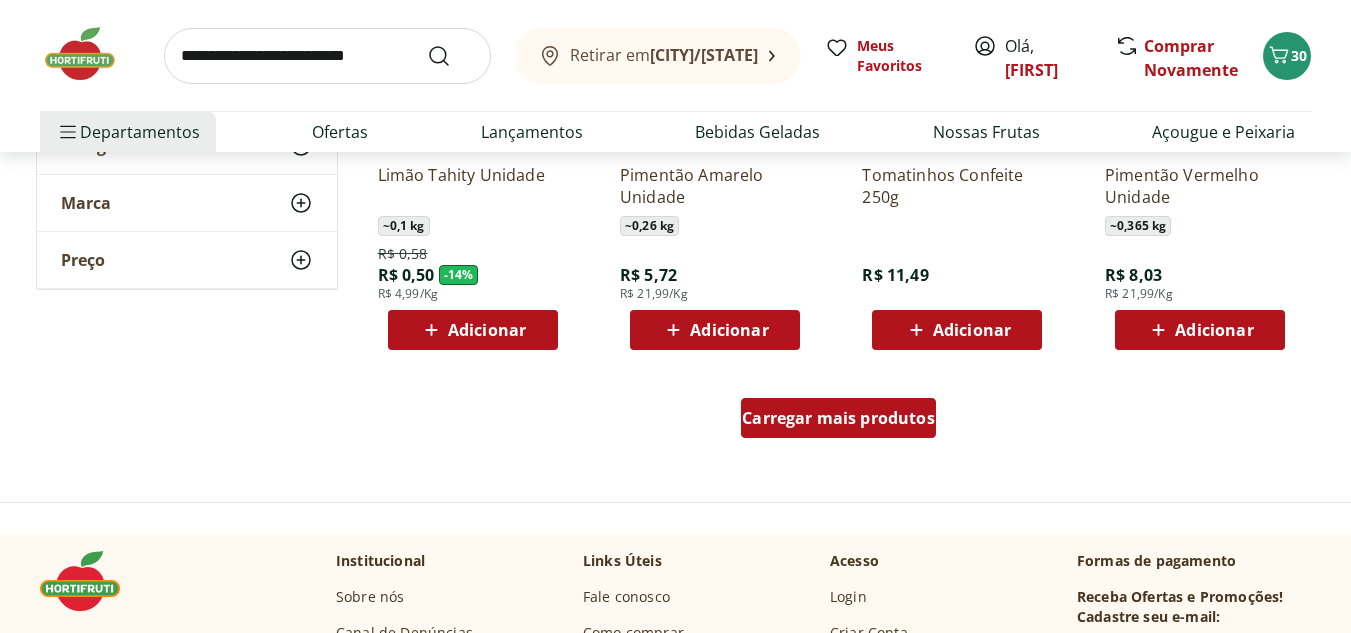 click on "Carregar mais produtos" at bounding box center [838, 418] 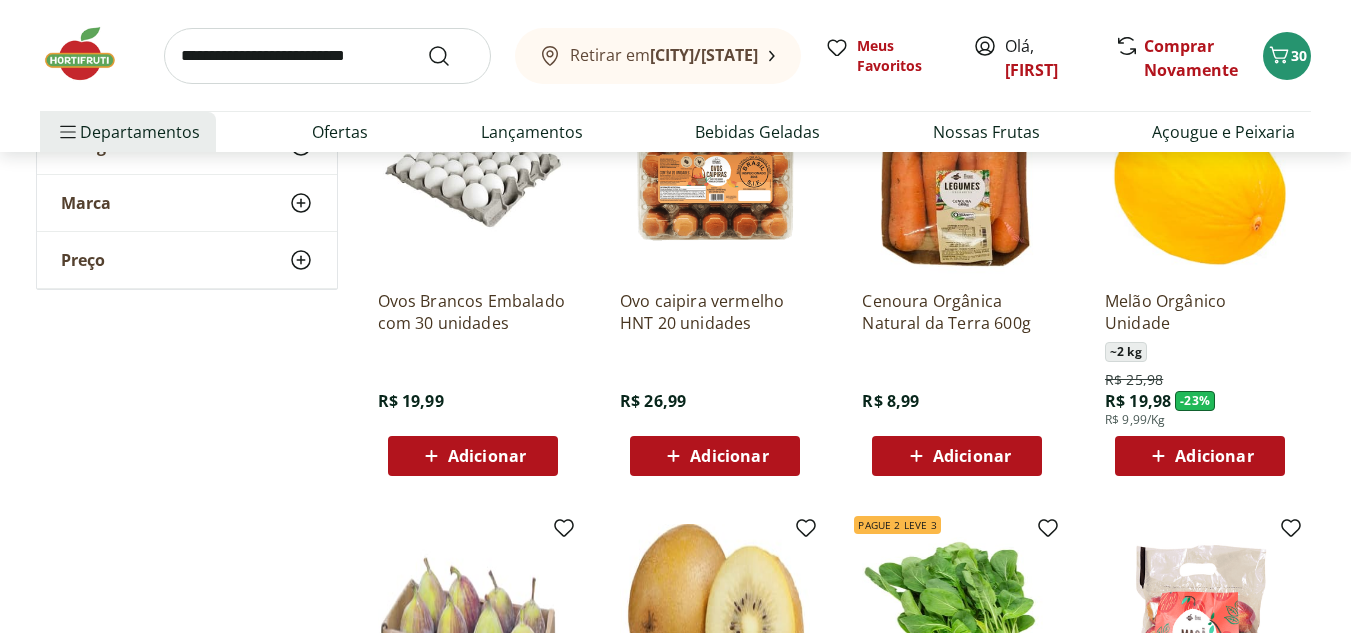 scroll, scrollTop: 10700, scrollLeft: 0, axis: vertical 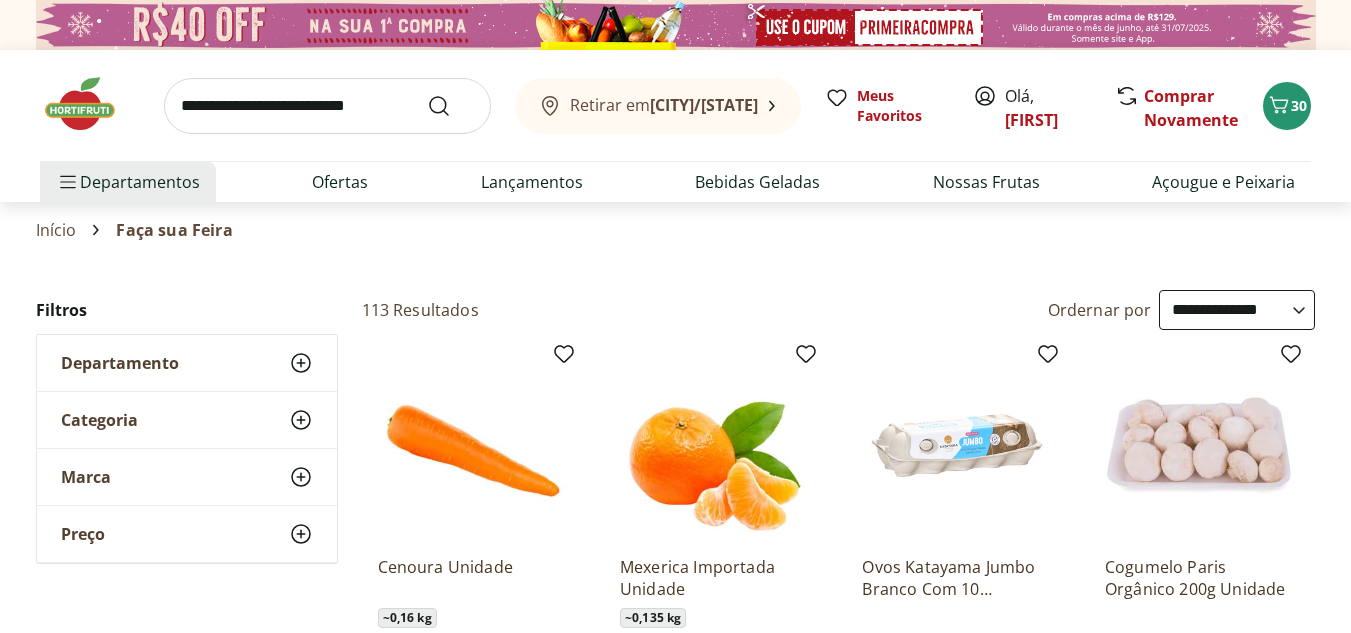 select on "**********" 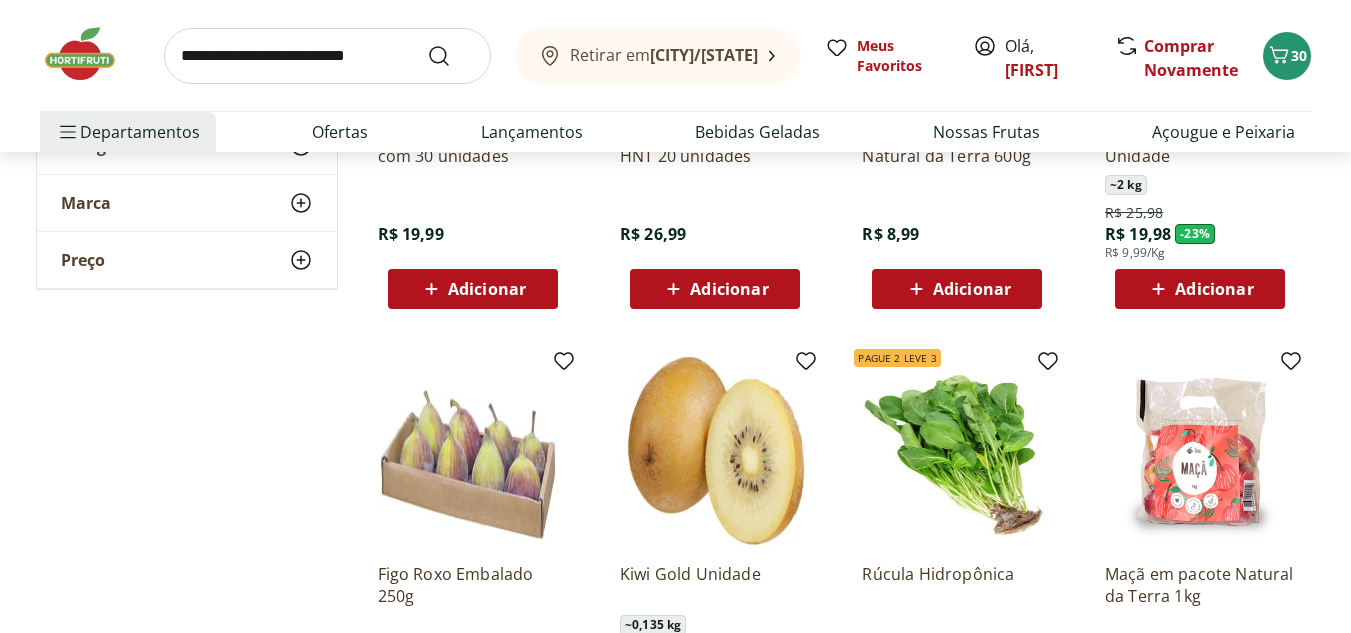 scroll, scrollTop: 0, scrollLeft: 0, axis: both 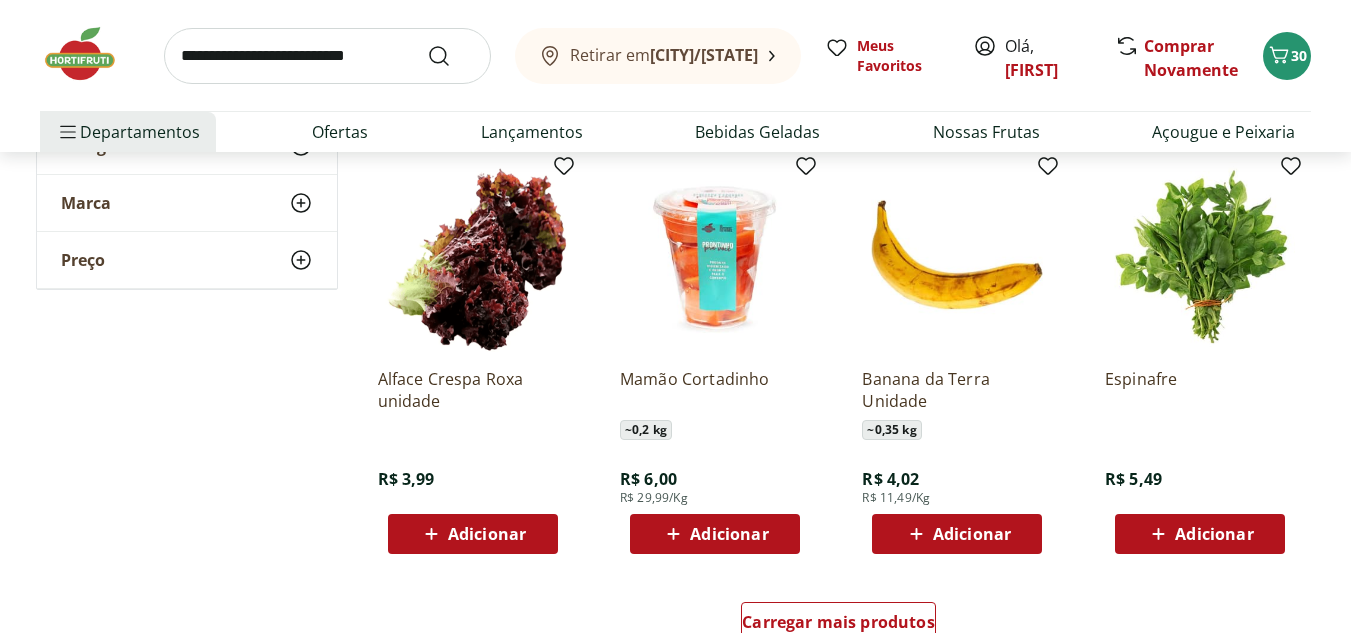 click on "Adicionar" at bounding box center (487, 534) 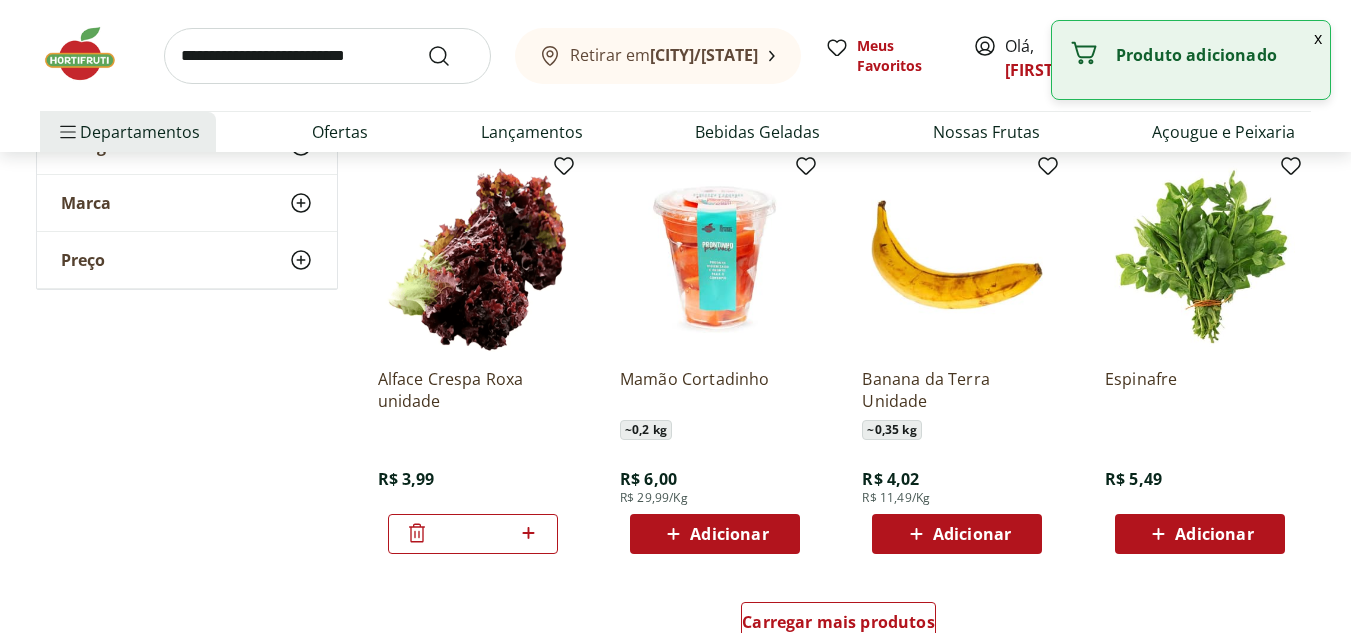 scroll, scrollTop: 11700, scrollLeft: 0, axis: vertical 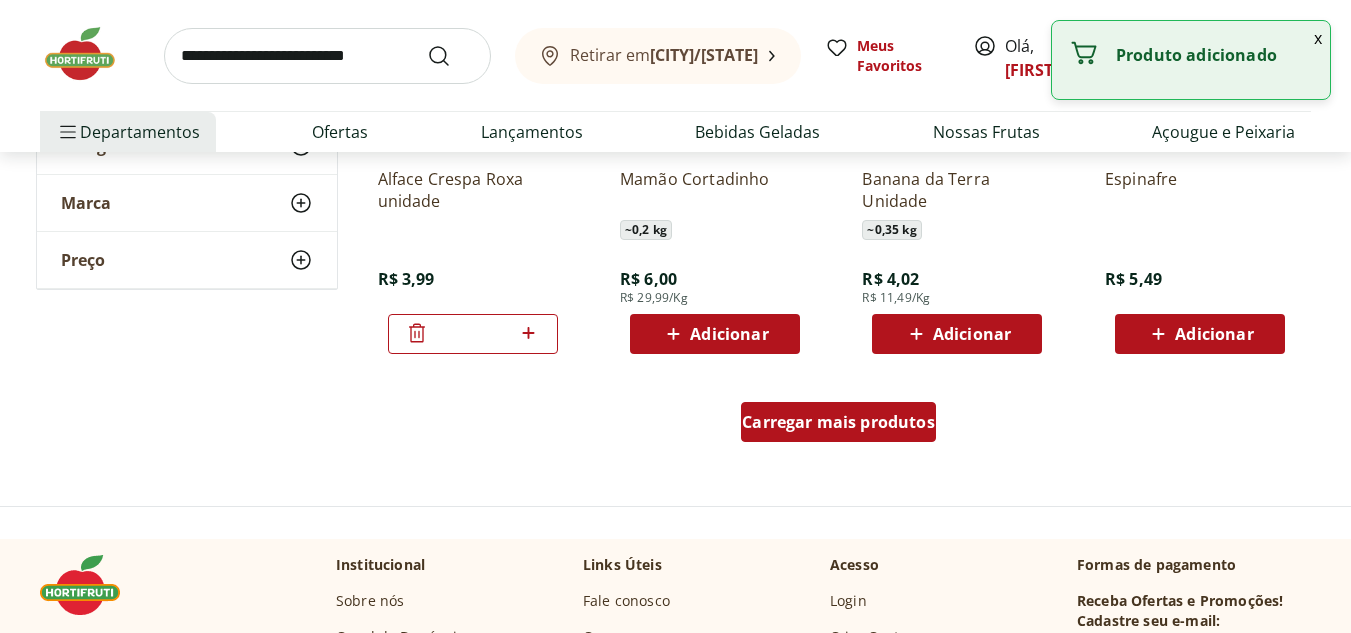 click on "Carregar mais produtos" at bounding box center (838, 422) 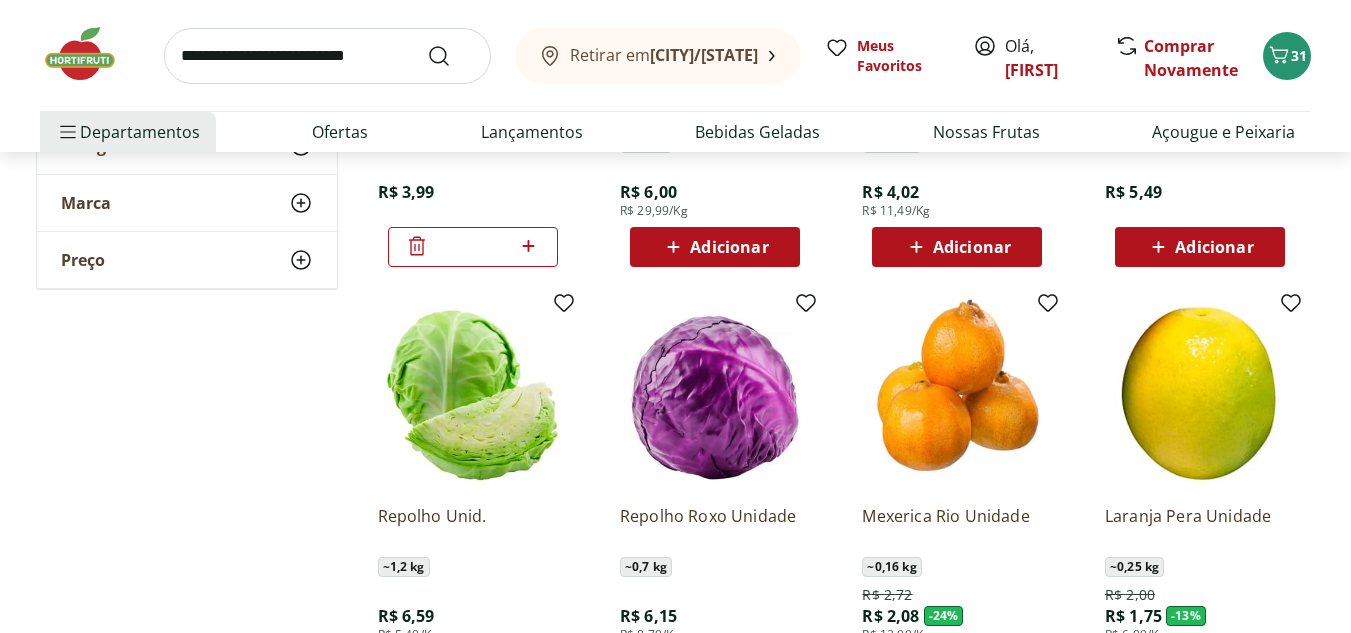 scroll, scrollTop: 11900, scrollLeft: 0, axis: vertical 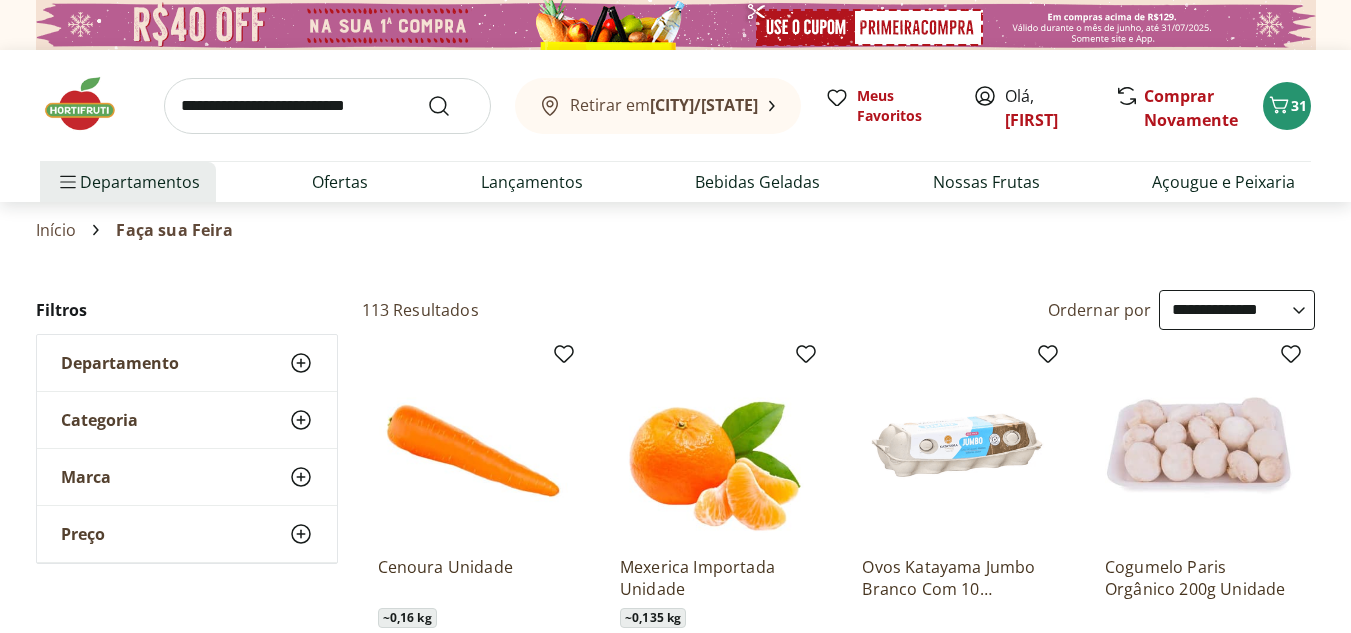 click at bounding box center (327, 106) 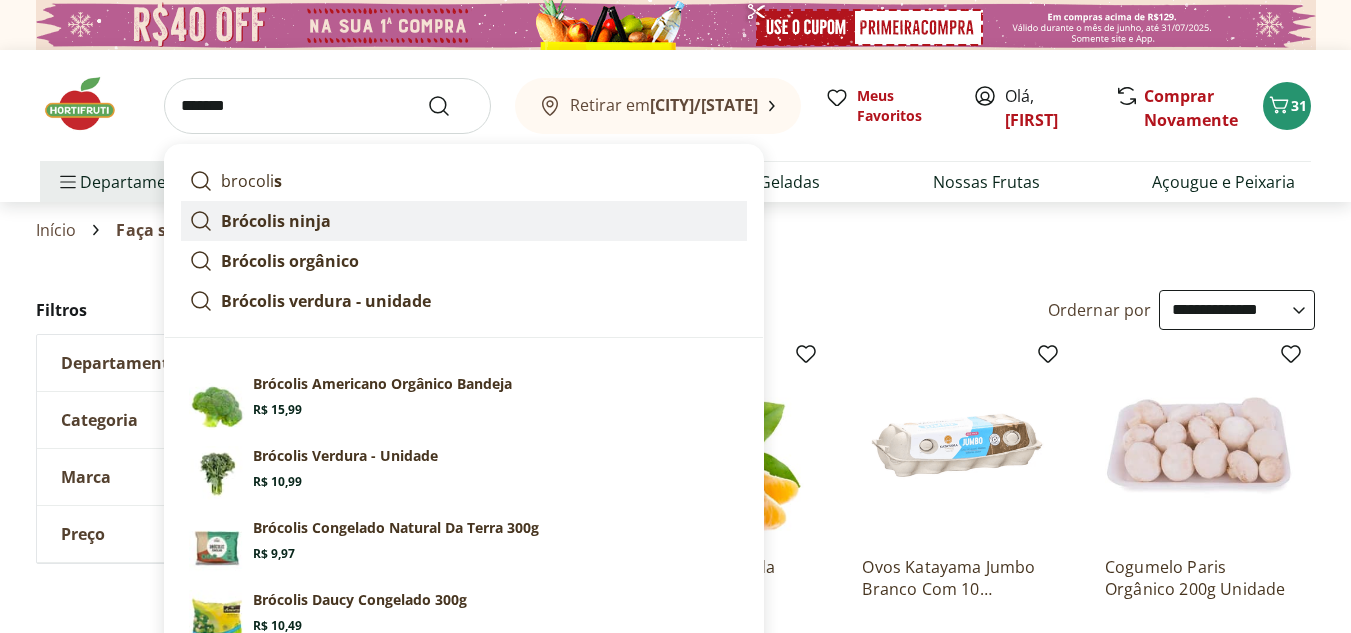 click on "Brócolis ninja" at bounding box center [276, 221] 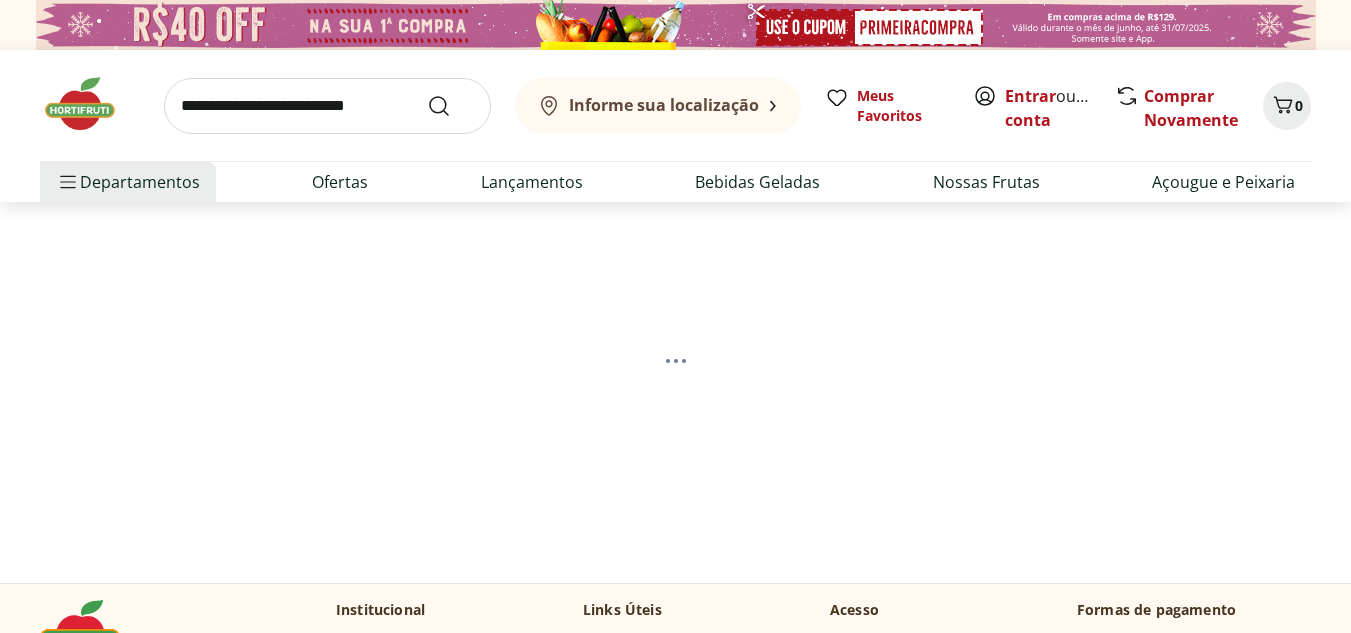 scroll, scrollTop: 0, scrollLeft: 0, axis: both 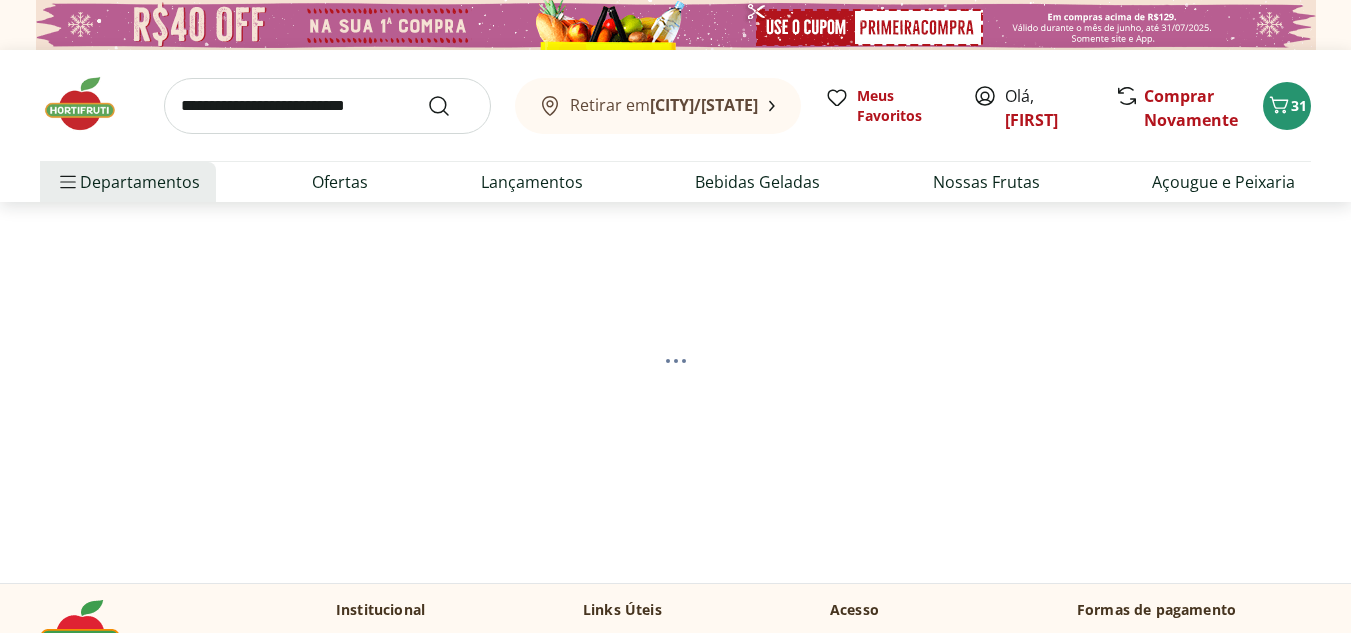 select on "**********" 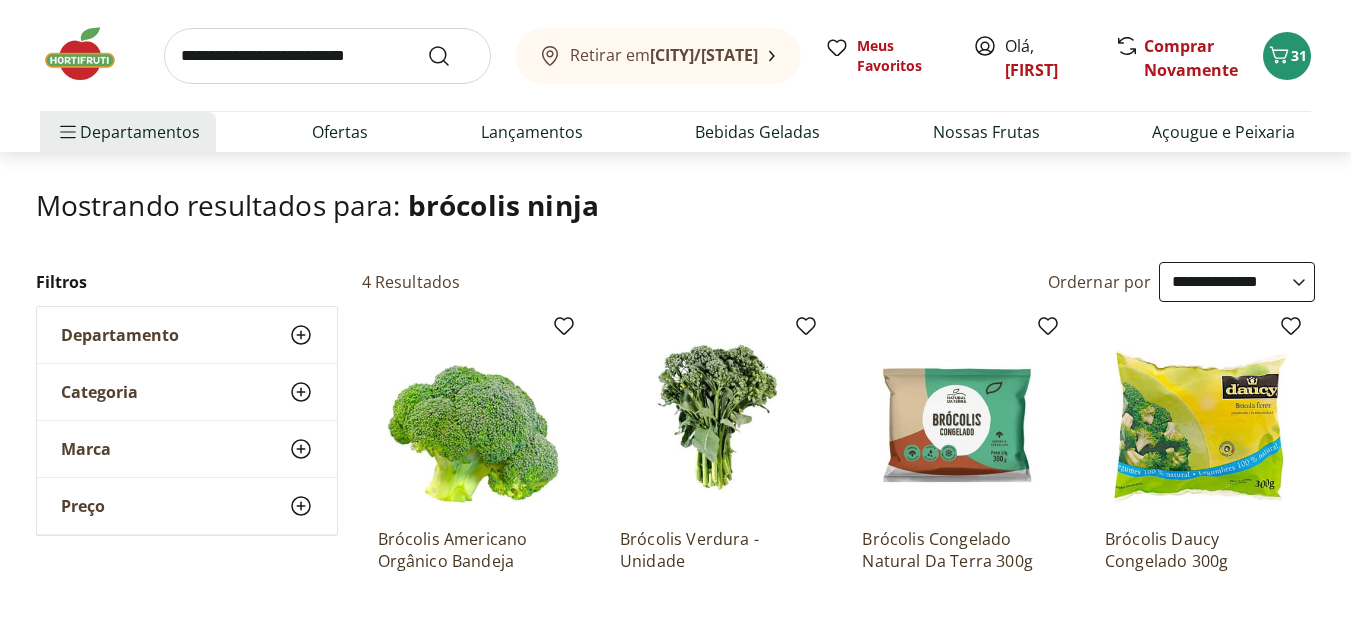 scroll, scrollTop: 100, scrollLeft: 0, axis: vertical 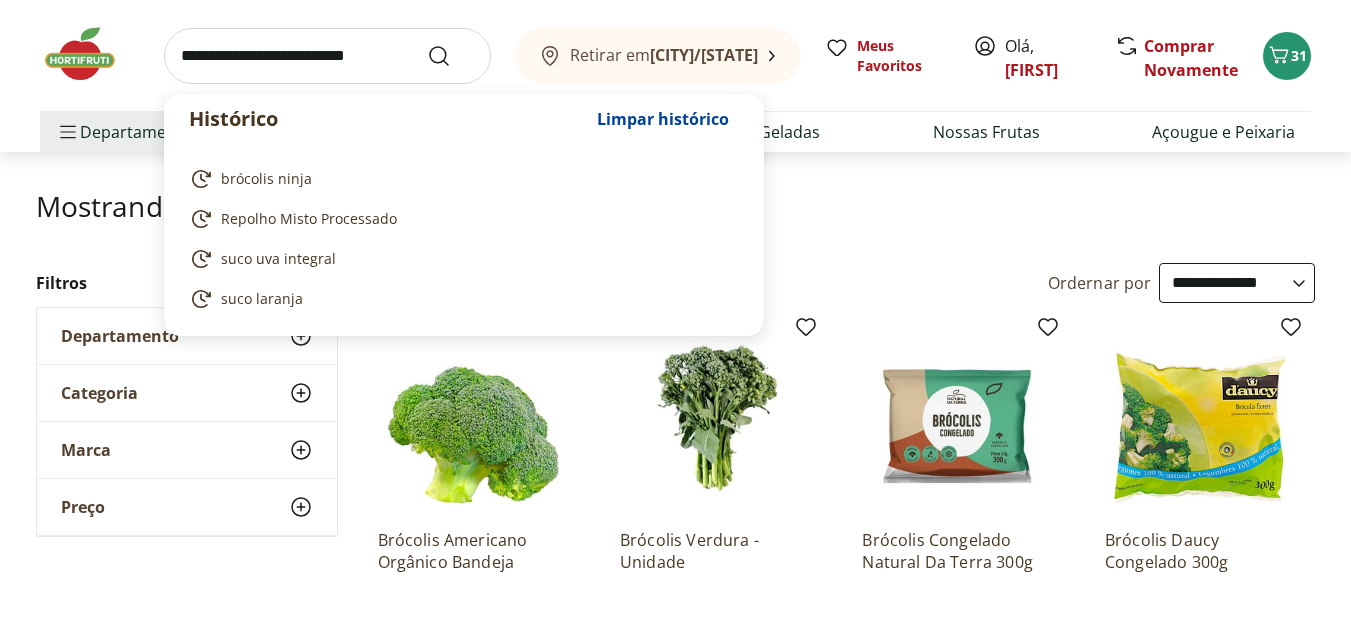 click at bounding box center [327, 56] 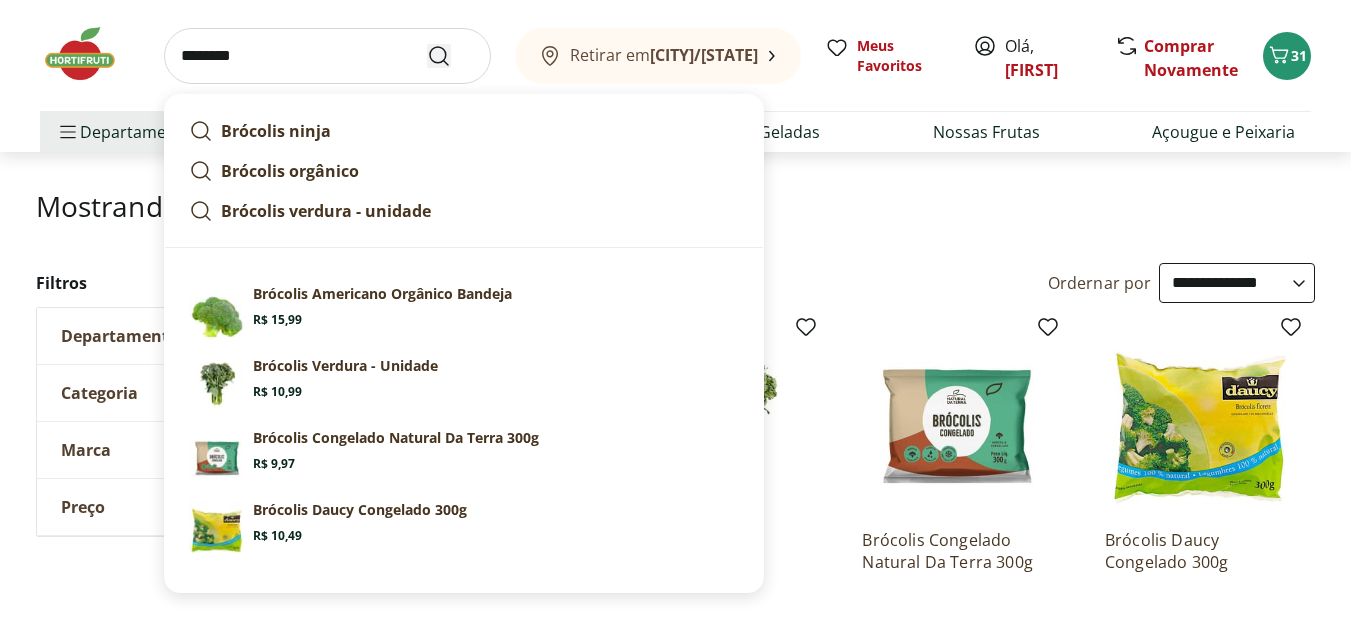 type on "********" 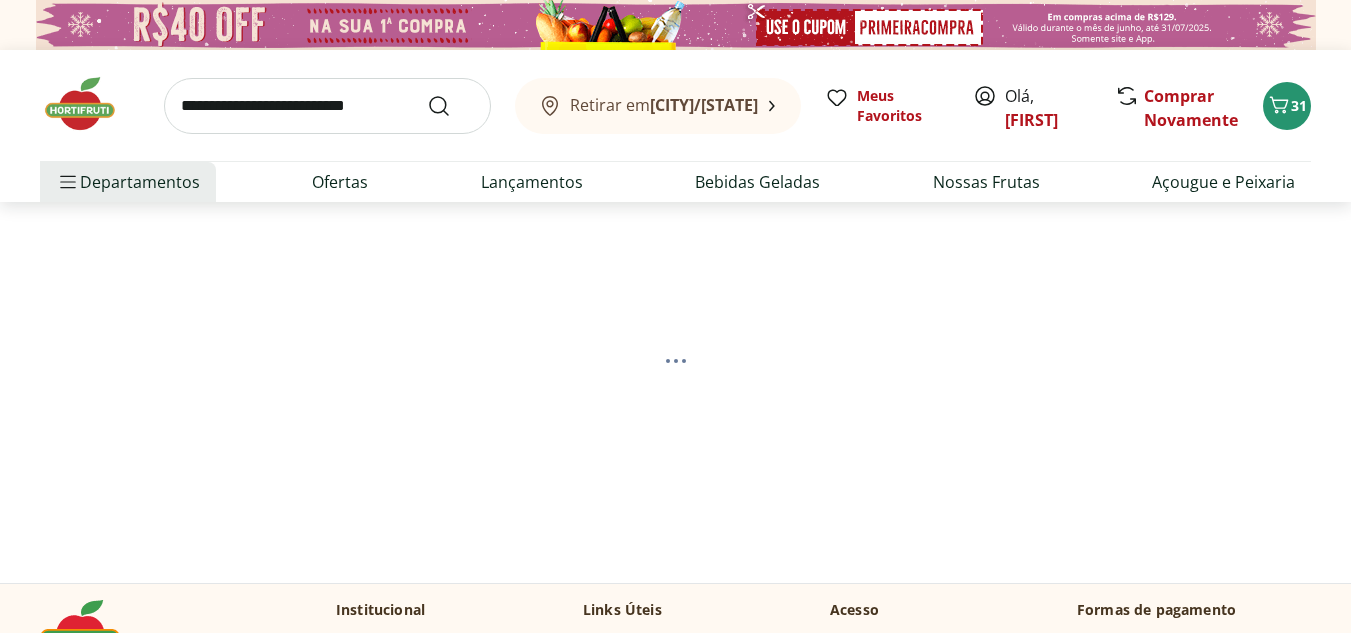 select on "**********" 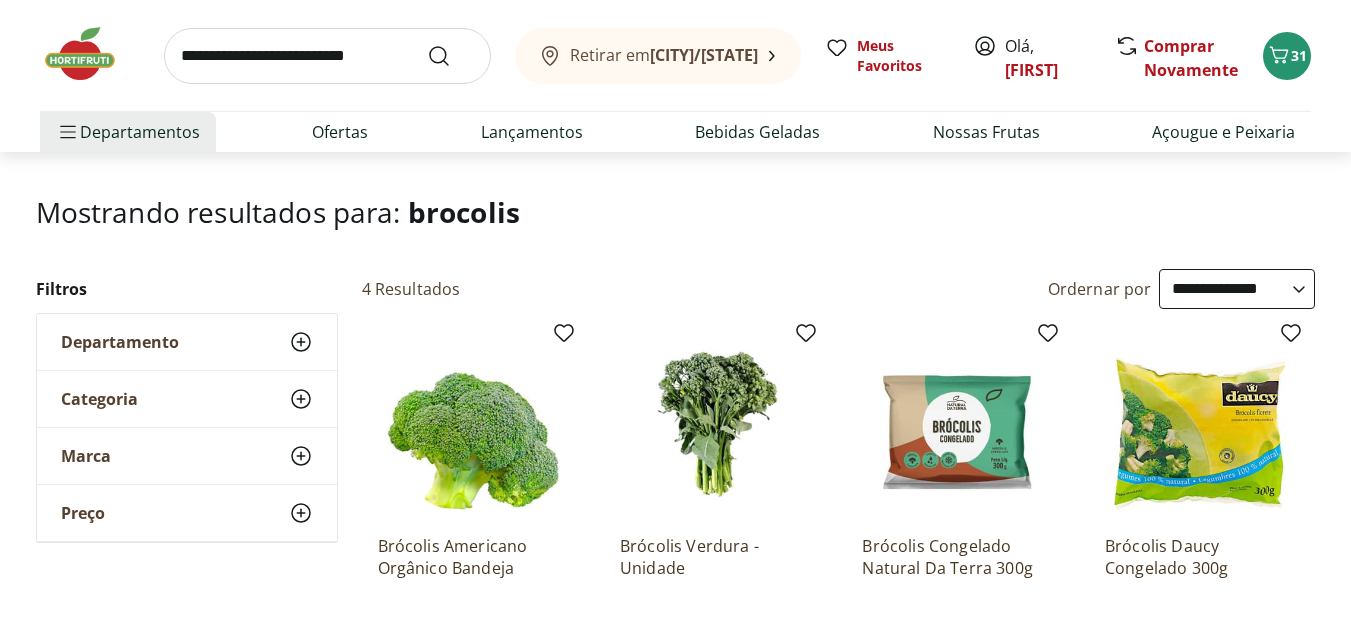 scroll, scrollTop: 0, scrollLeft: 0, axis: both 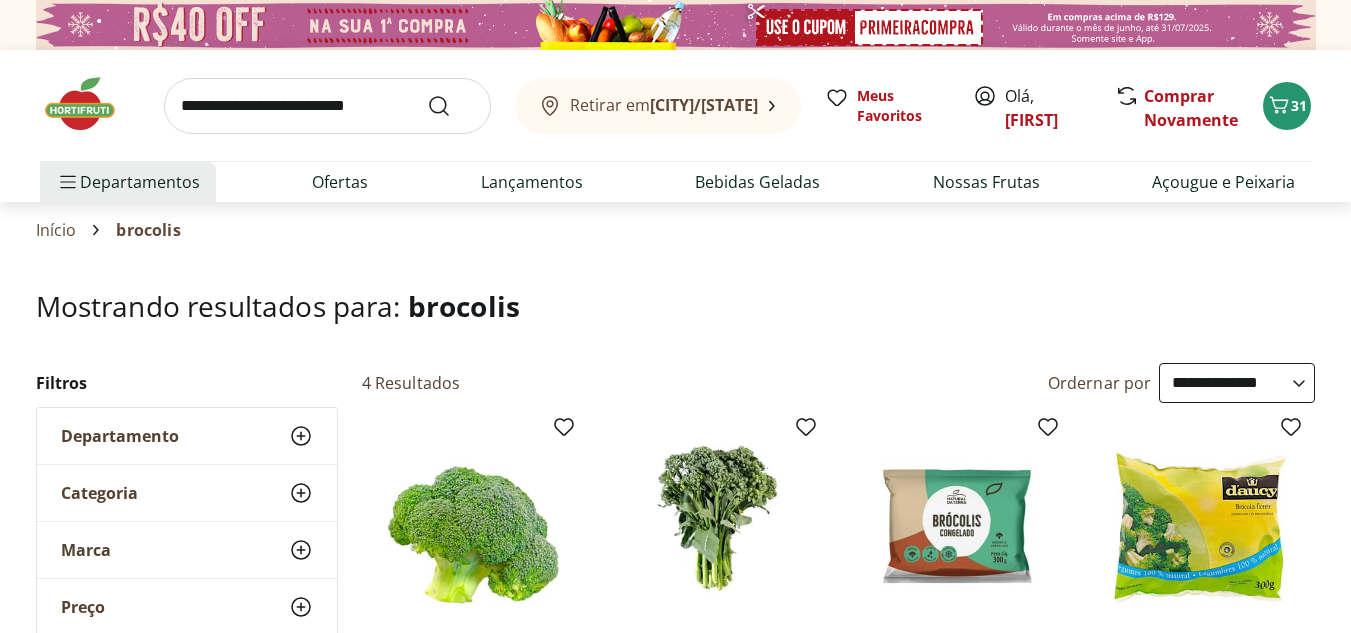 click on "Departamento" at bounding box center [120, 436] 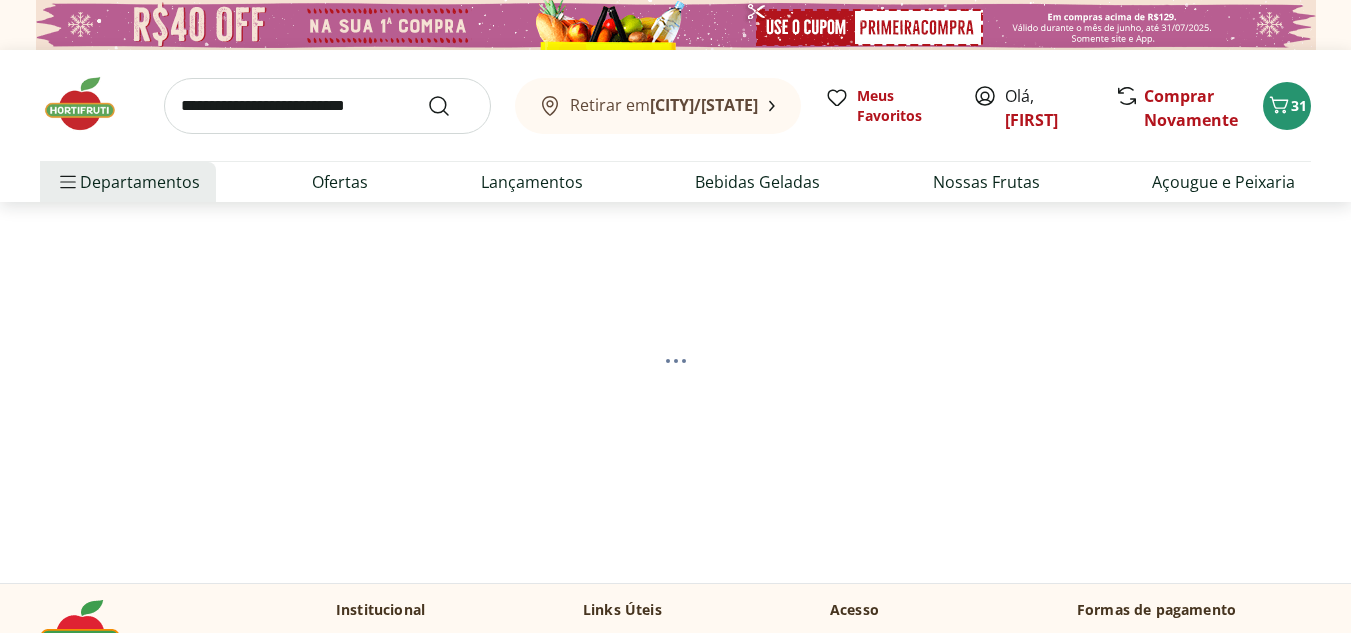 select on "**********" 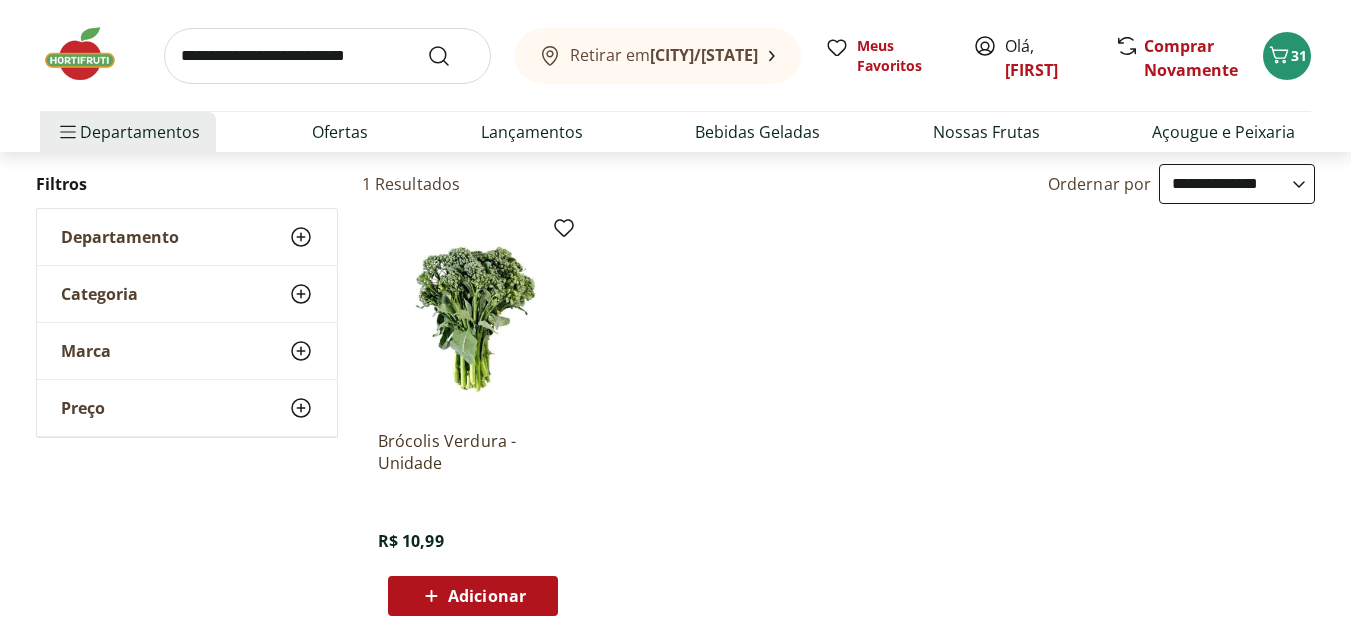scroll, scrollTop: 200, scrollLeft: 0, axis: vertical 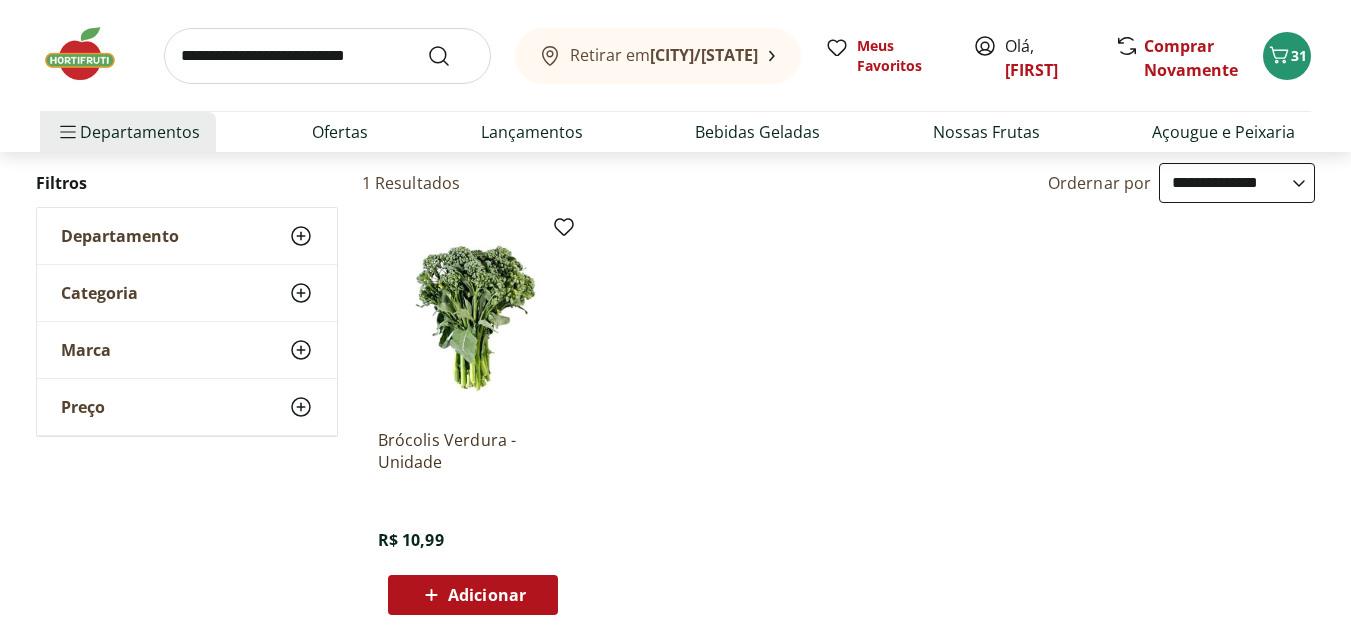 click on "Categoria" at bounding box center [99, 293] 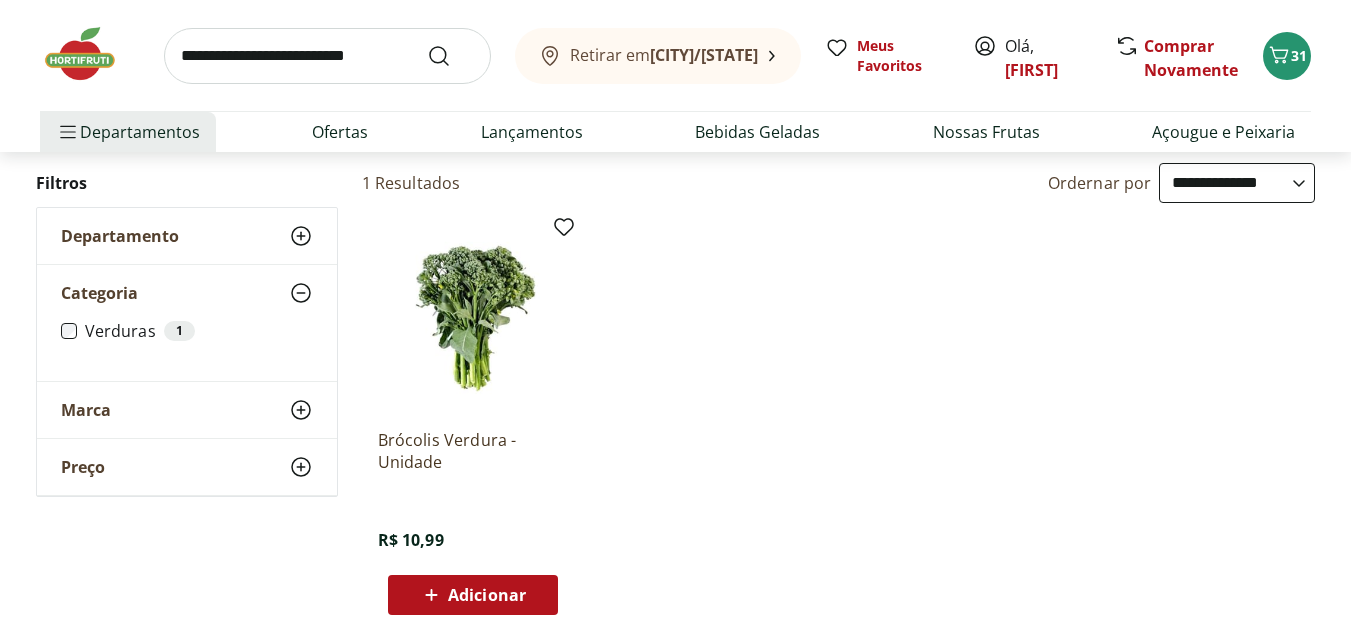 click at bounding box center (327, 56) 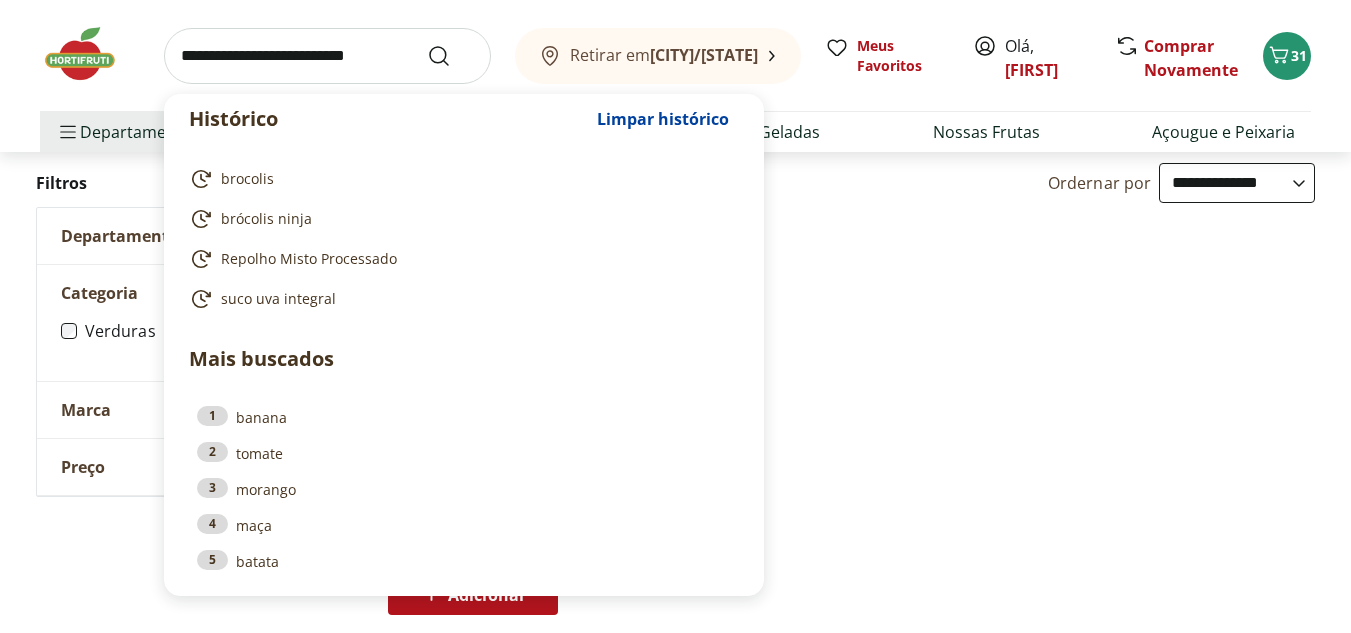 click on "Brócolis Verdura - Unidade R$ 10,99 Adicionar" at bounding box center [839, 419] 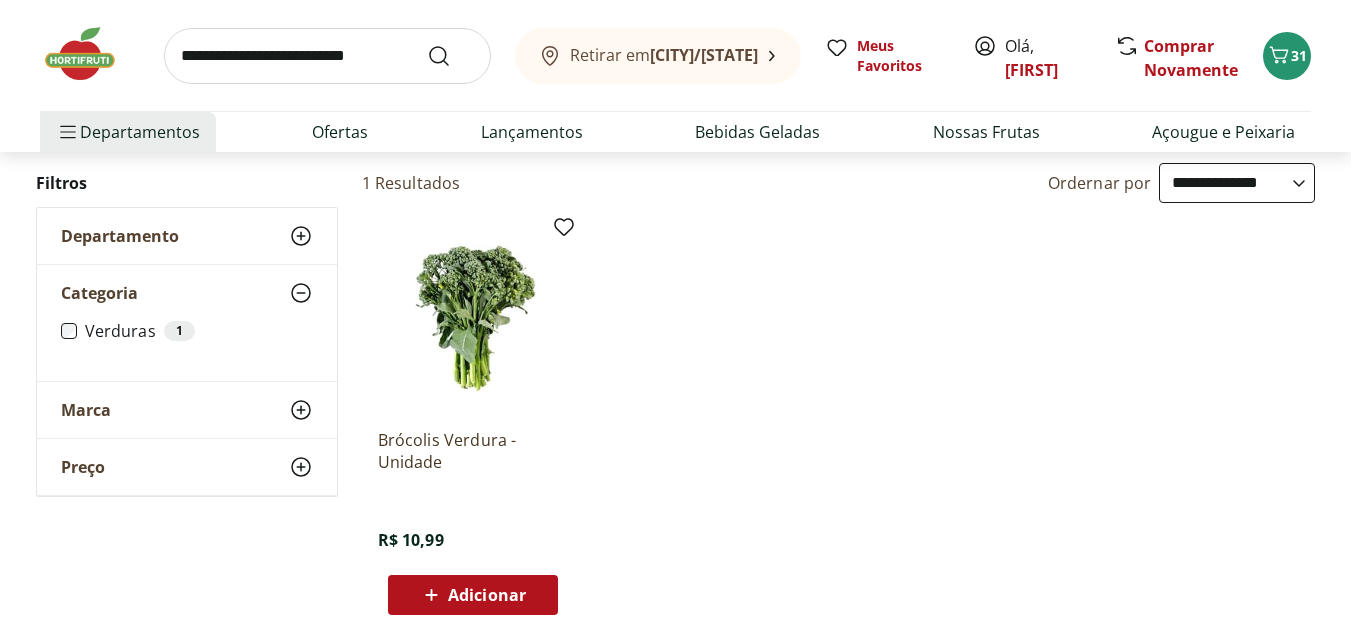 click on "Retirar em  Rio das Ostras/RJ Meus Favoritos Olá,  Sonja Comprar Novamente 31  Departamentos Nossa Marca Nossa Marca Ver tudo do departamento Açougue & Peixaria Congelados e Refrigerados Frutas, Legumes e Verduras Orgânicos Mercearia Sorvetes Hortifruti Hortifruti Ver tudo do departamento Cogumelos Frutas Legumes Ovos Temperos Frescos Verduras Orgânicos Orgânicos Ver tudo do departamento Bebidas Orgânicas Frutas Orgânicas Legumes Orgânicos Ovos Orgânicos Perecíveis Orgânicos Verduras Orgânicas Temperos Frescos Açougue e Peixaria Açougue e Peixaria Ver tudo do departamento Aves Bovinos Exóticos Frutos do Mar Linguiça e Salsicha Peixes Salgados e Defumados Suínos Prontinhos Prontinhos Ver tudo do departamento Frutas Cortadinhas Pré Preparados Prontos para Consumo Saladas Sucos e Água de Coco Padaria Padaria Ver tudo do departamento Bolos e Mini Bolos Doces Pão Padaria Própria Salgados Torradas Bebidas Bebidas Ver tudo do departamento Água Água de Coco Cerveja Destilados Chá e Mate Vinhos" at bounding box center [675, 76] 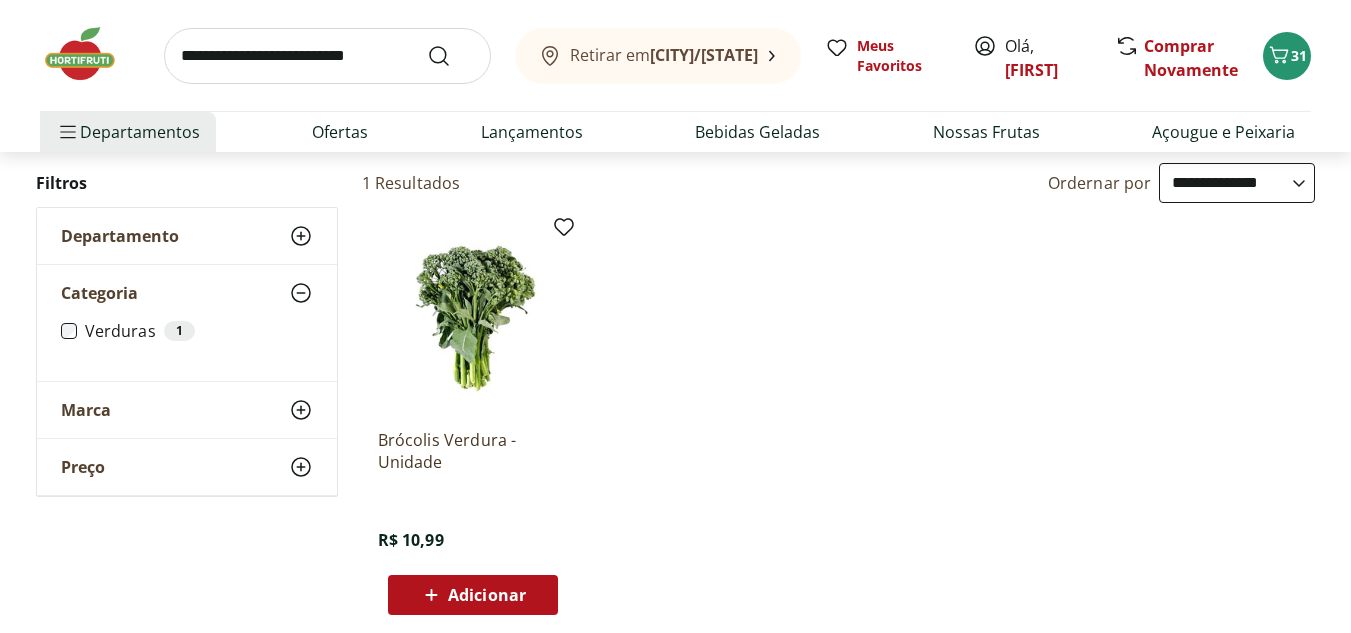click on "Departamento" at bounding box center [120, 236] 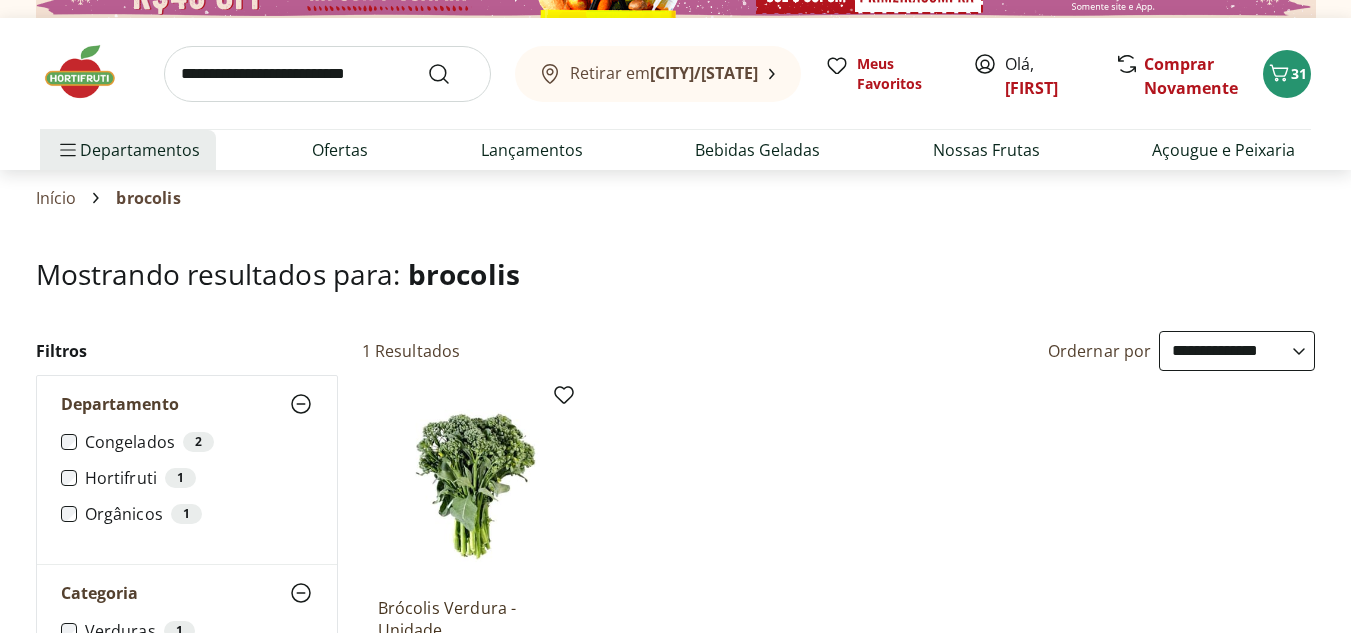 scroll, scrollTop: 0, scrollLeft: 0, axis: both 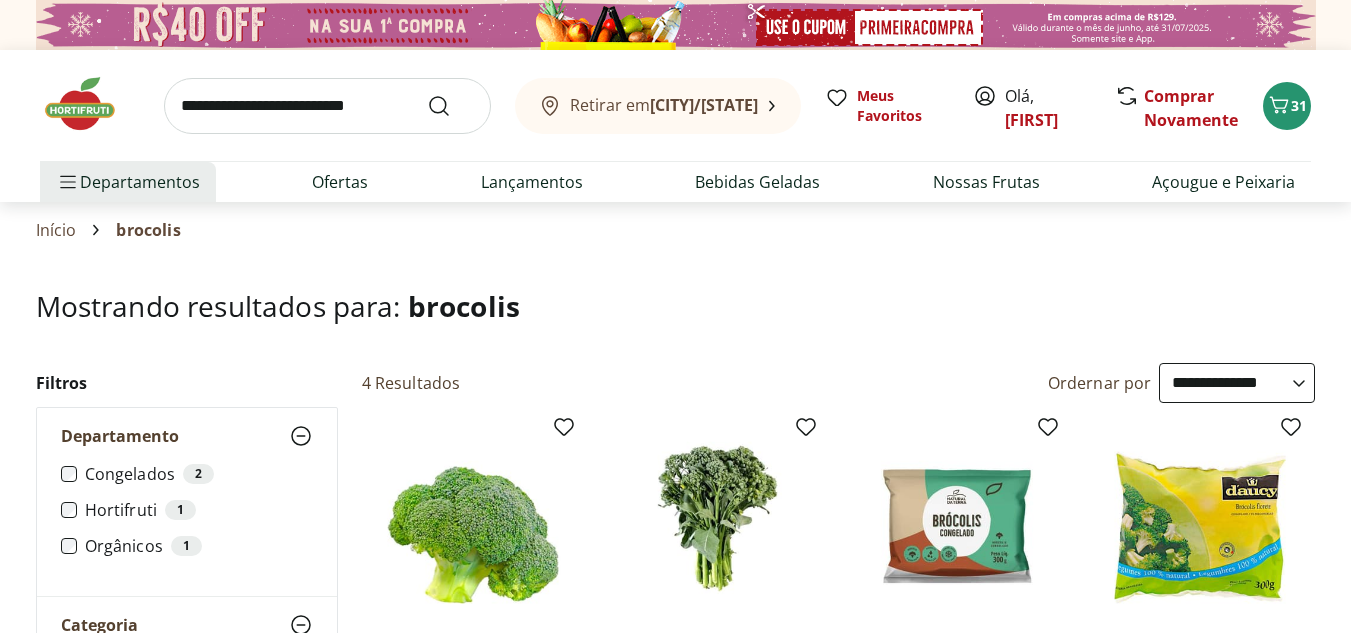 click at bounding box center (327, 106) 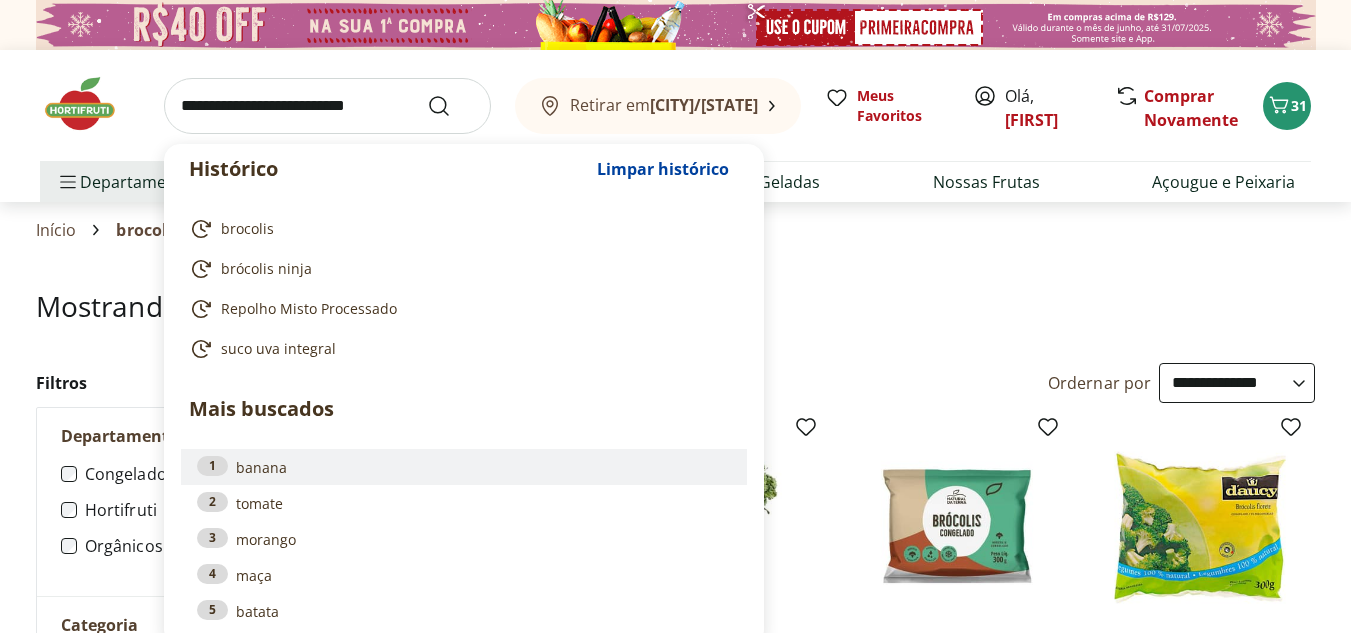 click on "1 banana" at bounding box center [464, 467] 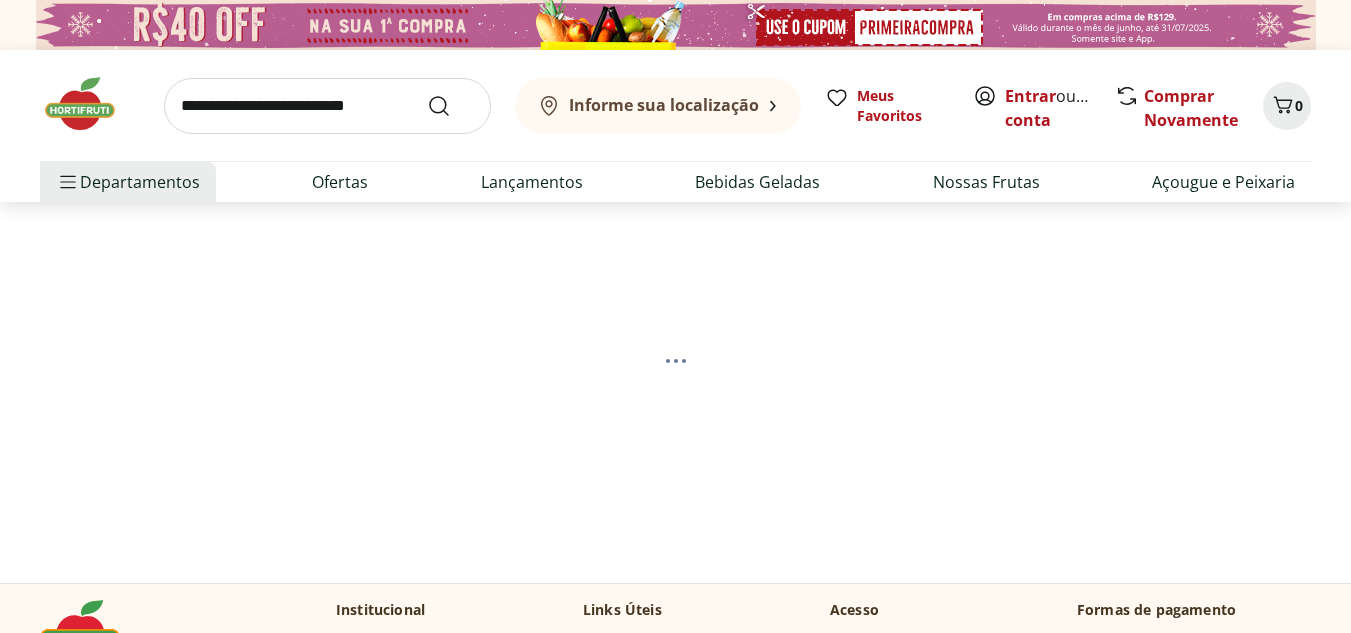 scroll, scrollTop: 0, scrollLeft: 0, axis: both 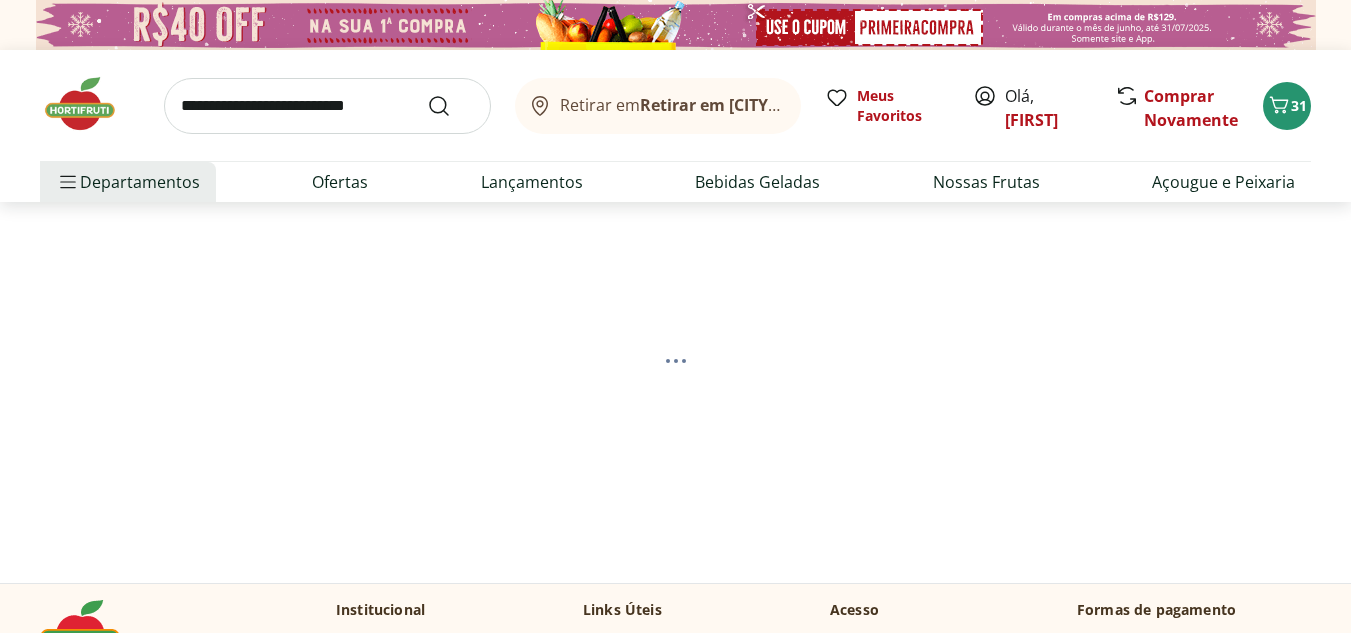 select on "**********" 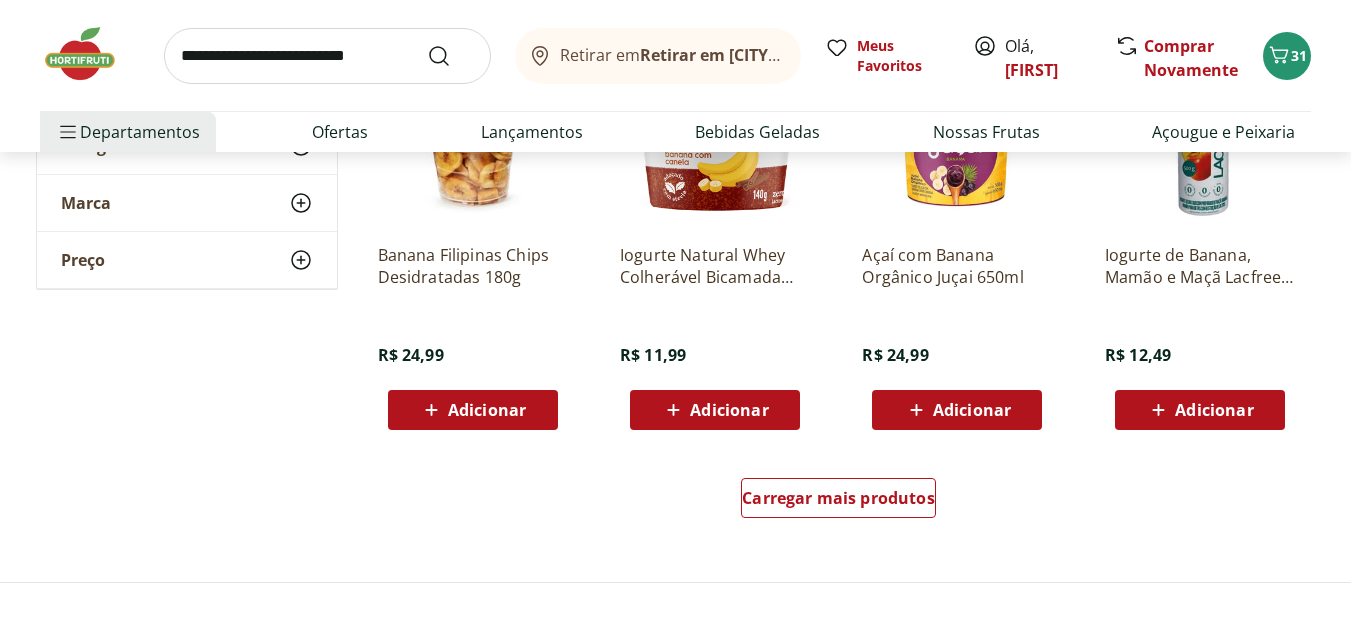 scroll, scrollTop: 1300, scrollLeft: 0, axis: vertical 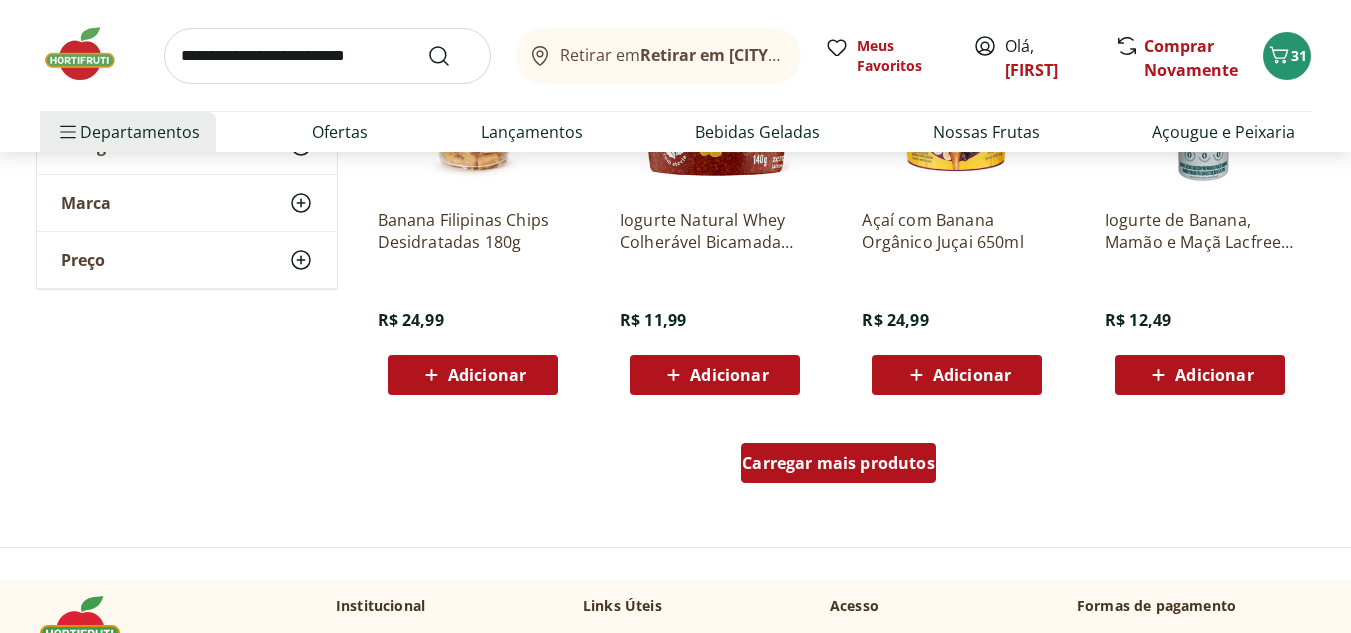click on "Carregar mais produtos" at bounding box center (838, 463) 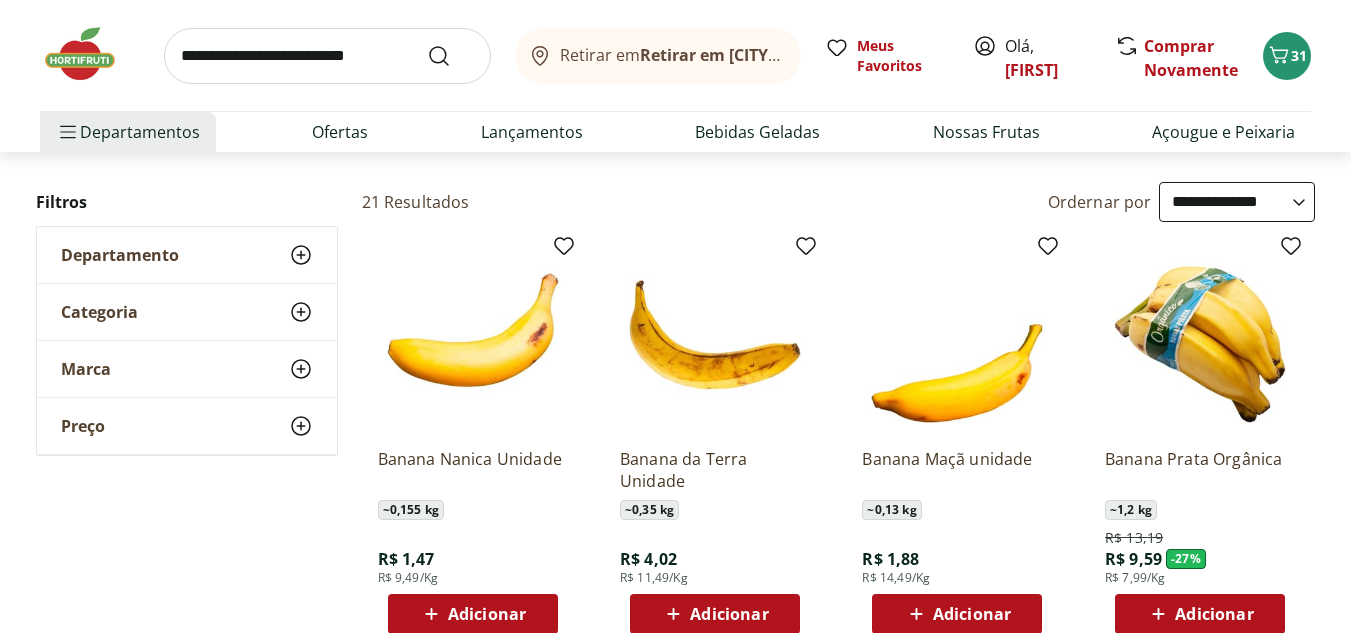 scroll, scrollTop: 0, scrollLeft: 0, axis: both 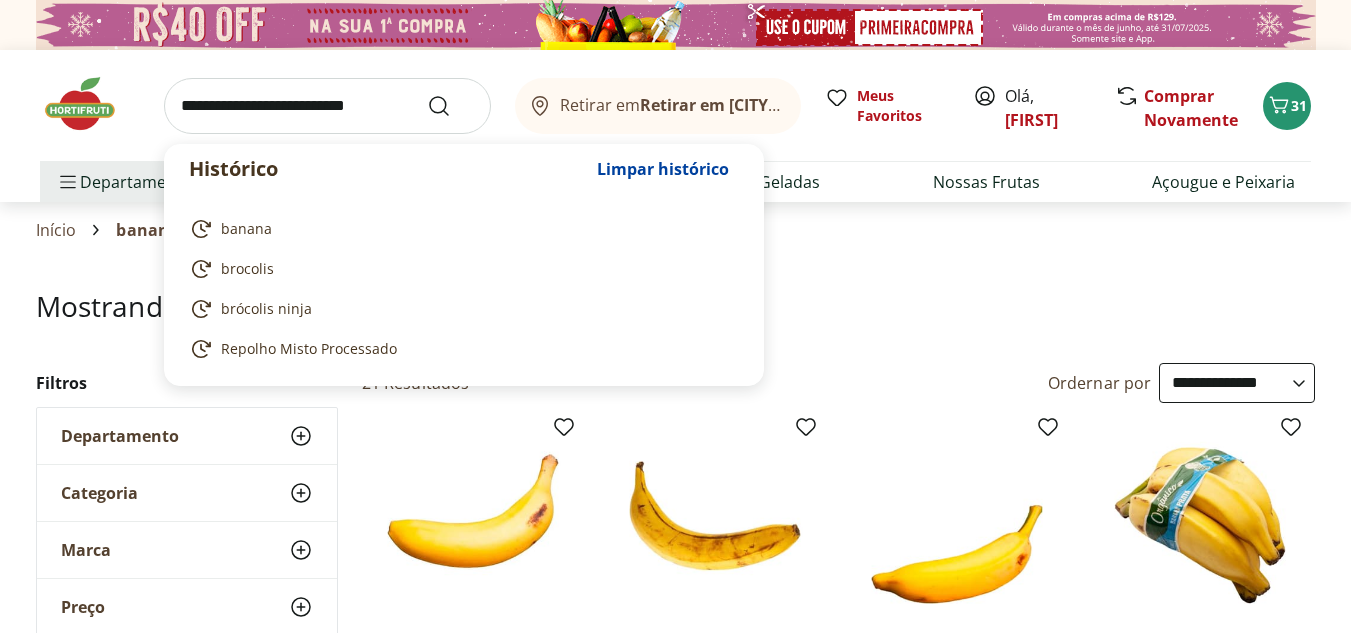 click at bounding box center [327, 106] 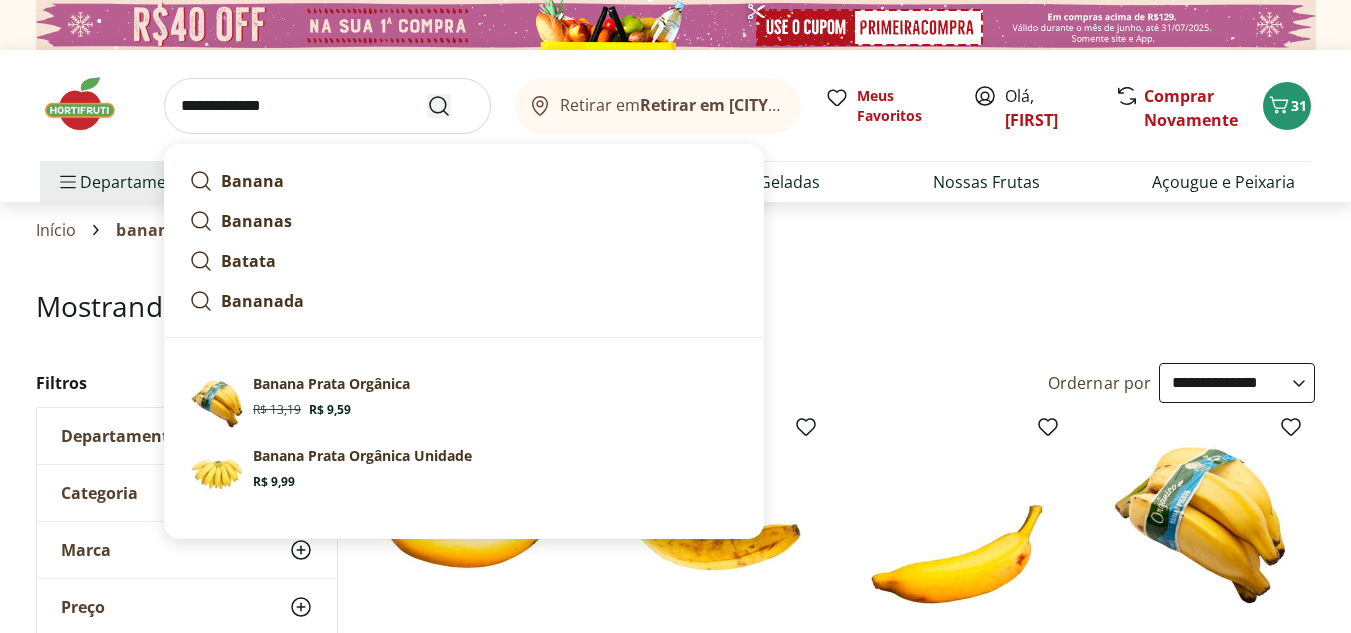 type on "**********" 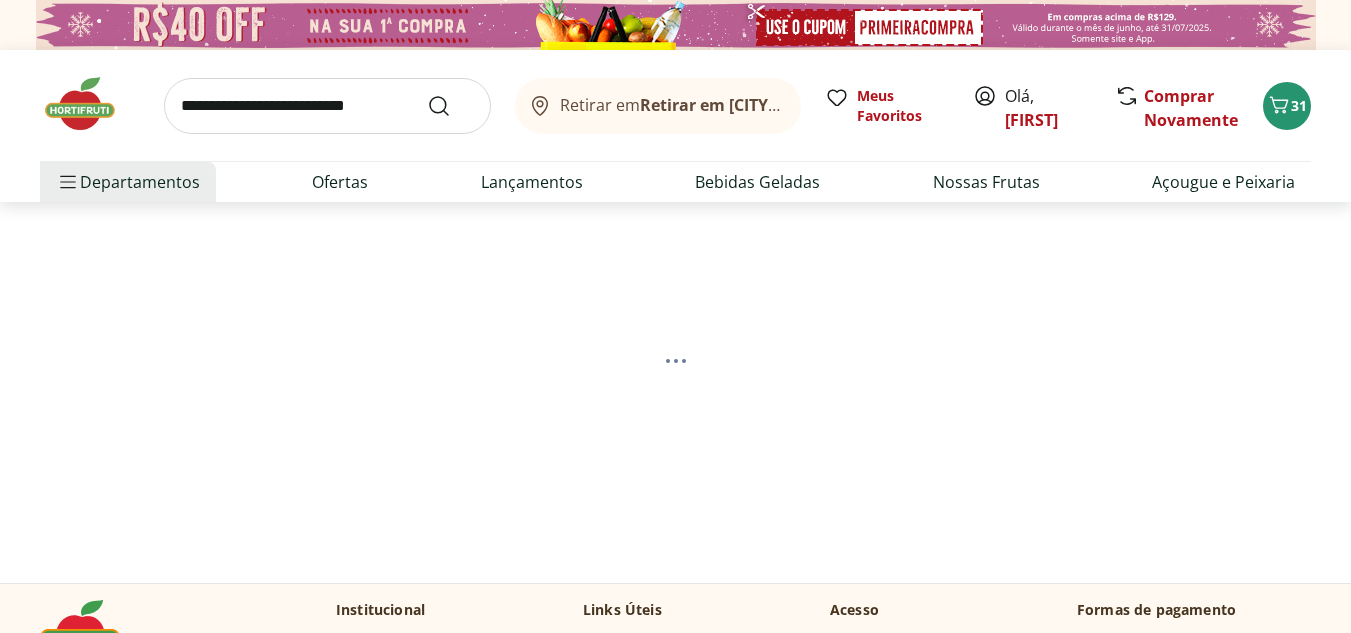 select on "**********" 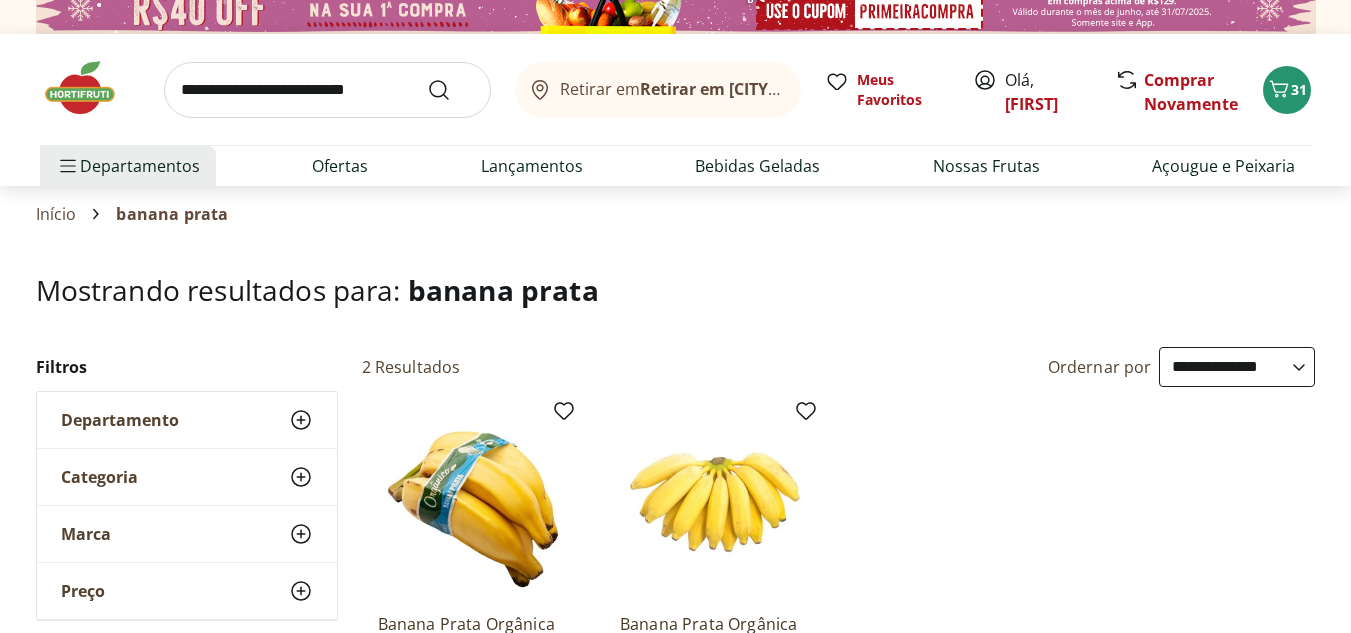 scroll, scrollTop: 0, scrollLeft: 0, axis: both 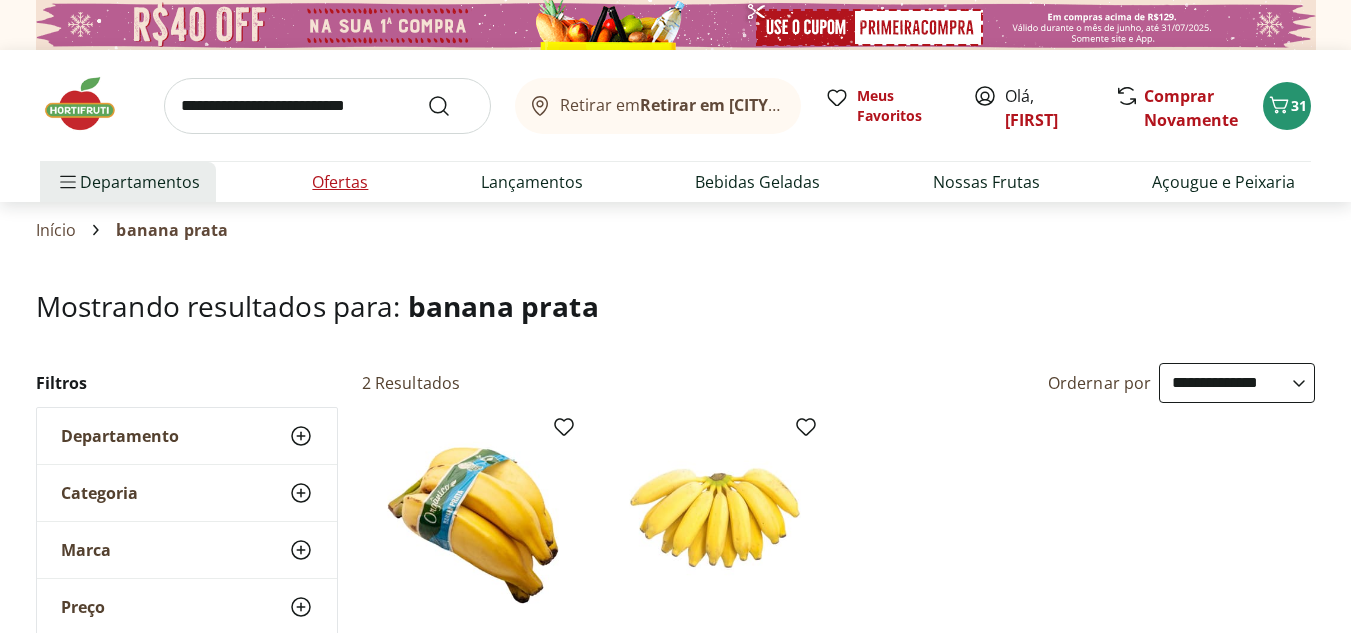 click on "Ofertas" at bounding box center [340, 182] 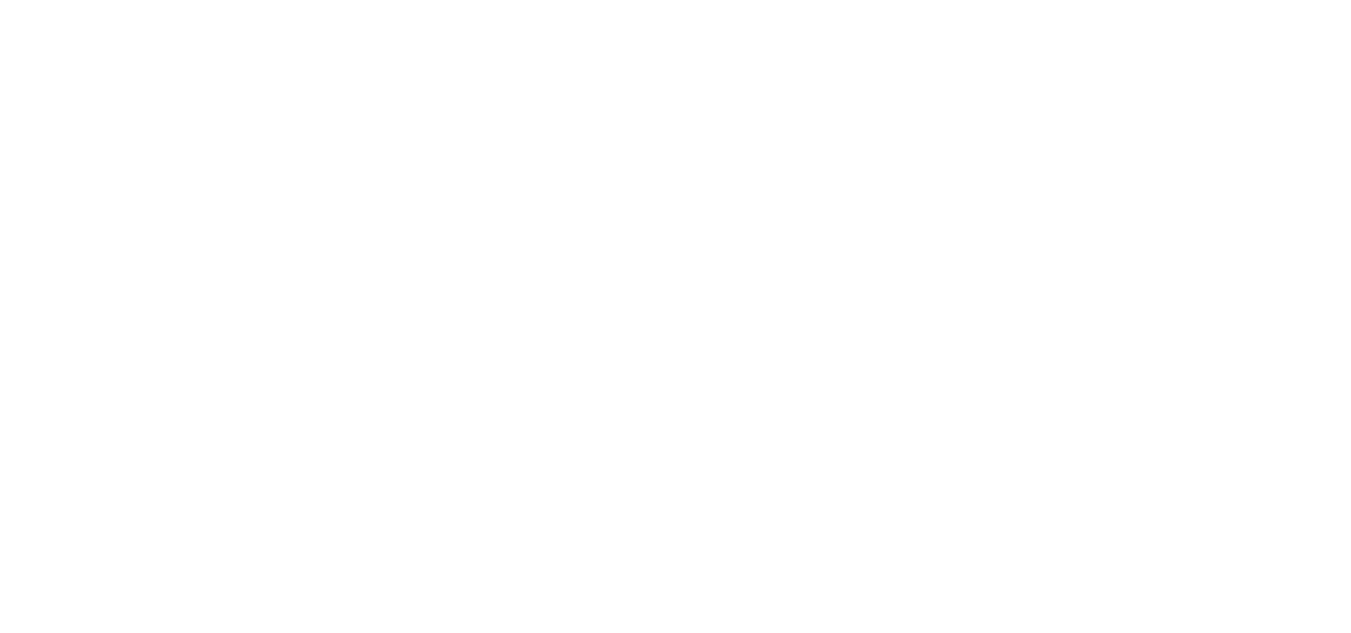 select on "**********" 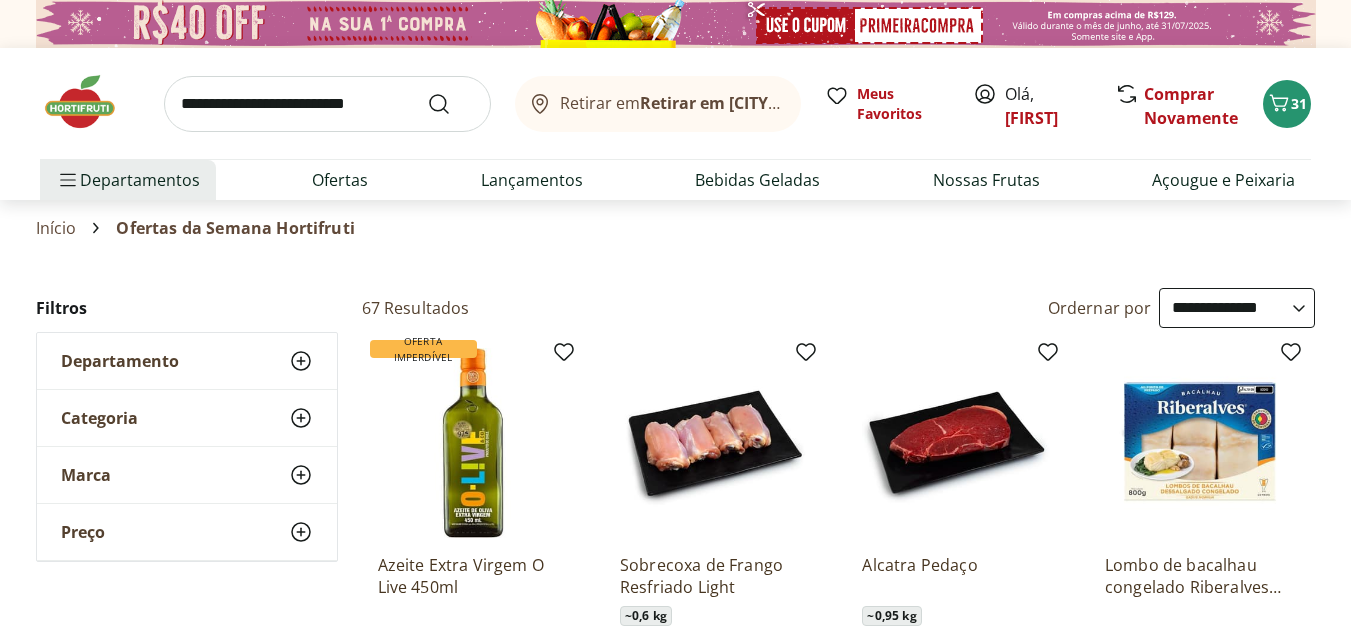 scroll, scrollTop: 0, scrollLeft: 0, axis: both 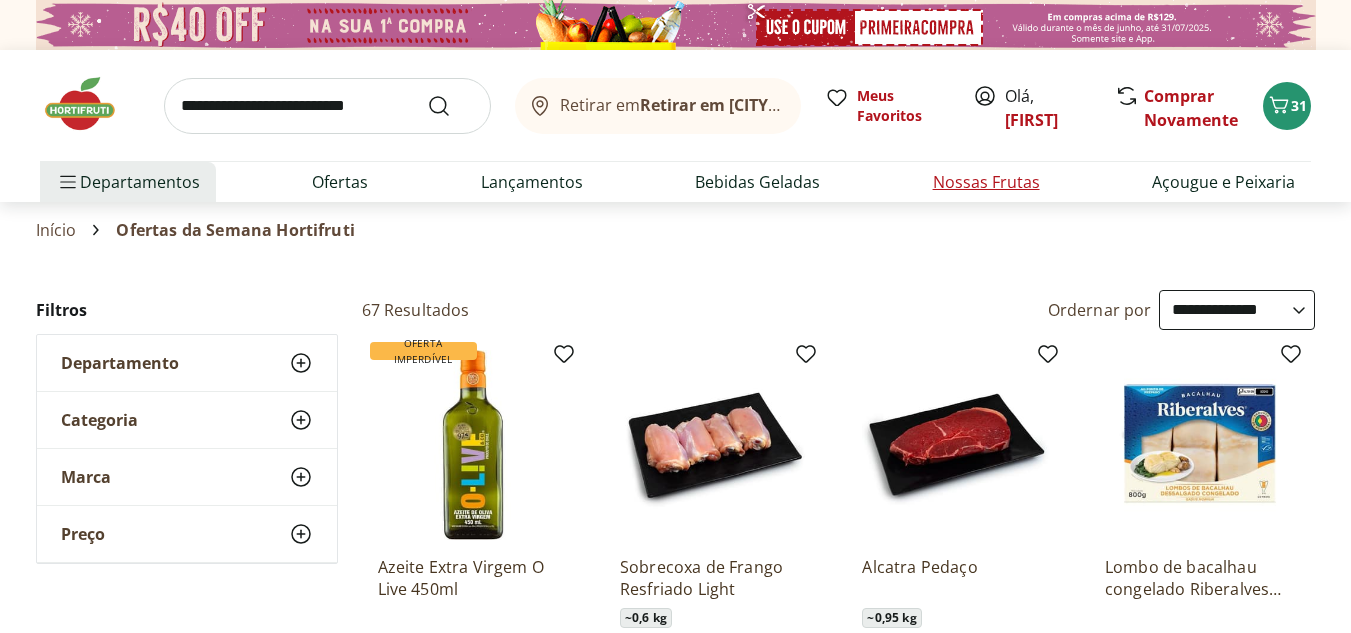 click on "Nossas Frutas" at bounding box center [986, 182] 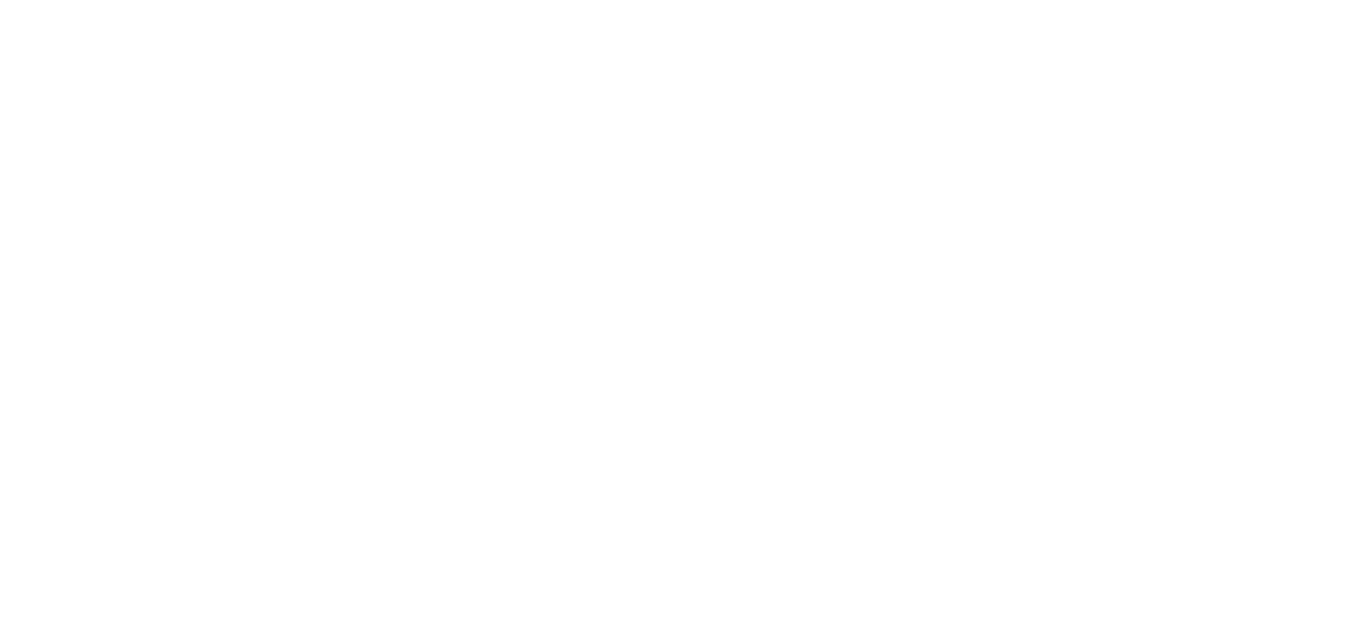 select on "**********" 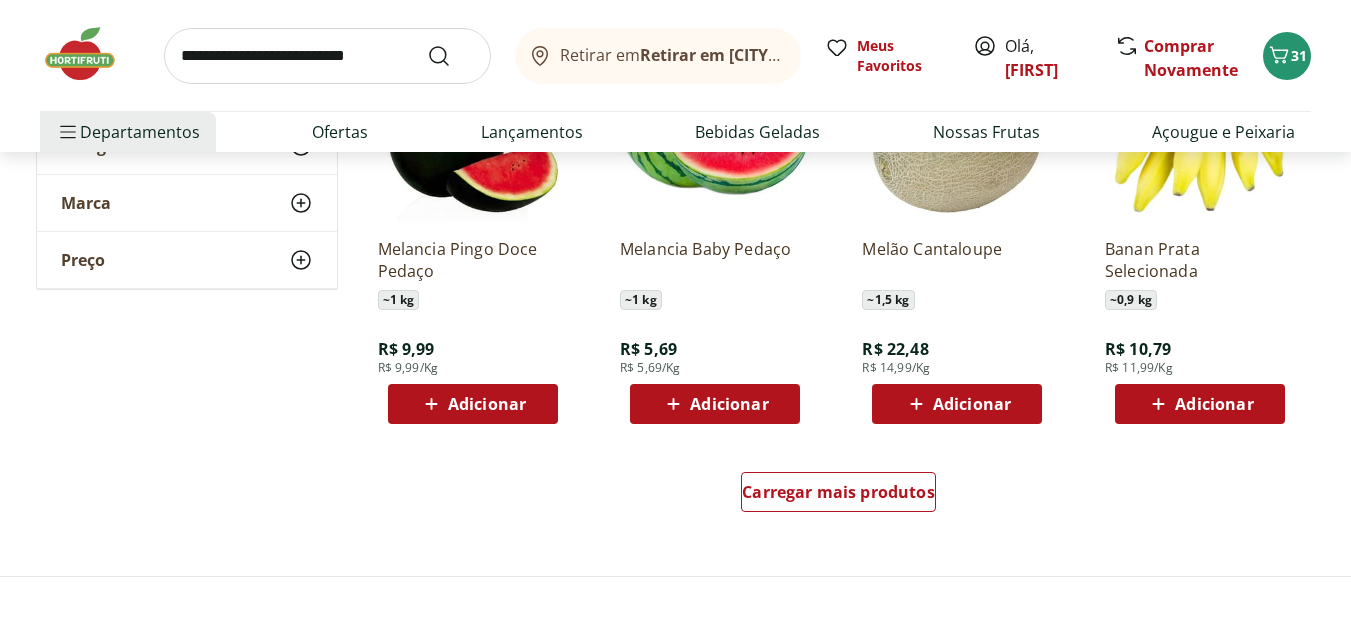 scroll, scrollTop: 1200, scrollLeft: 0, axis: vertical 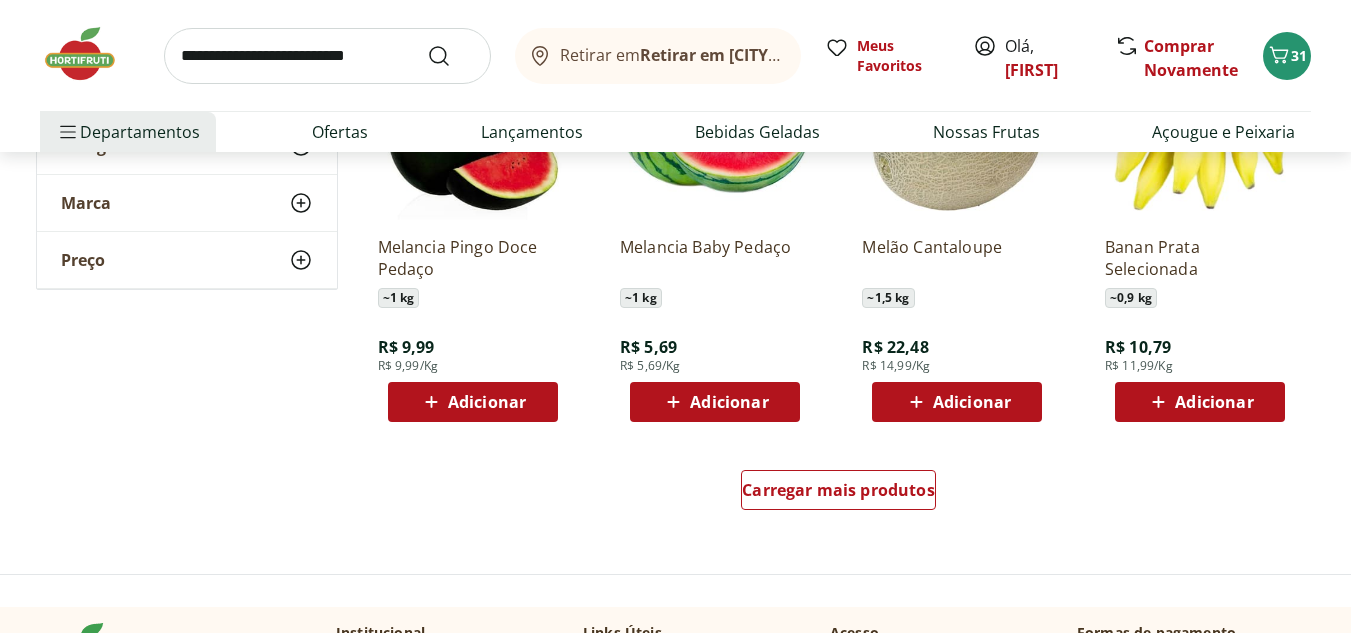 click on "Adicionar" at bounding box center [1214, 402] 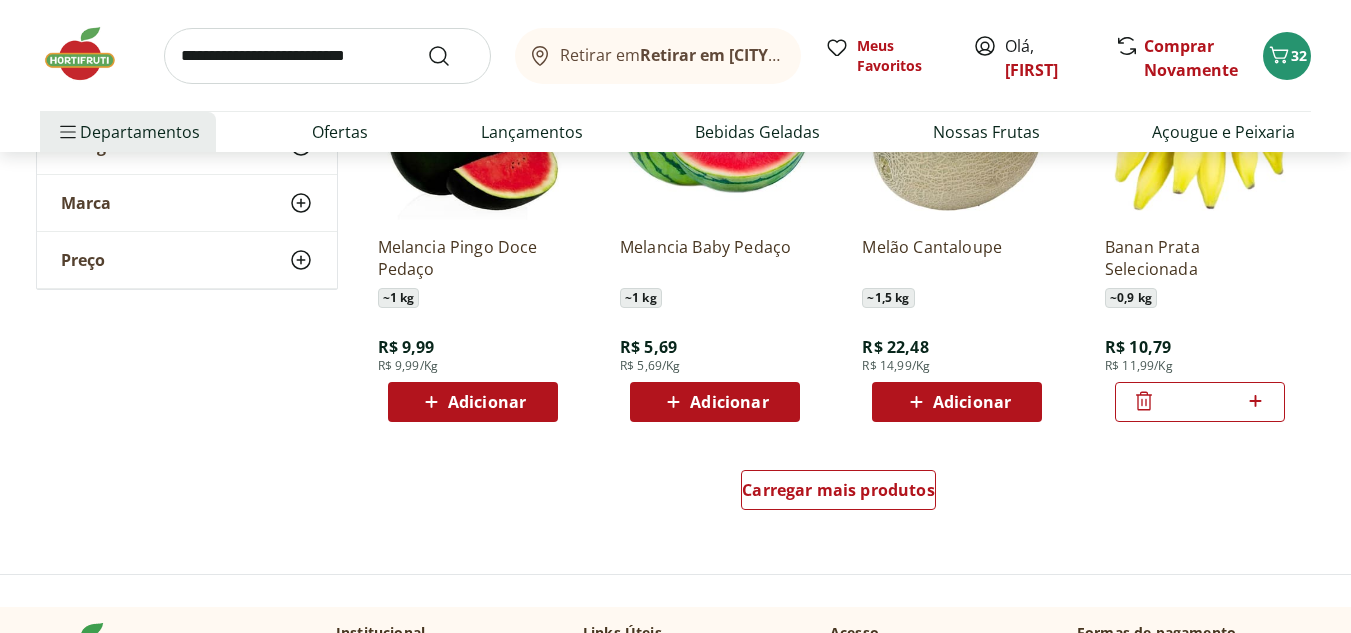click 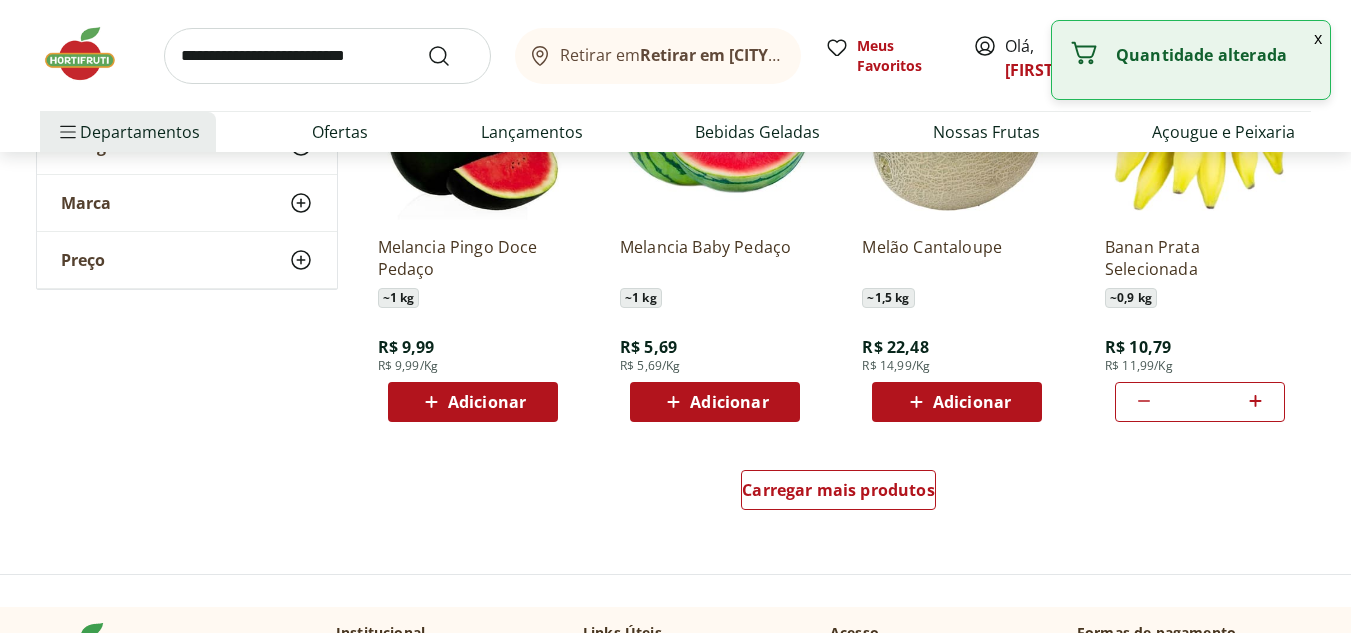 click 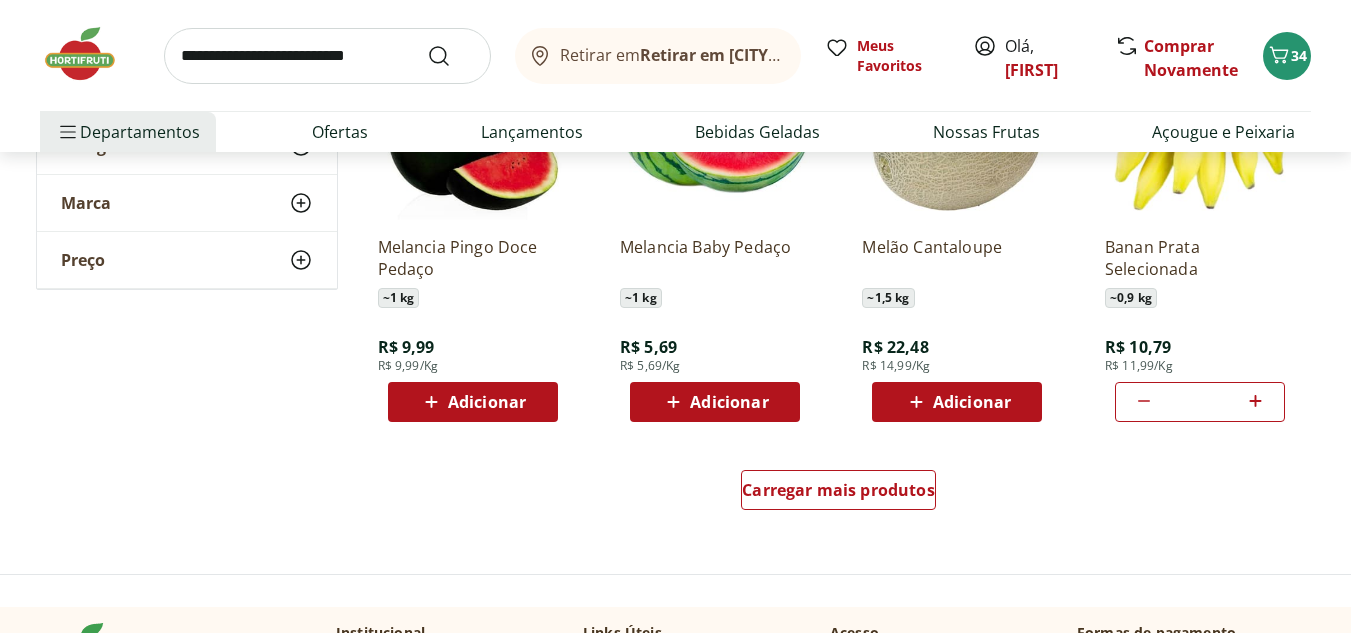 click 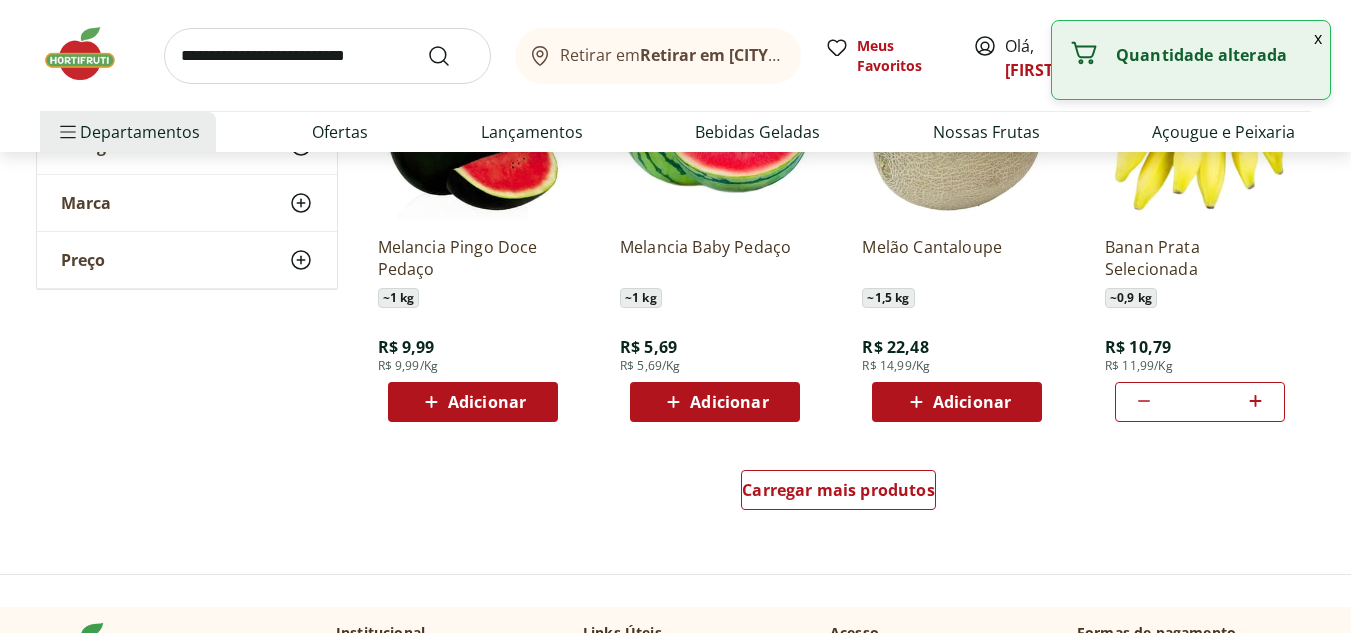 click 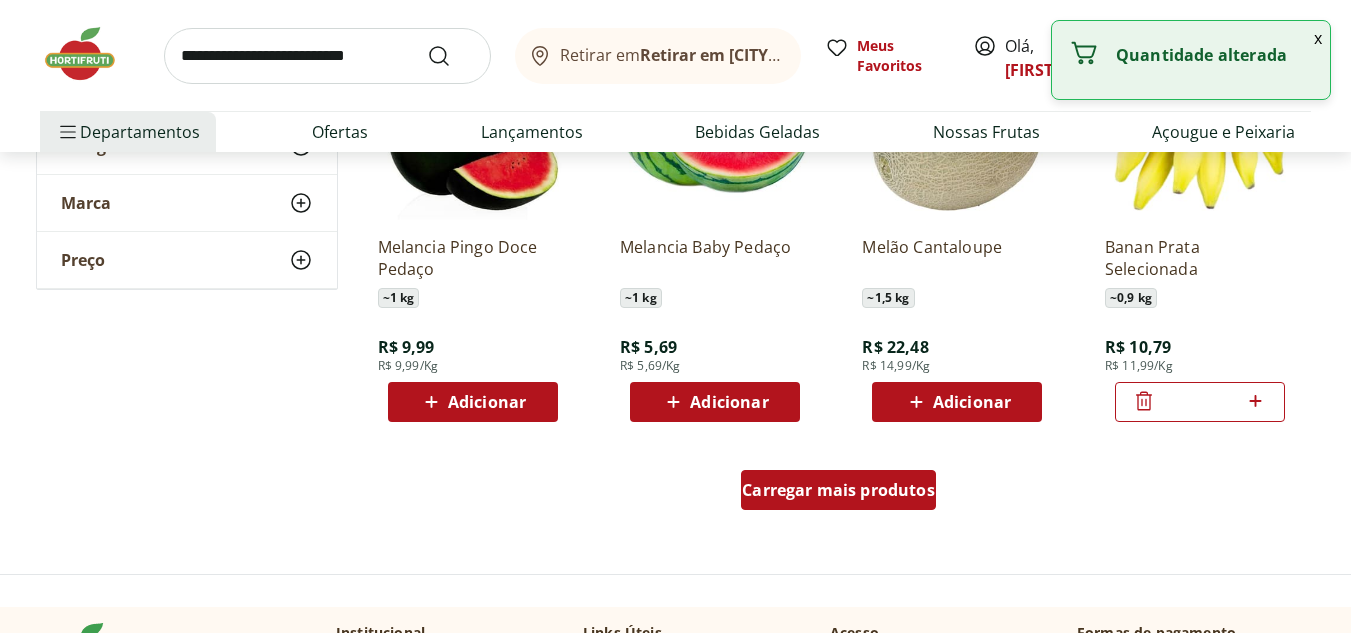 click on "Carregar mais produtos" at bounding box center [838, 490] 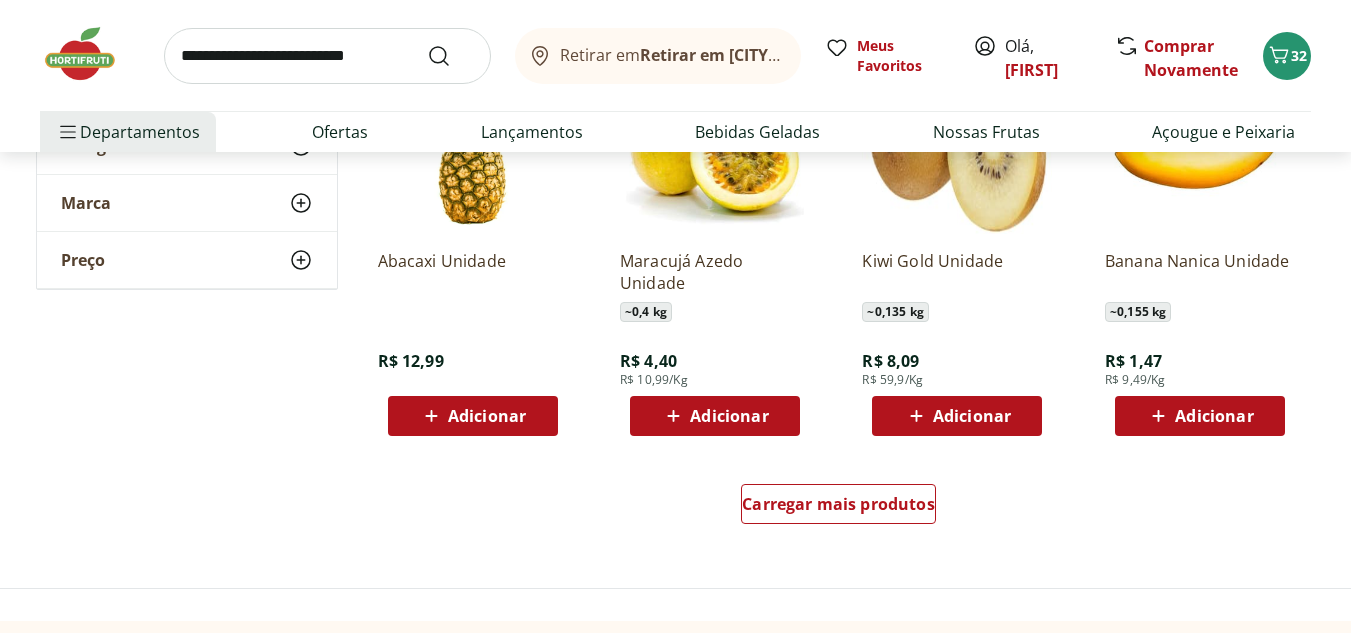 scroll, scrollTop: 2500, scrollLeft: 0, axis: vertical 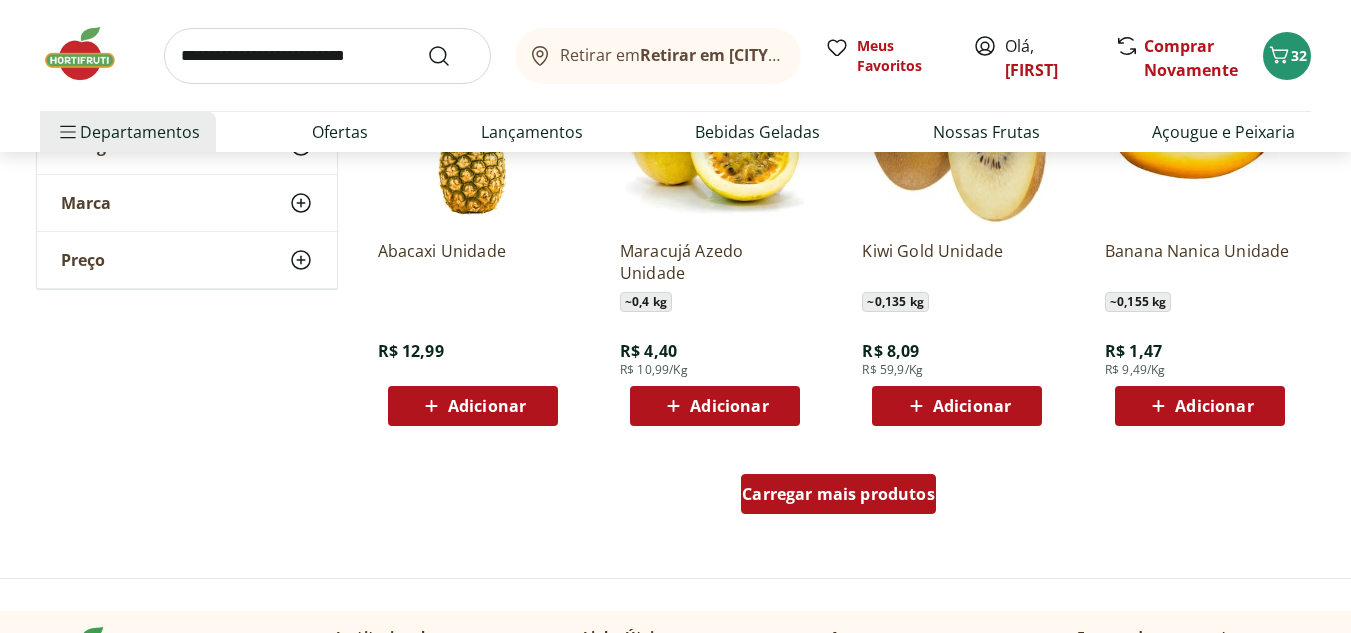 click on "Carregar mais produtos" at bounding box center [838, 494] 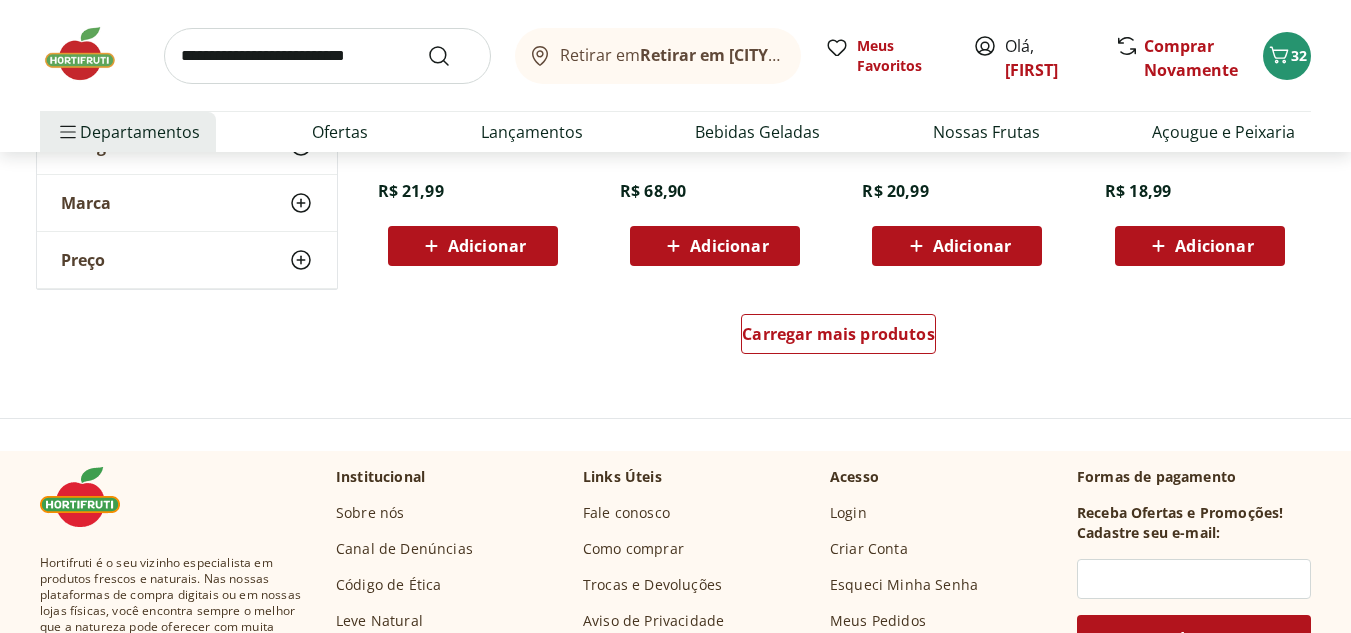 scroll, scrollTop: 4000, scrollLeft: 0, axis: vertical 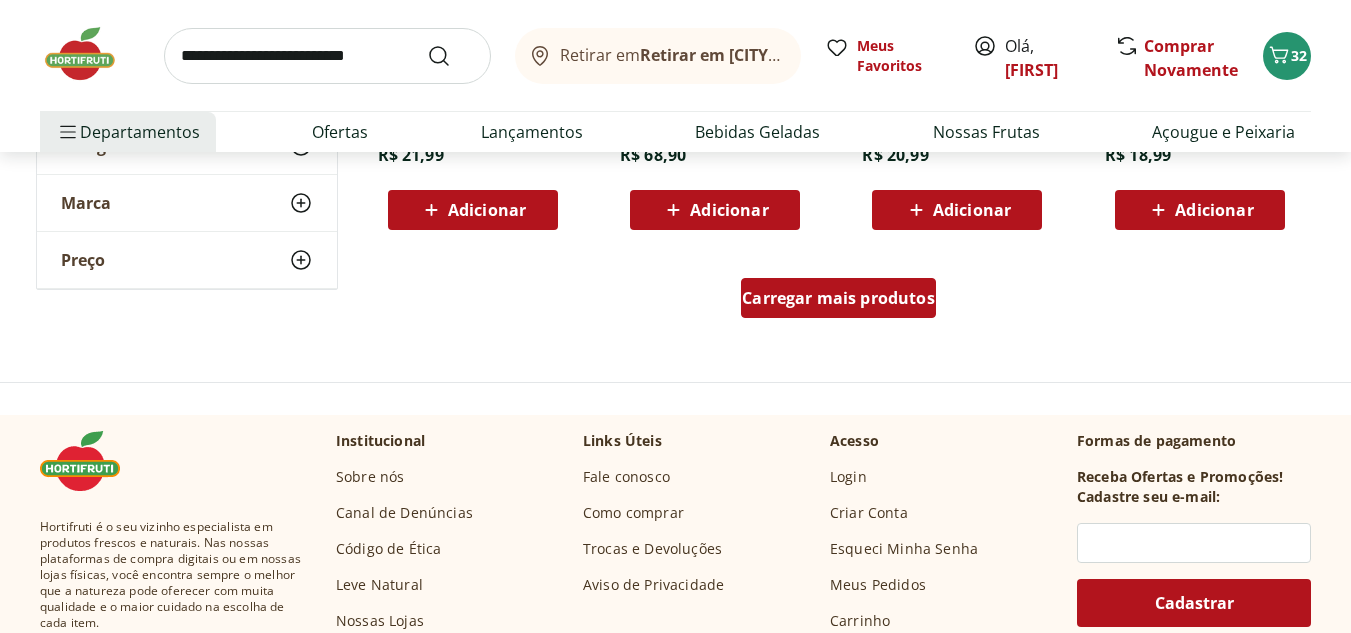 click on "Carregar mais produtos" at bounding box center (838, 298) 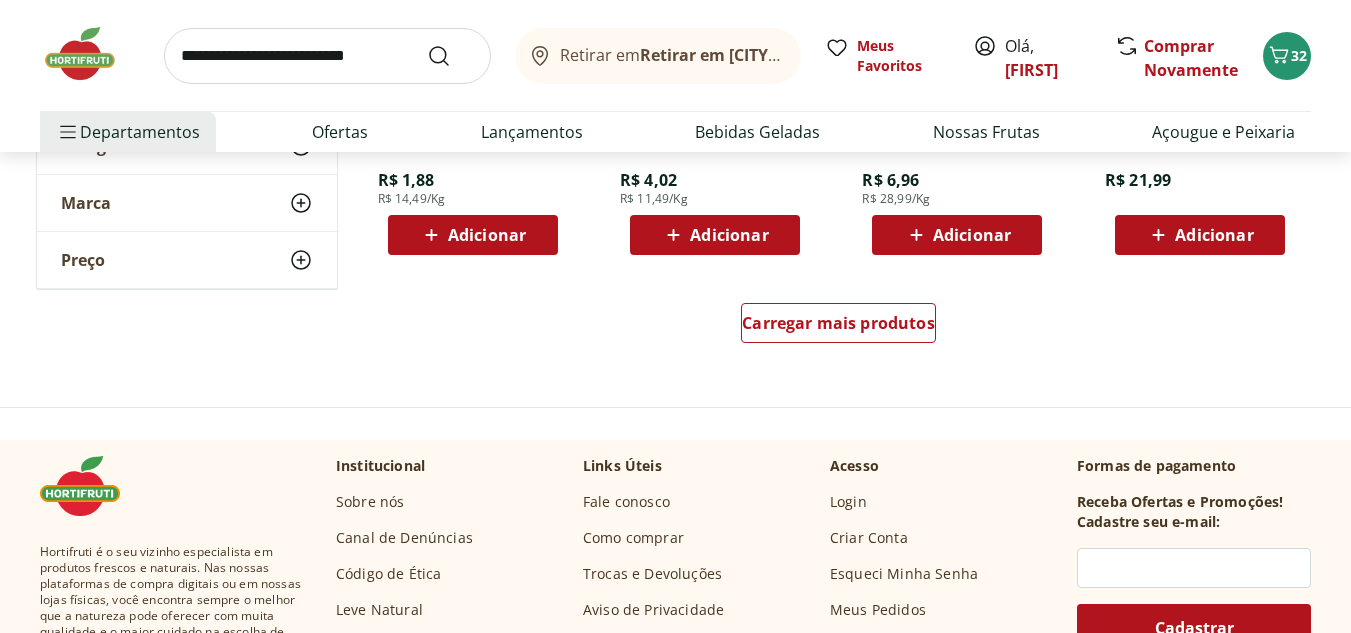 scroll, scrollTop: 5300, scrollLeft: 0, axis: vertical 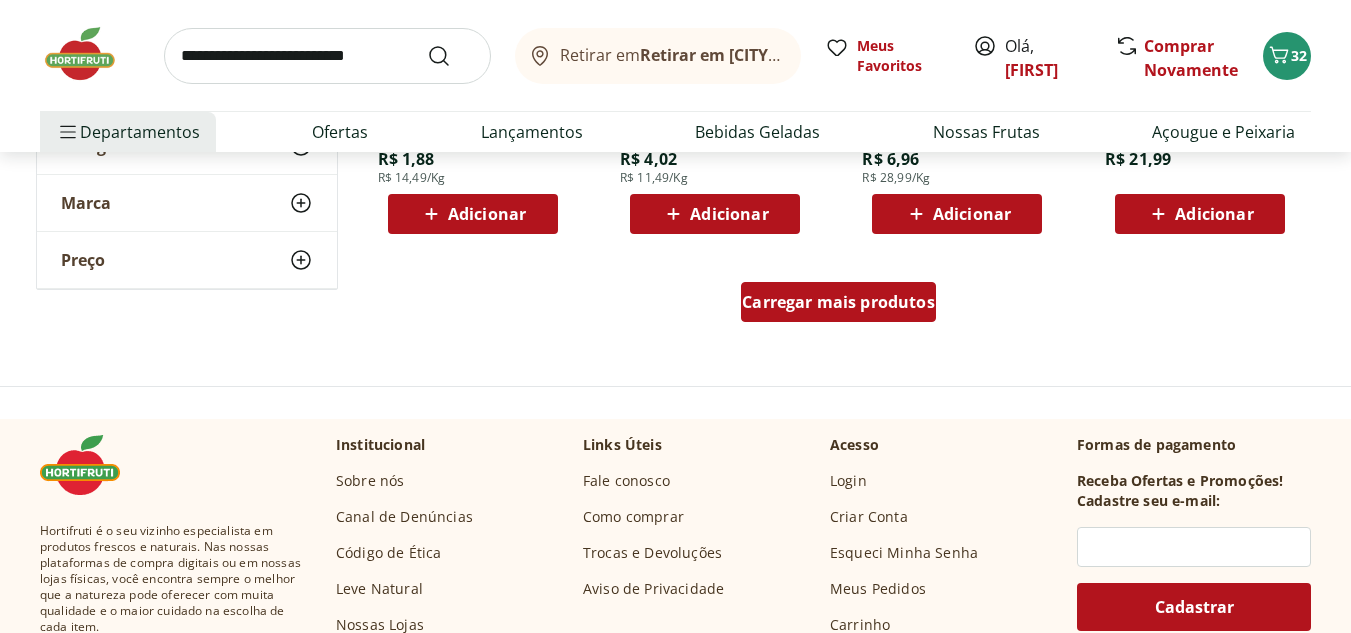 click on "Carregar mais produtos" at bounding box center [838, 302] 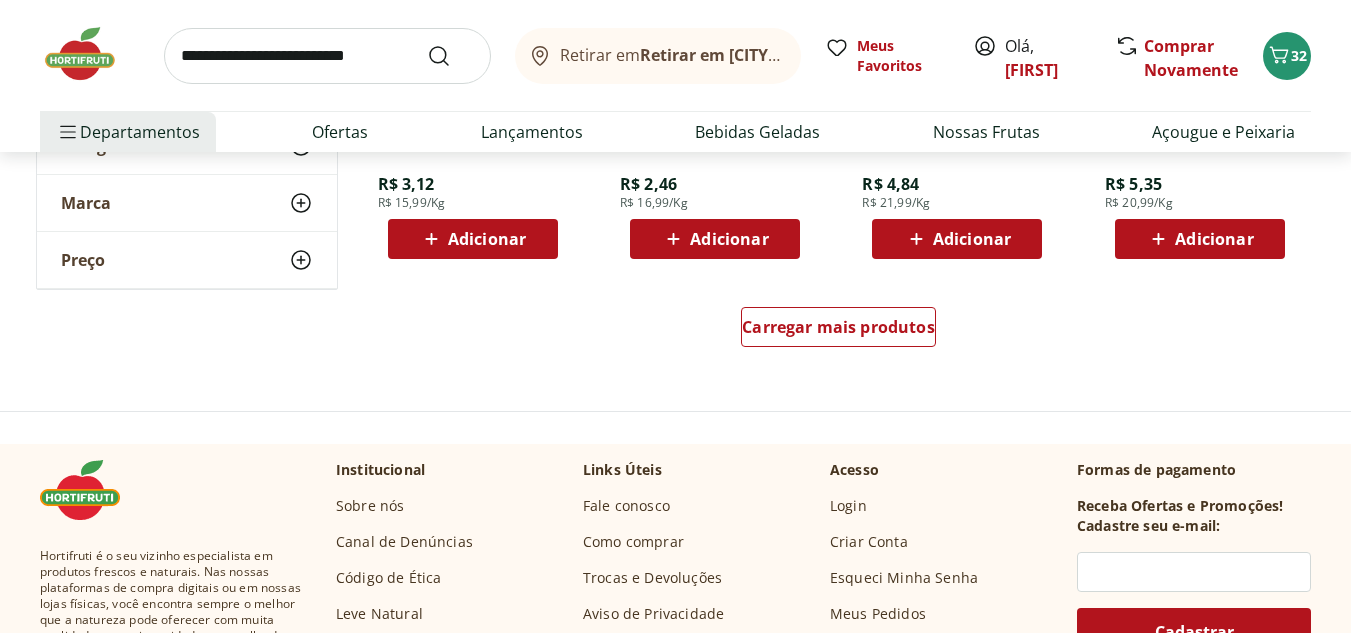 scroll, scrollTop: 6600, scrollLeft: 0, axis: vertical 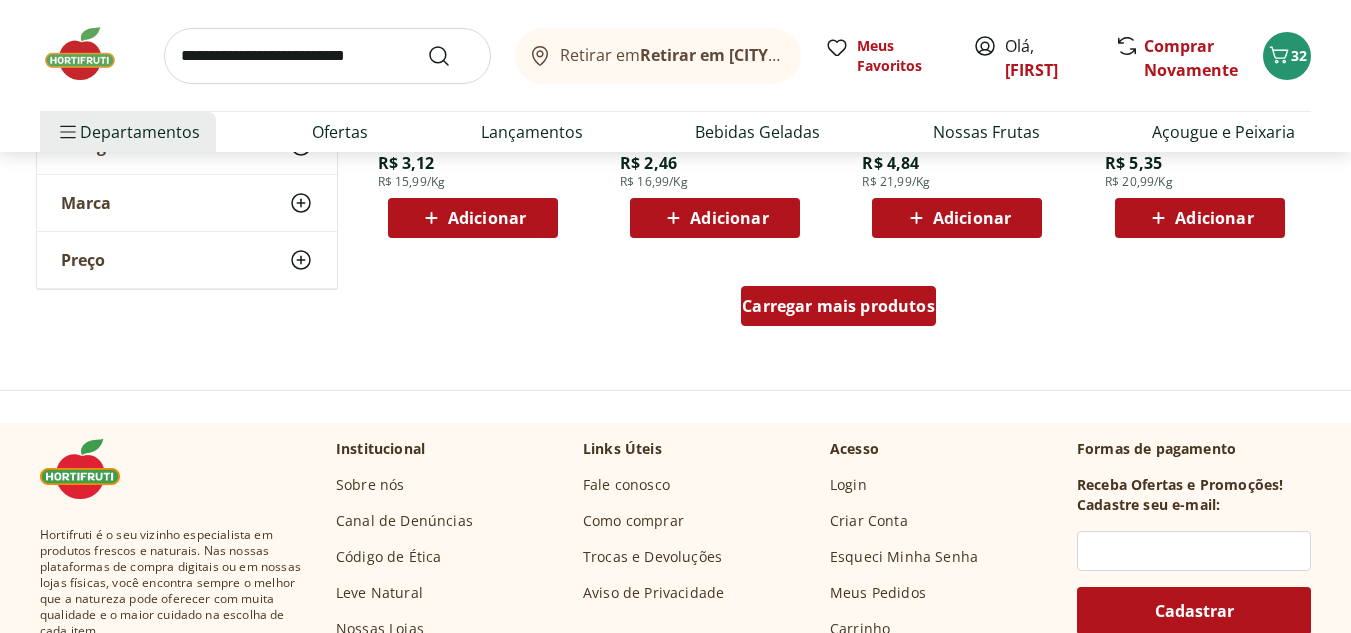 click on "Carregar mais produtos" at bounding box center [838, 306] 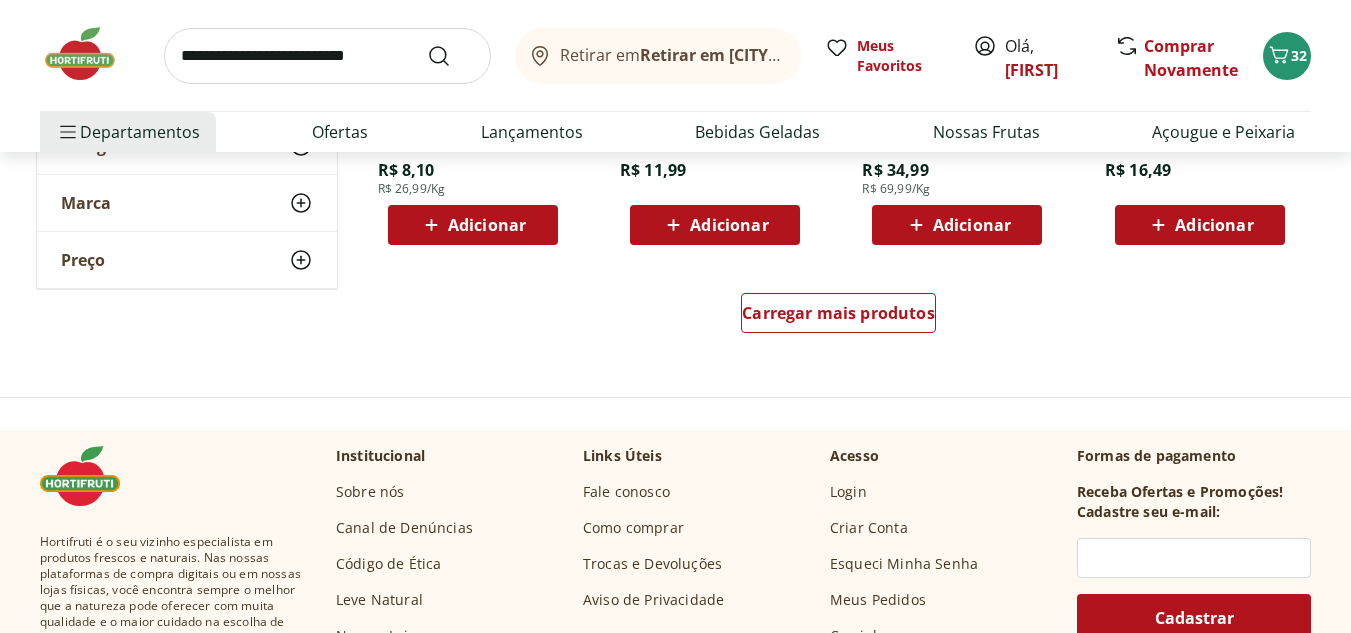 scroll, scrollTop: 7900, scrollLeft: 0, axis: vertical 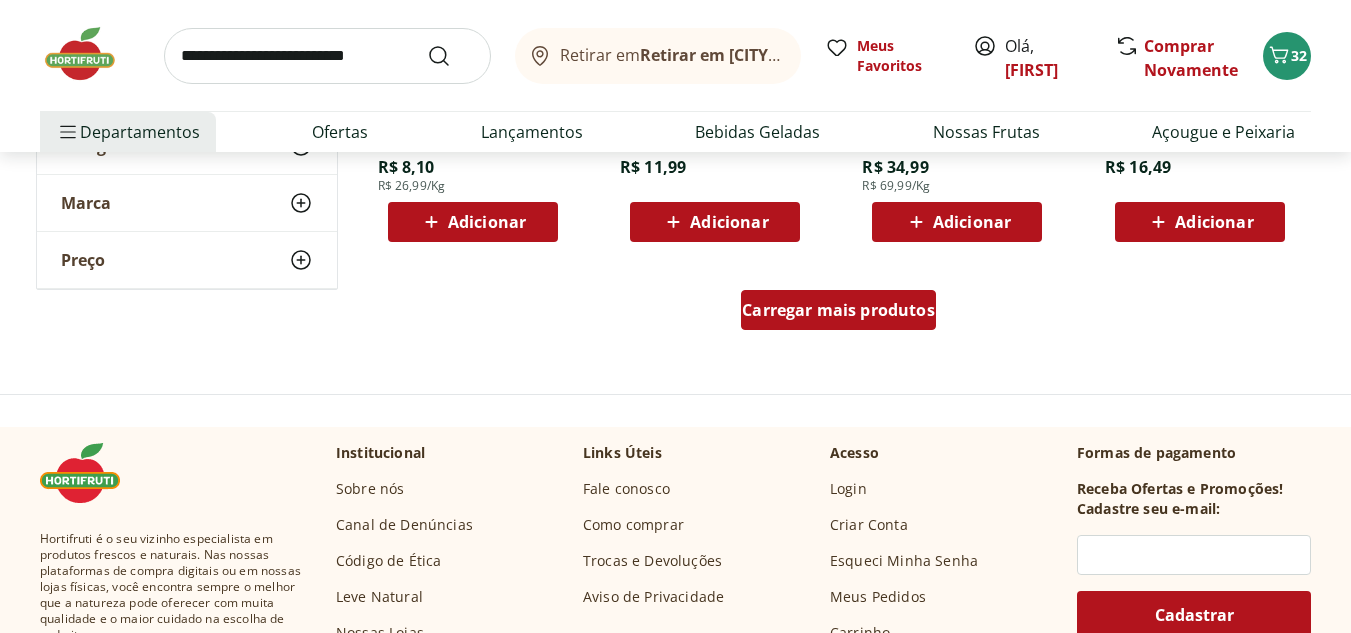 click on "Carregar mais produtos" at bounding box center (838, 310) 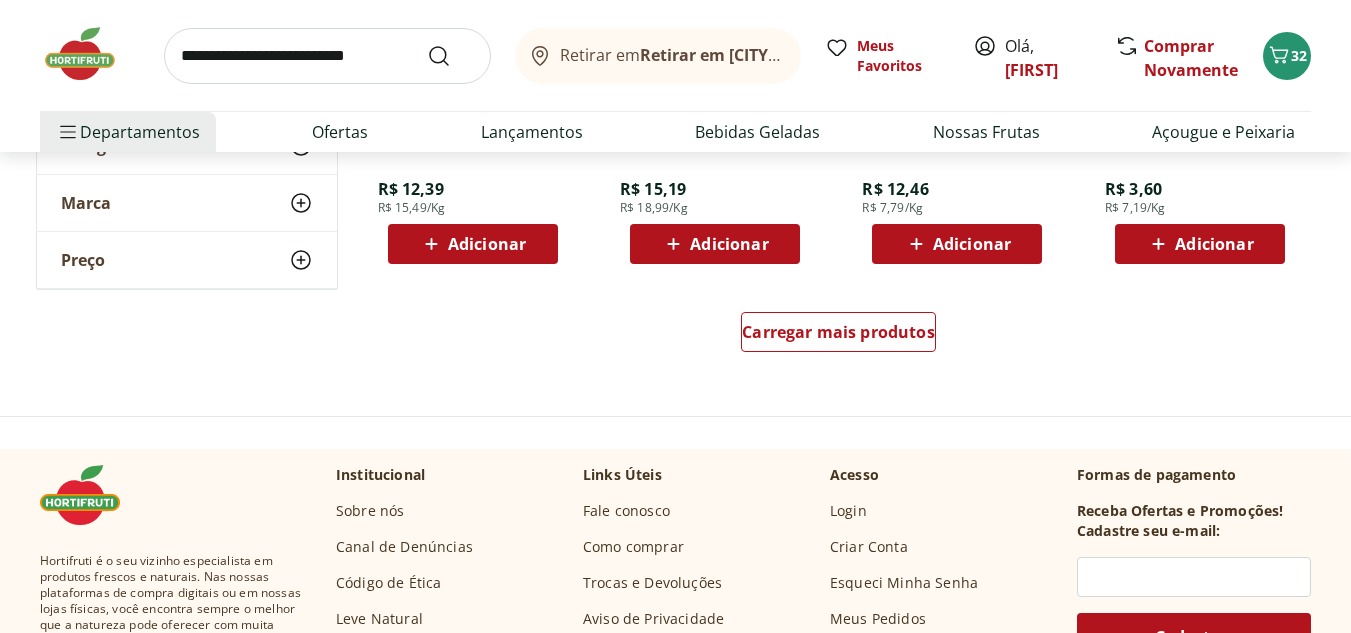 scroll, scrollTop: 9200, scrollLeft: 0, axis: vertical 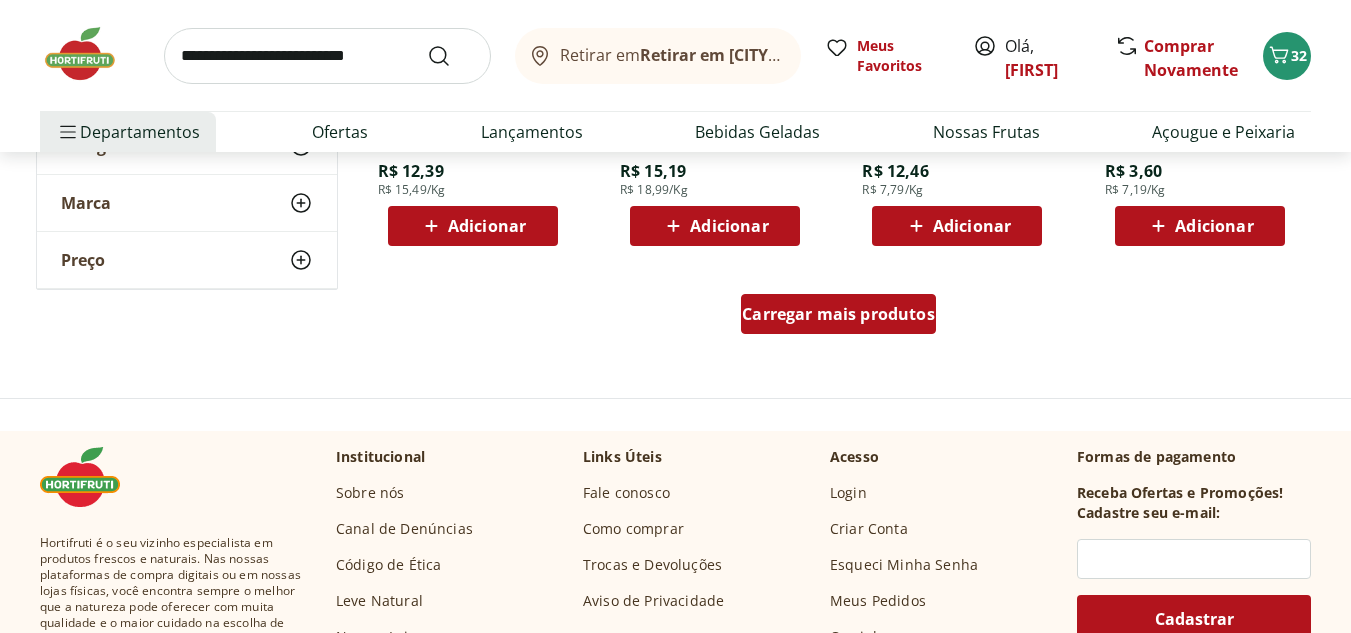 click on "Carregar mais produtos" at bounding box center [838, 314] 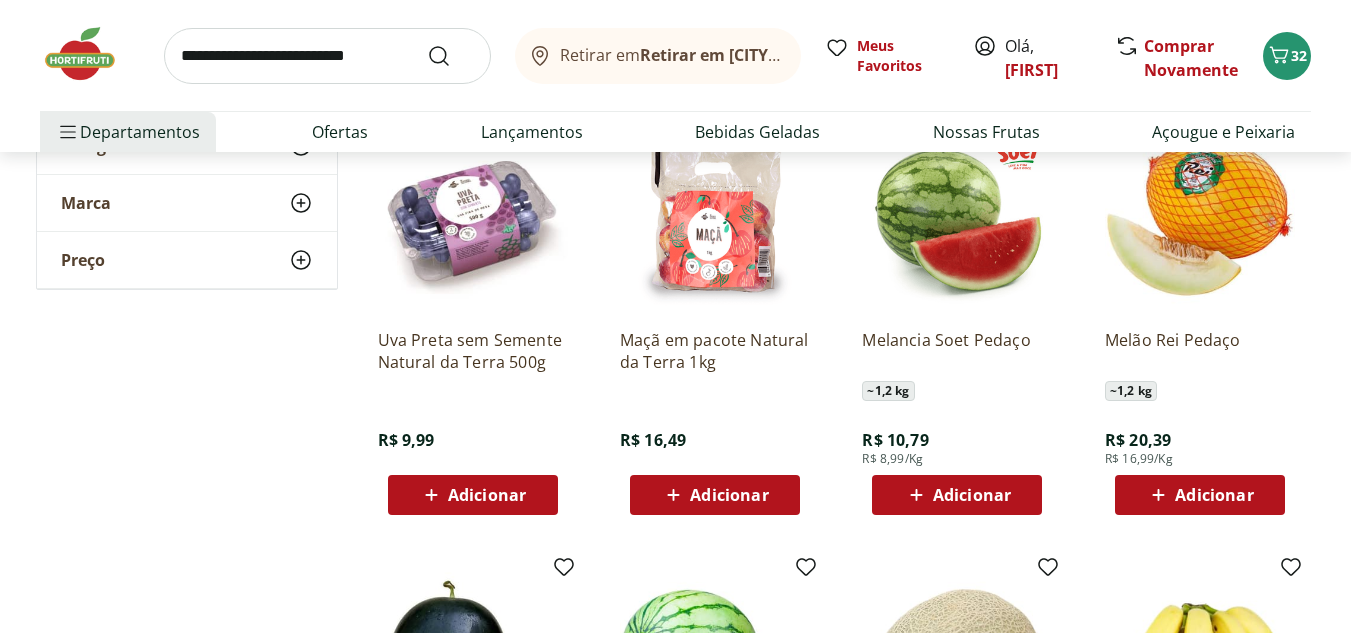 scroll, scrollTop: 0, scrollLeft: 0, axis: both 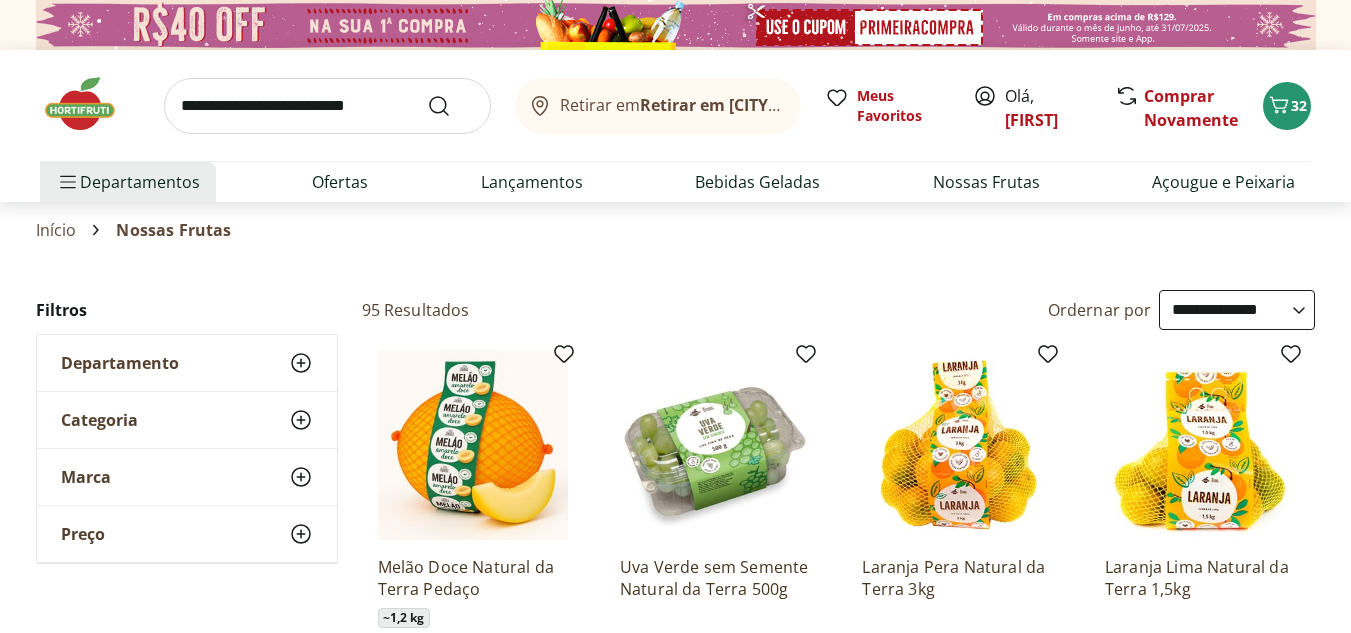 click on "Retirar em  Rio das Ostras/RJ Meus Favoritos Olá,  Sonja Comprar Novamente 32  Departamentos Nossa Marca Nossa Marca Ver tudo do departamento Açougue & Peixaria Congelados e Refrigerados Frutas, Legumes e Verduras Orgânicos Mercearia Sorvetes Hortifruti Hortifruti Ver tudo do departamento Cogumelos Frutas Legumes Ovos Temperos Frescos Verduras Orgânicos Orgânicos Ver tudo do departamento Bebidas Orgânicas Frutas Orgânicas Legumes Orgânicos Ovos Orgânicos Perecíveis Orgânicos Verduras Orgânicas Temperos Frescos Açougue e Peixaria Açougue e Peixaria Ver tudo do departamento Aves Bovinos Exóticos Frutos do Mar Linguiça e Salsicha Peixes Salgados e Defumados Suínos Prontinhos Prontinhos Ver tudo do departamento Frutas Cortadinhas Pré Preparados Prontos para Consumo Saladas Sucos e Água de Coco Padaria Padaria Ver tudo do departamento Bolos e Mini Bolos Doces Pão Padaria Própria Salgados Torradas Bebidas Bebidas Ver tudo do departamento Água Água de Coco Cerveja Destilados Chá e Mate Vinhos" at bounding box center [675, 126] 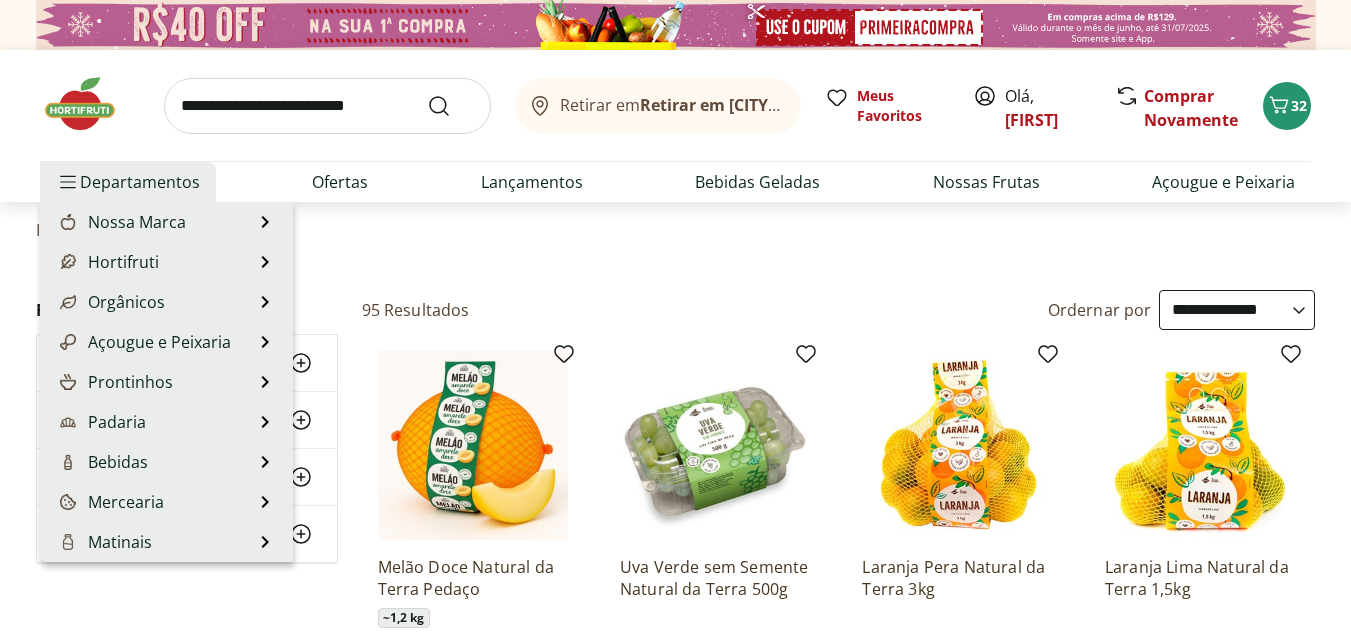 click on "Departamentos" at bounding box center (128, 182) 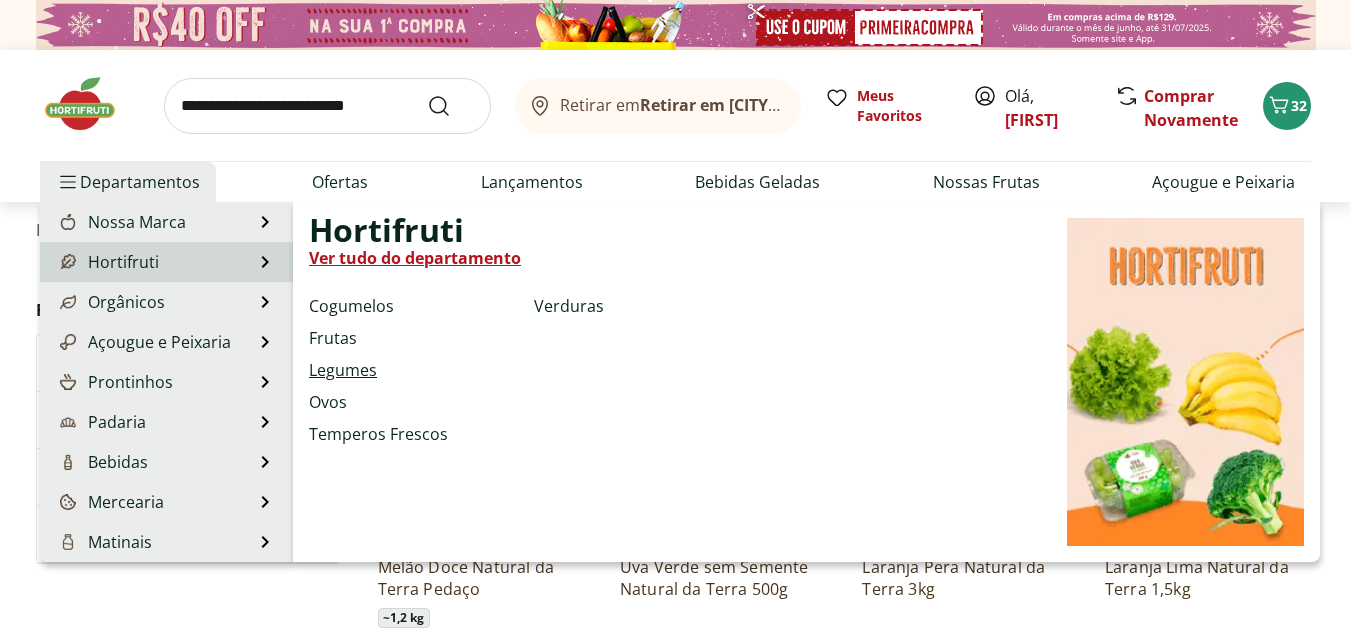 click on "Legumes" at bounding box center (343, 370) 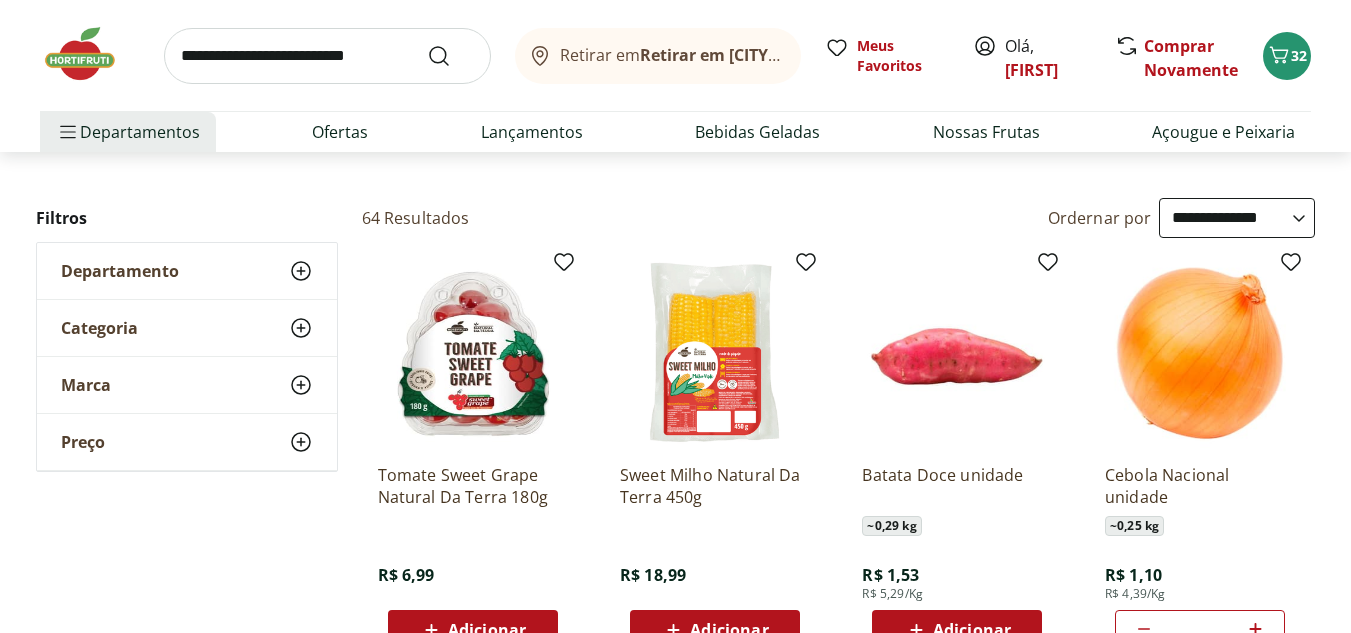 scroll, scrollTop: 0, scrollLeft: 0, axis: both 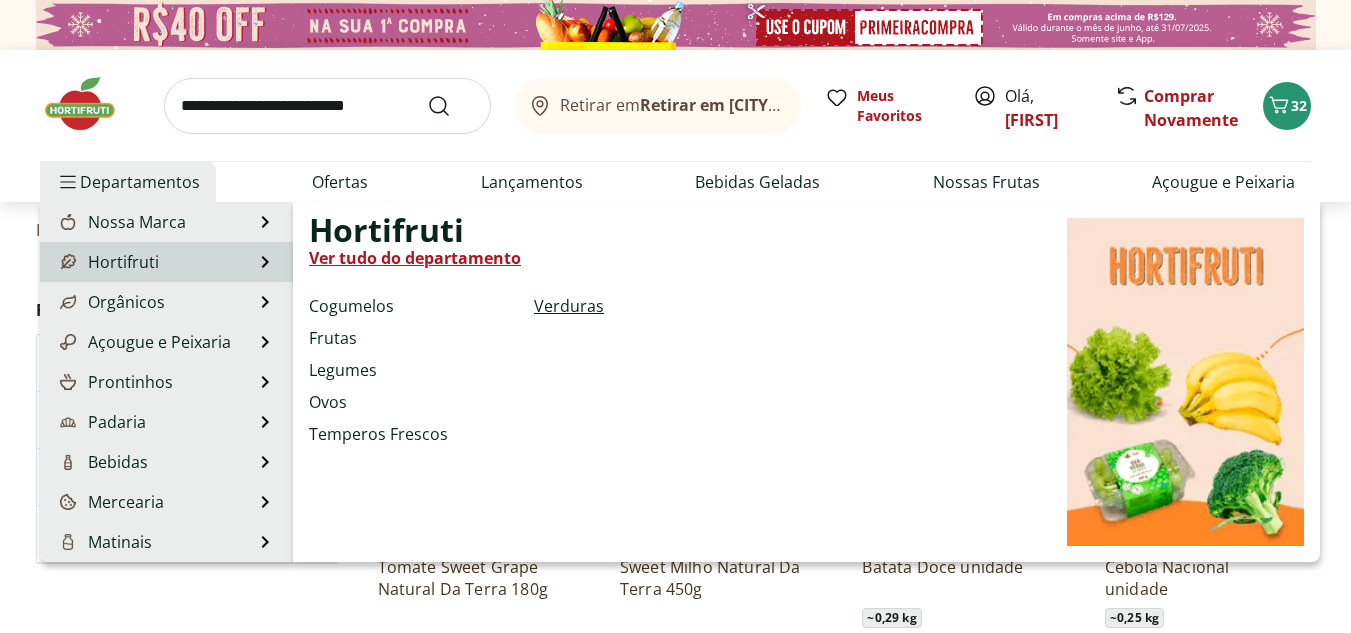 click on "Verduras" at bounding box center (569, 306) 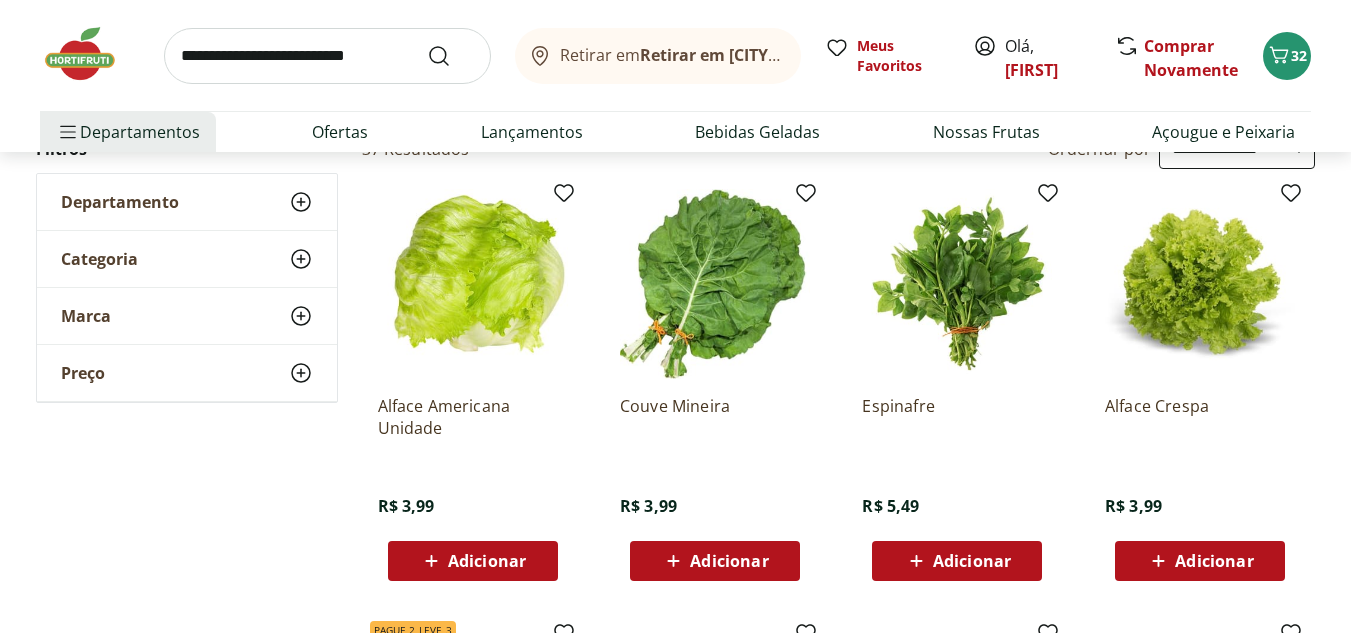 scroll, scrollTop: 200, scrollLeft: 0, axis: vertical 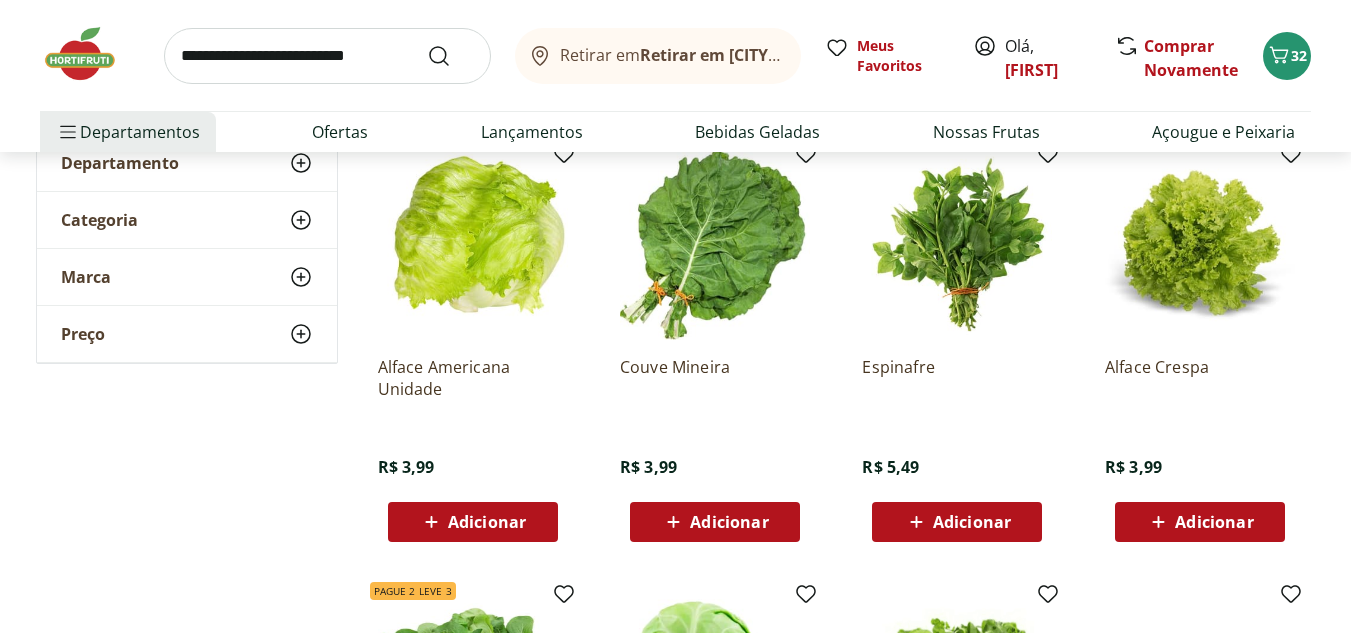 click 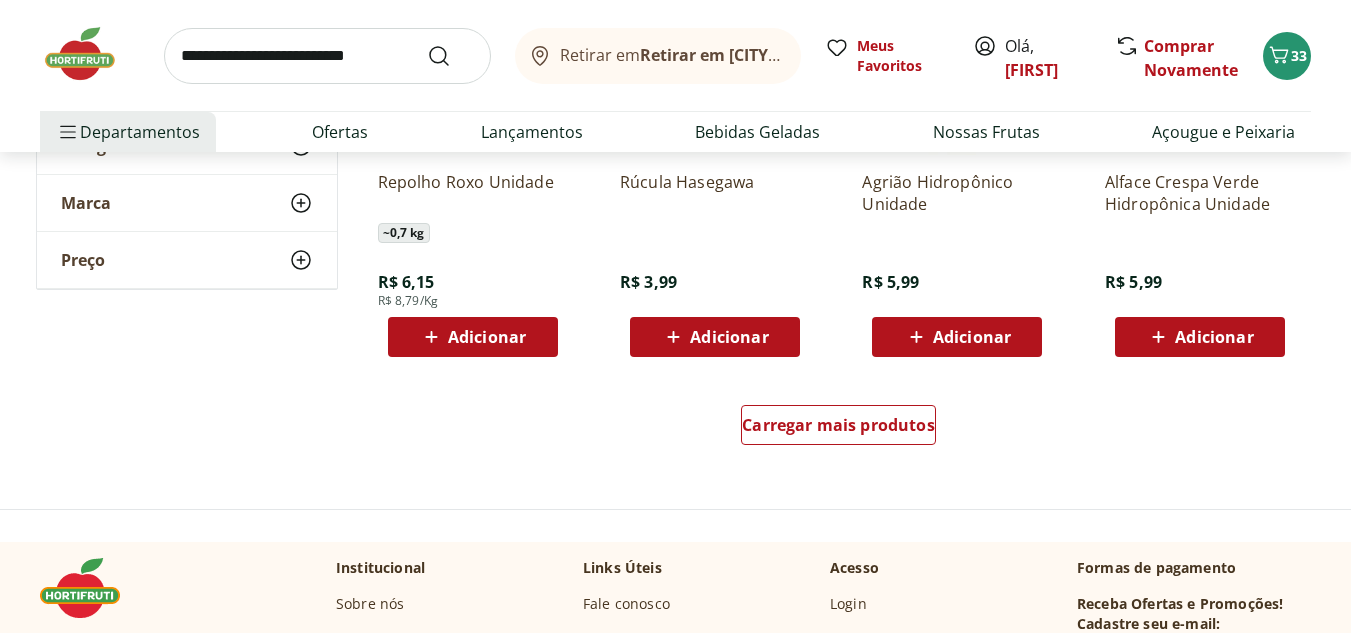 scroll, scrollTop: 1300, scrollLeft: 0, axis: vertical 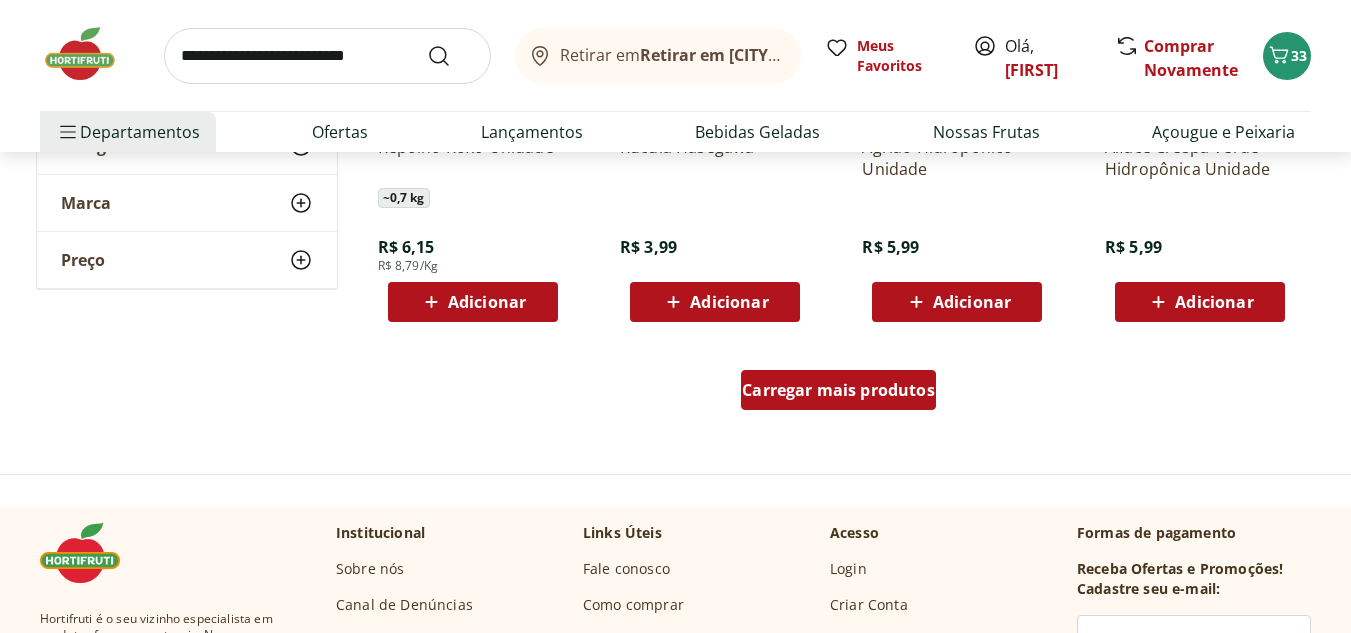 click on "Carregar mais produtos" at bounding box center (838, 390) 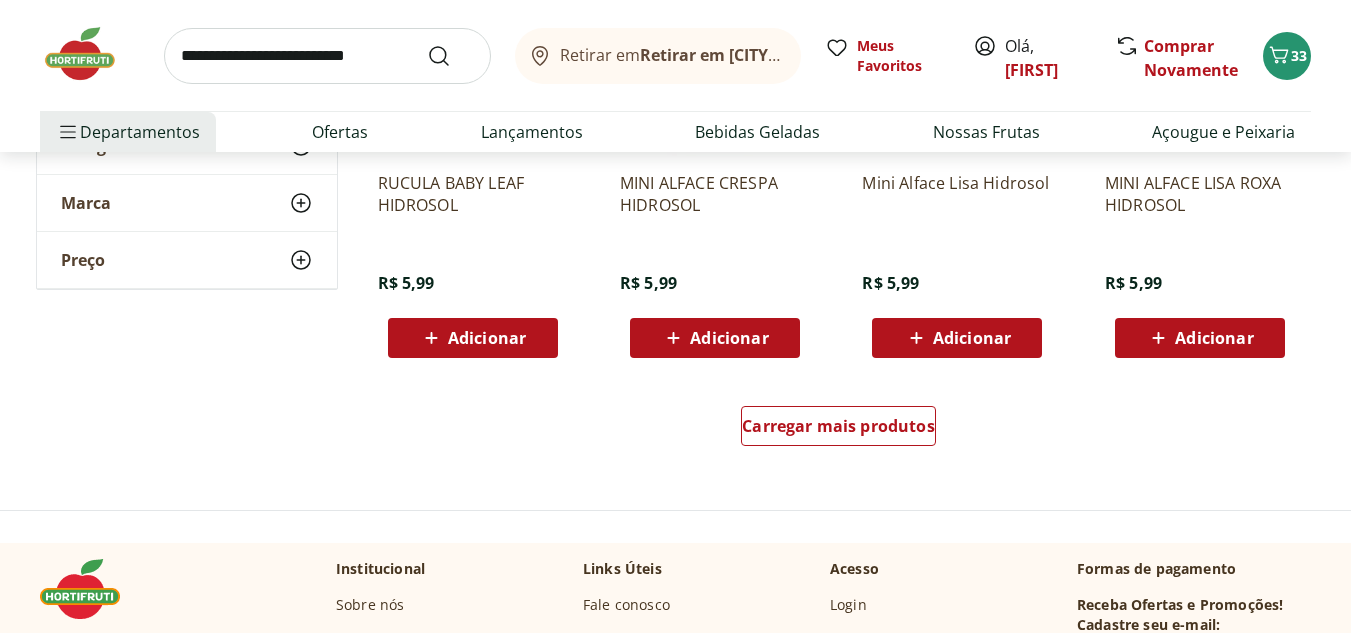 scroll, scrollTop: 2600, scrollLeft: 0, axis: vertical 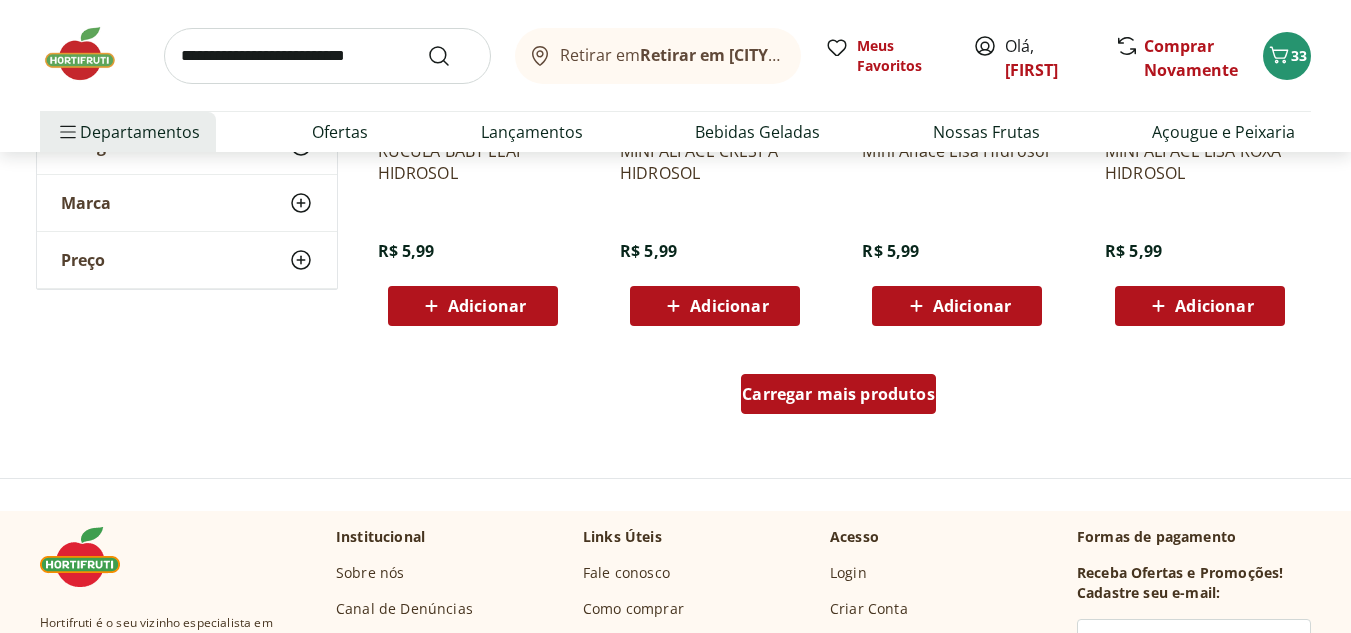 click on "Carregar mais produtos" at bounding box center [838, 394] 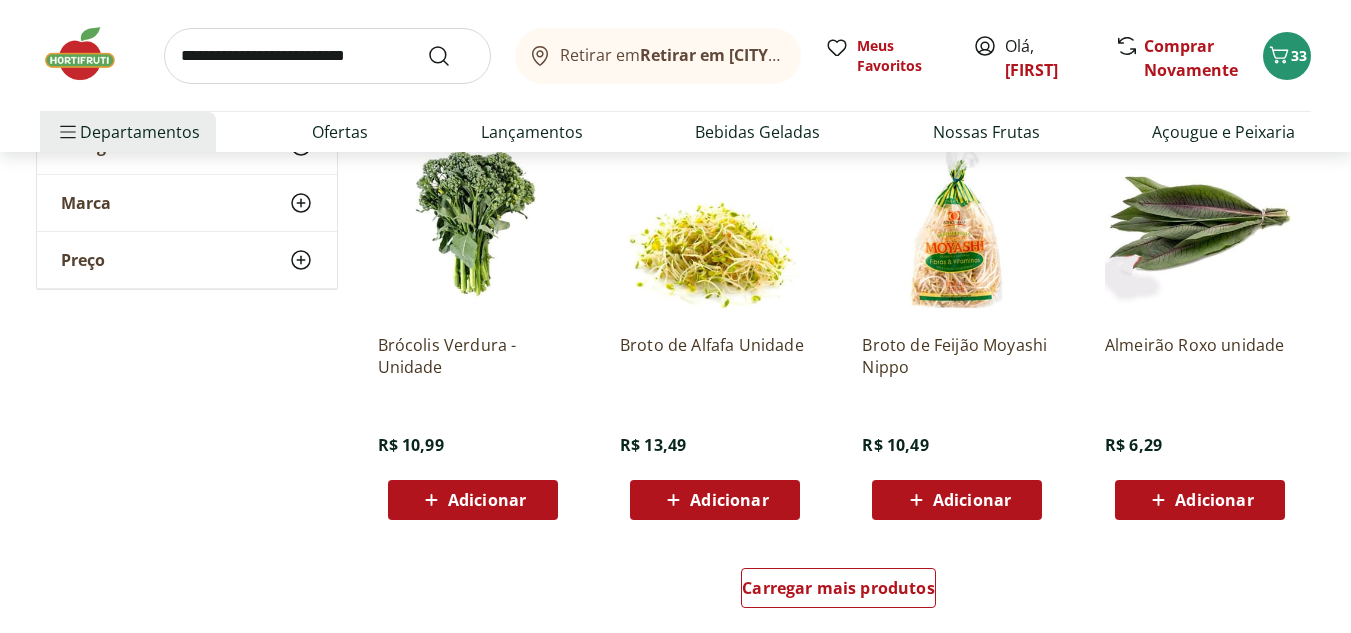 scroll, scrollTop: 3800, scrollLeft: 0, axis: vertical 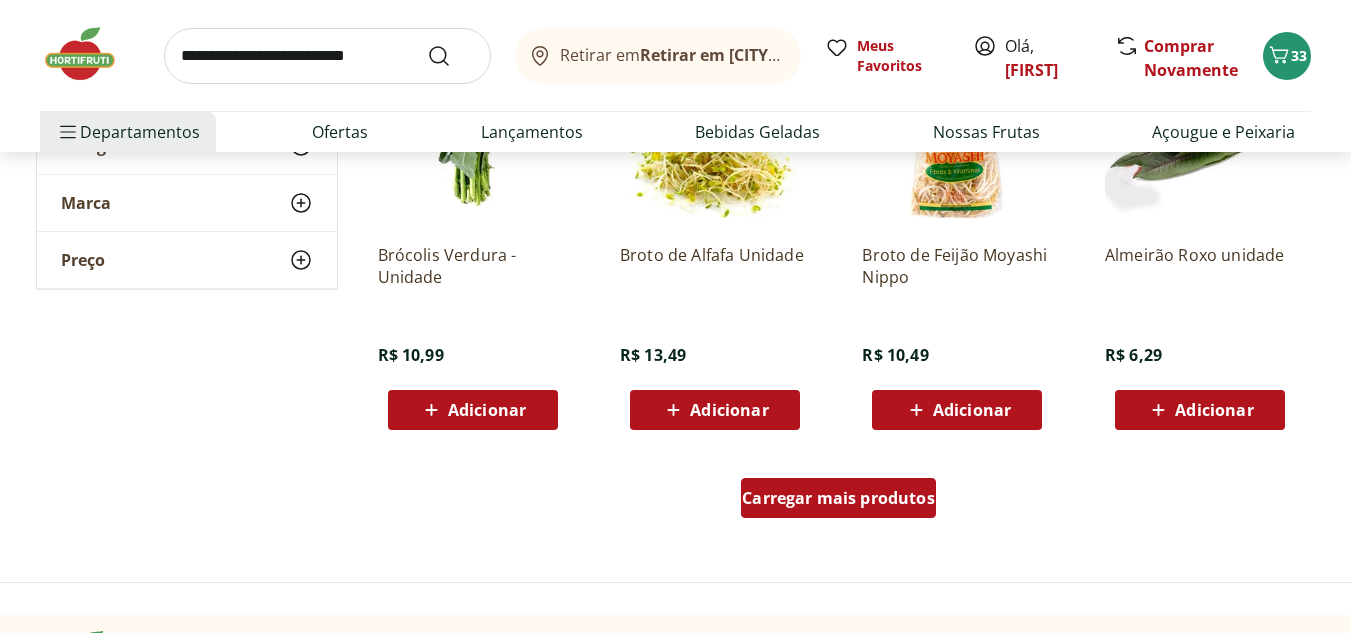 click on "Carregar mais produtos" at bounding box center (838, 498) 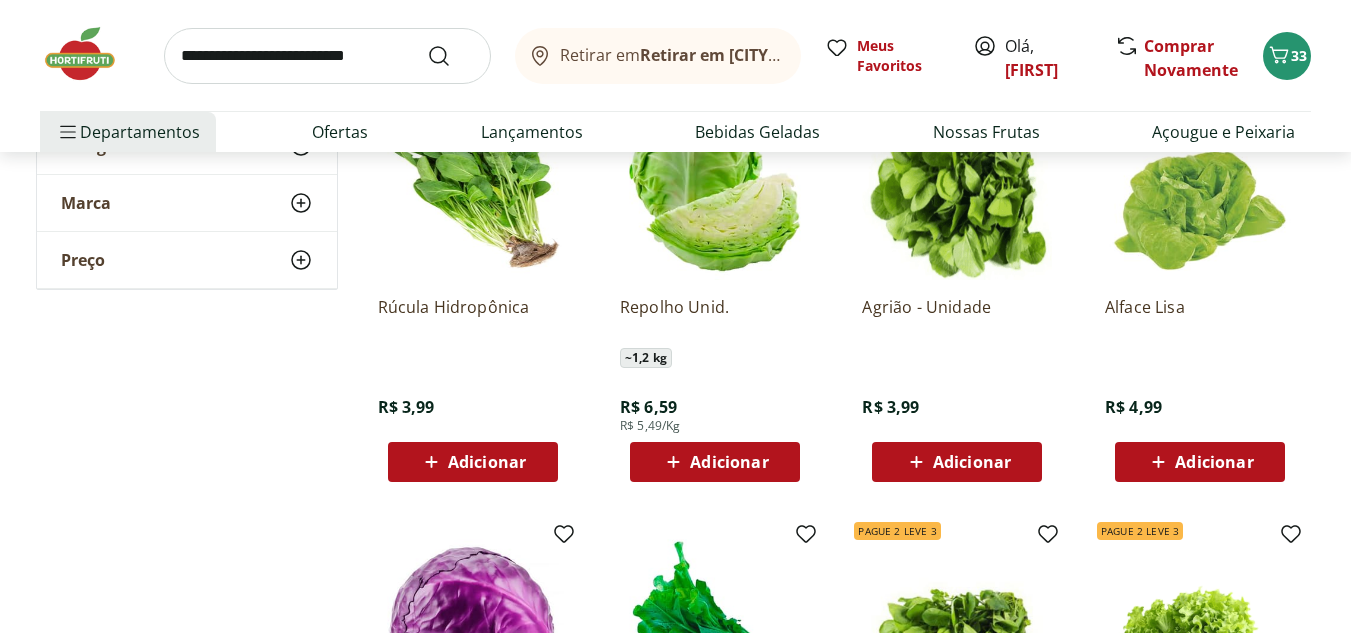 scroll, scrollTop: 0, scrollLeft: 0, axis: both 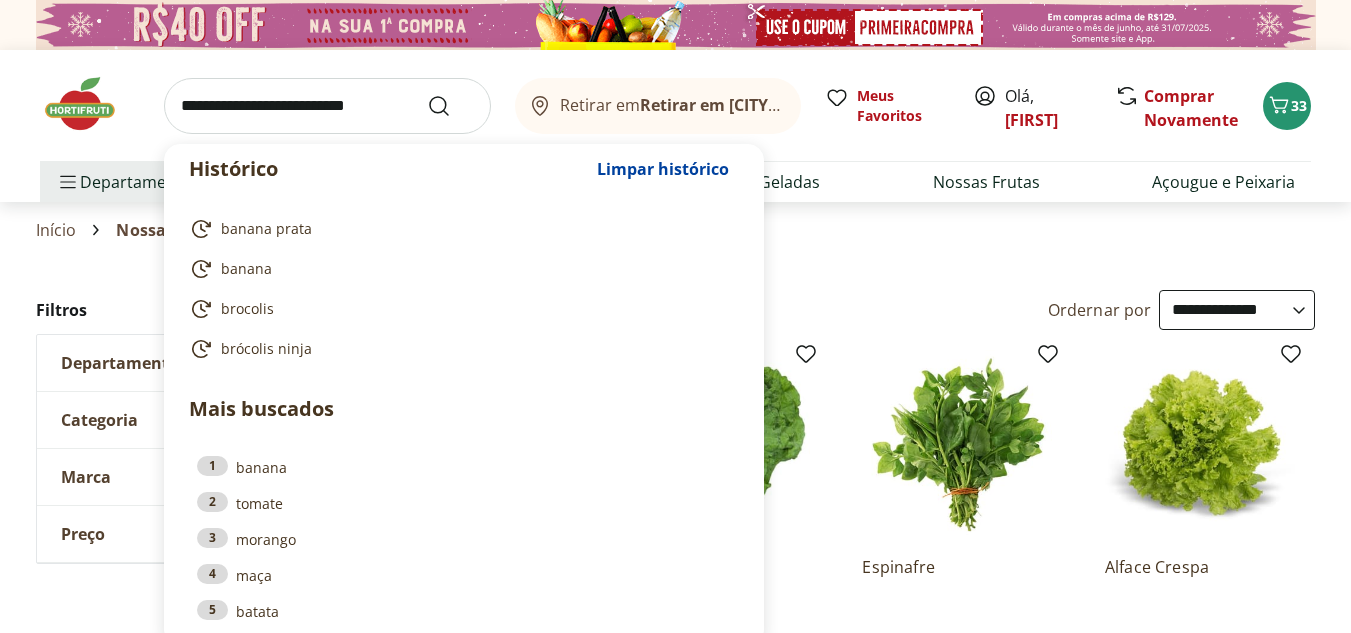 click at bounding box center (327, 106) 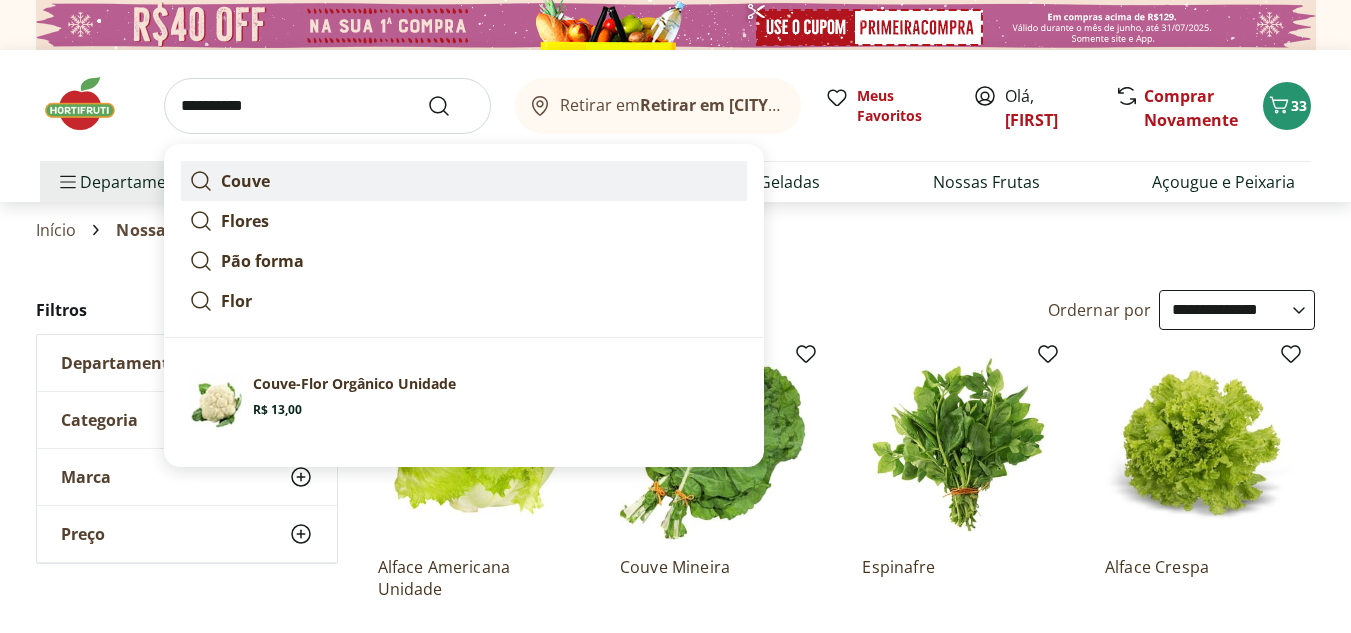 click on "Couve" at bounding box center [245, 181] 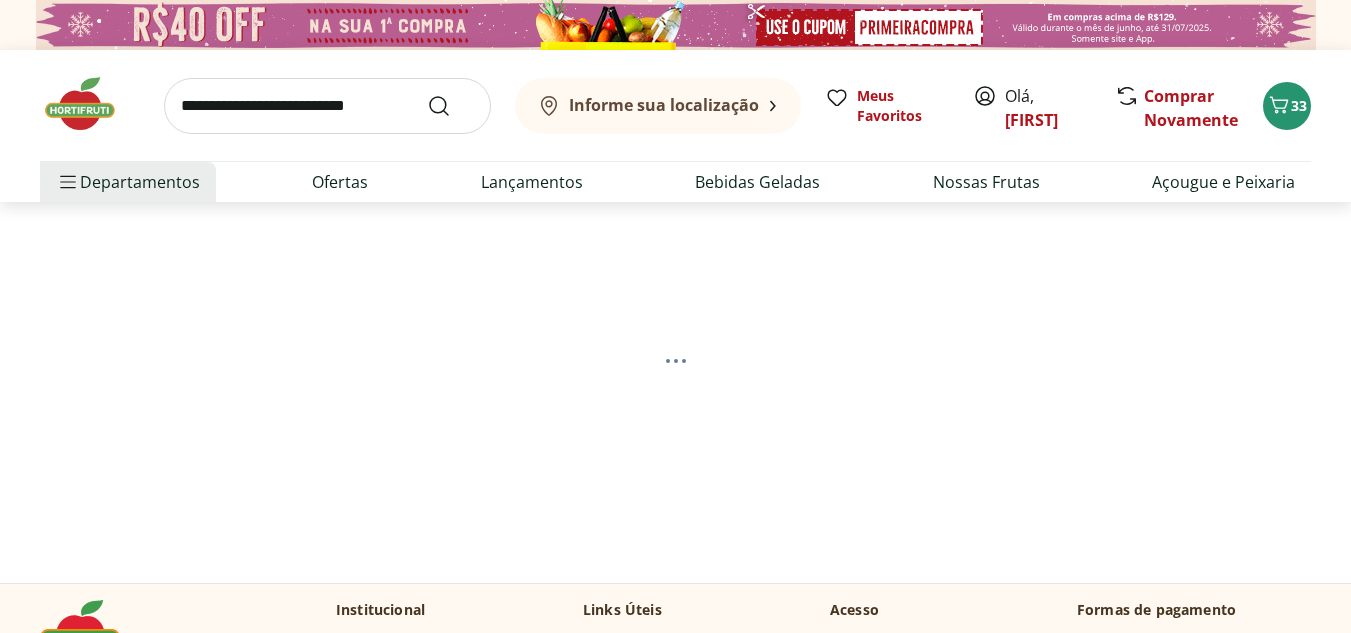 scroll, scrollTop: 0, scrollLeft: 0, axis: both 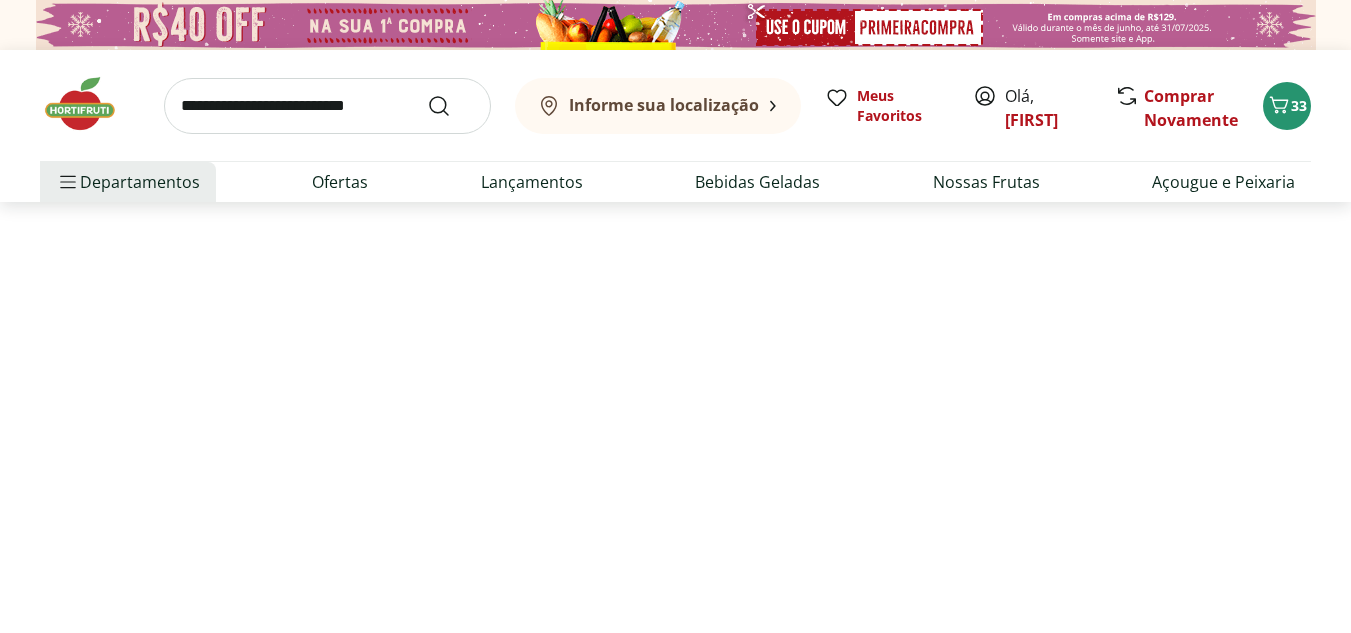 select on "**********" 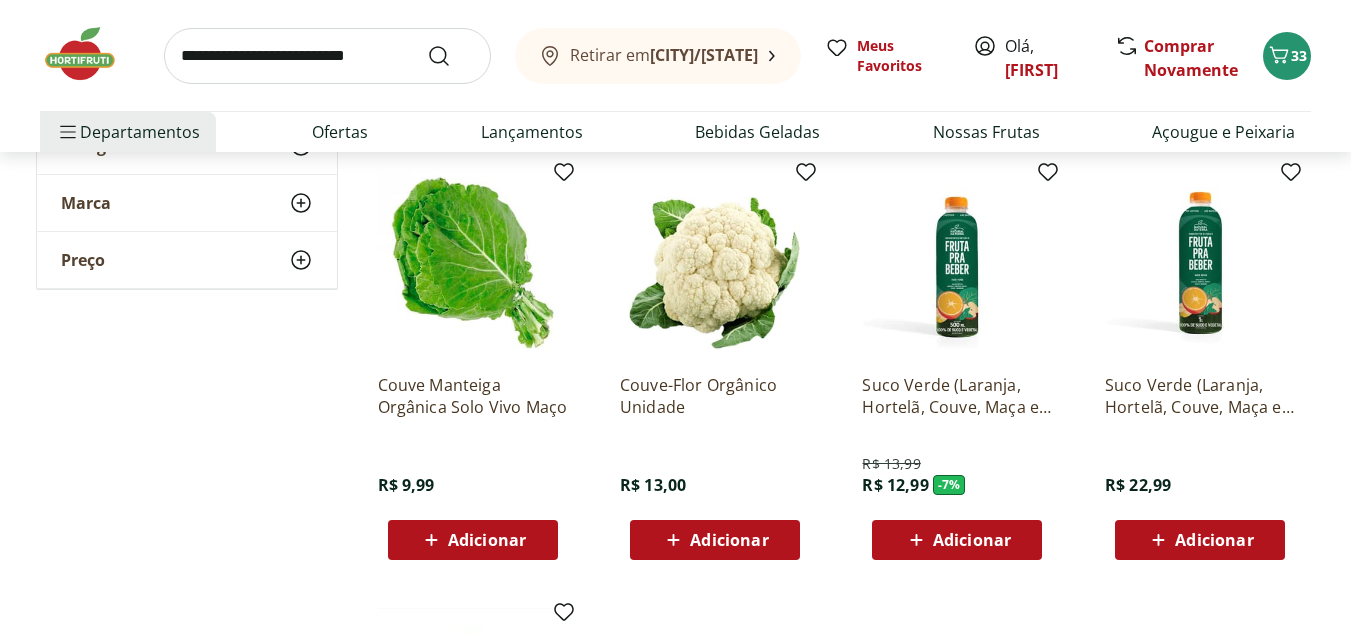 scroll, scrollTop: 700, scrollLeft: 0, axis: vertical 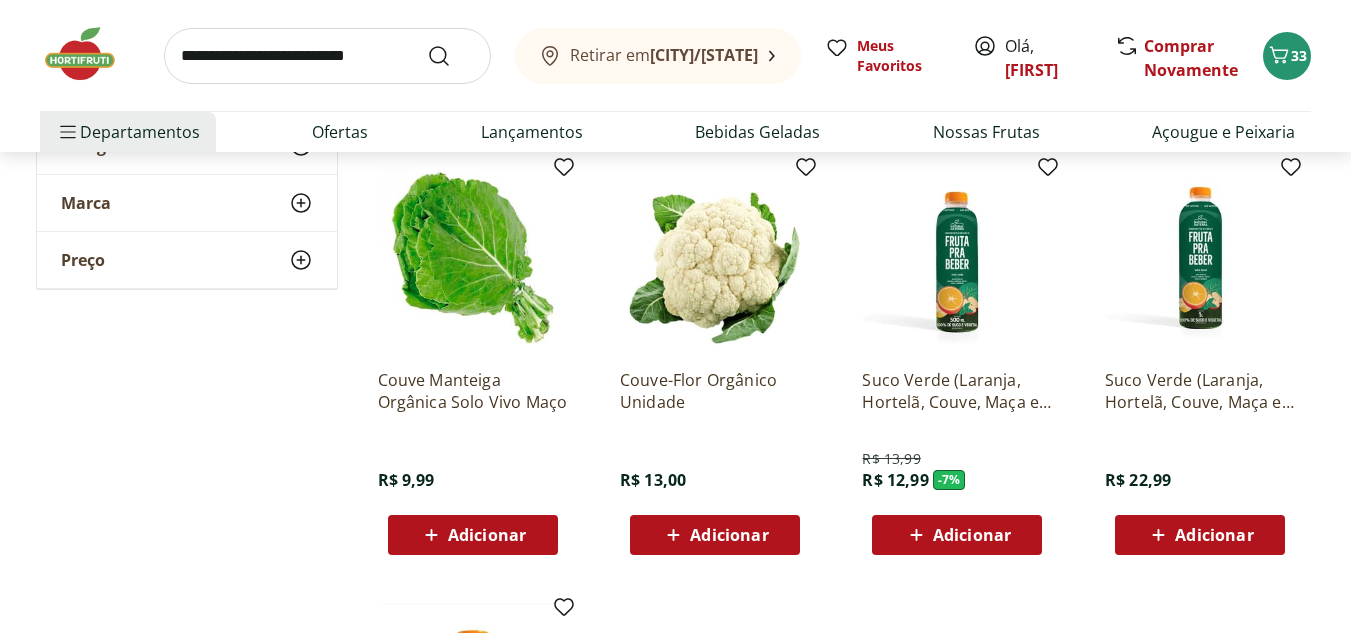 click on "Adicionar" at bounding box center [729, 535] 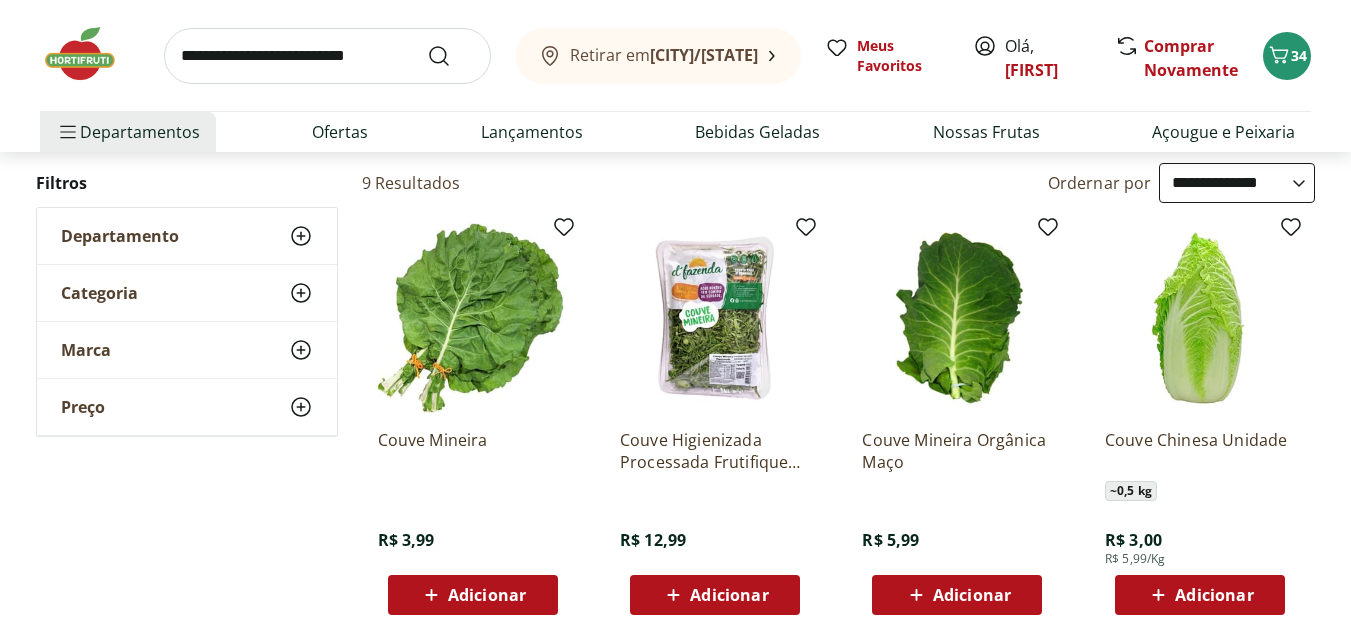 scroll, scrollTop: 0, scrollLeft: 0, axis: both 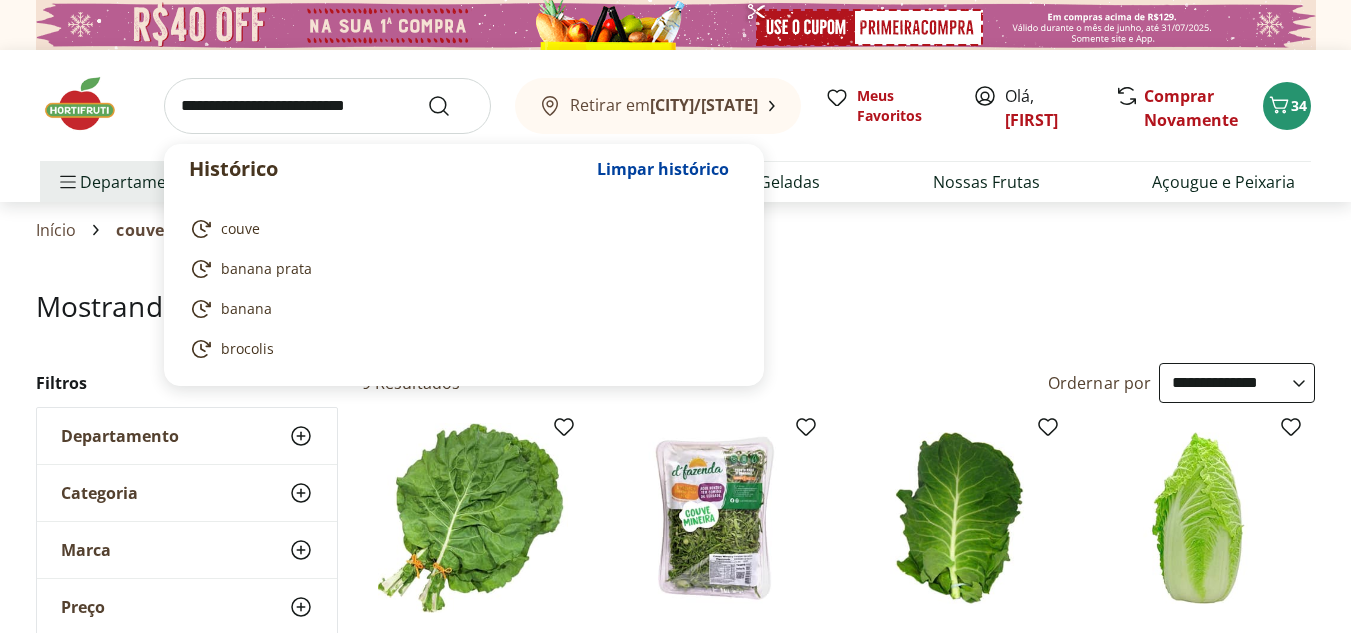 click at bounding box center [327, 106] 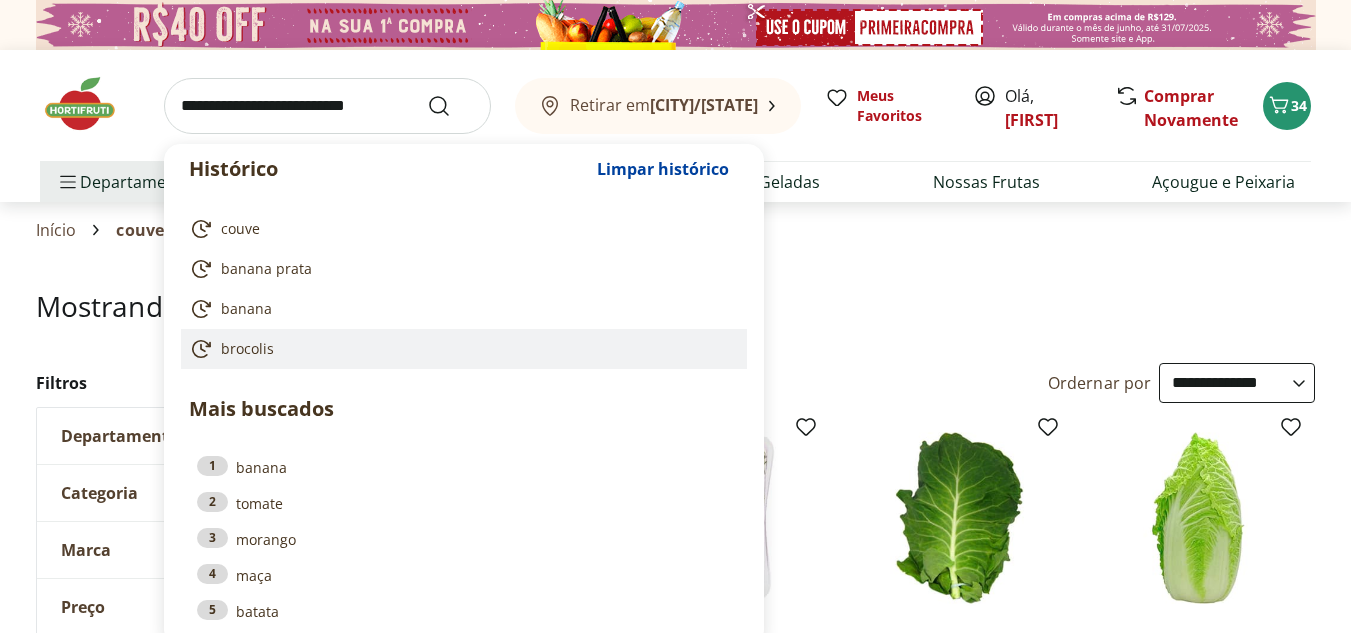 click on "brocolis" at bounding box center [247, 349] 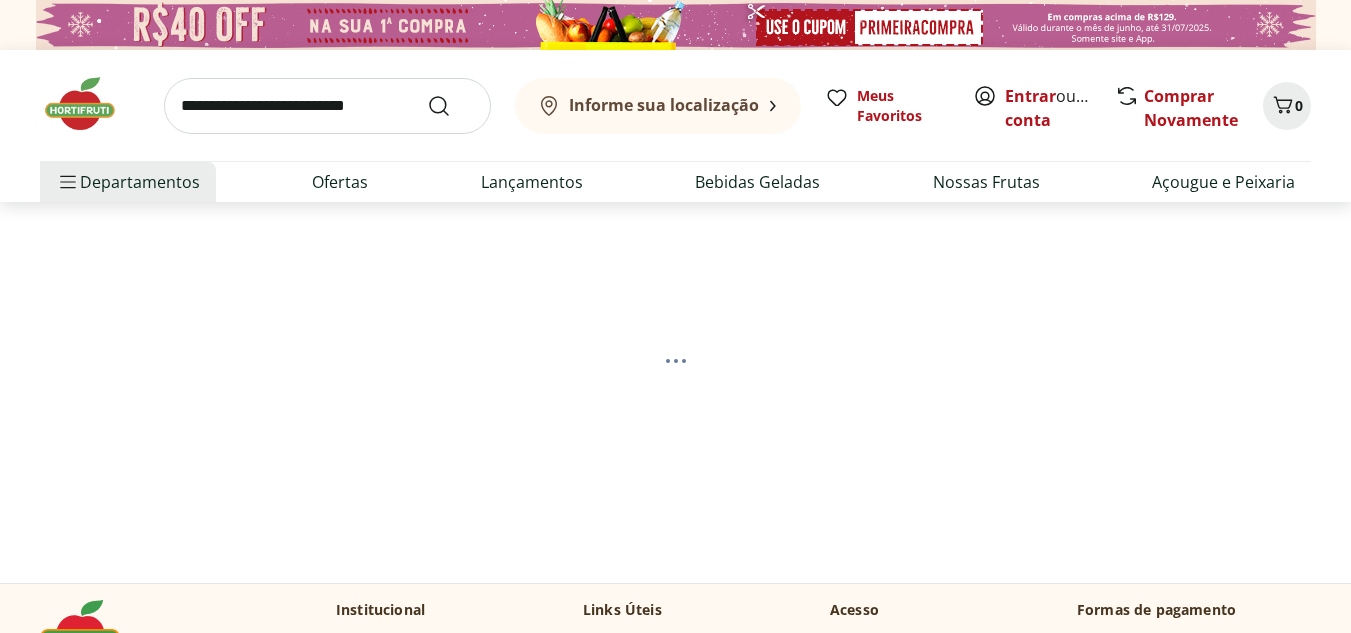 scroll, scrollTop: 0, scrollLeft: 0, axis: both 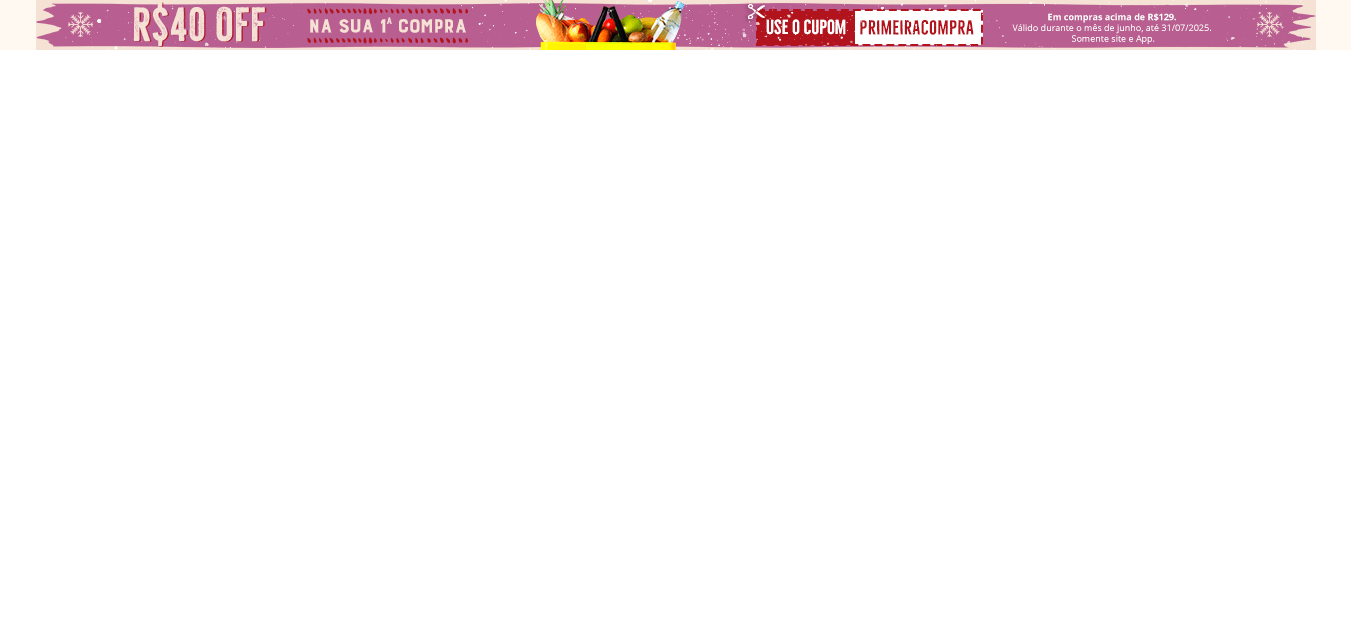 select on "**********" 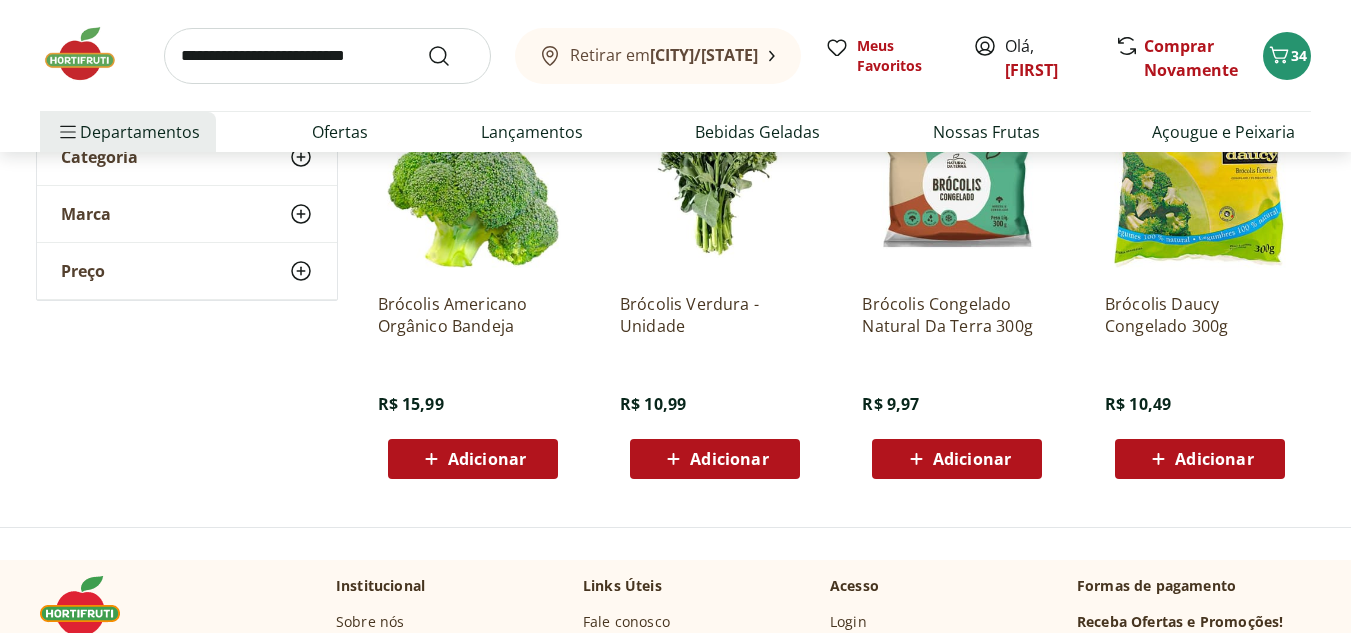 scroll, scrollTop: 400, scrollLeft: 0, axis: vertical 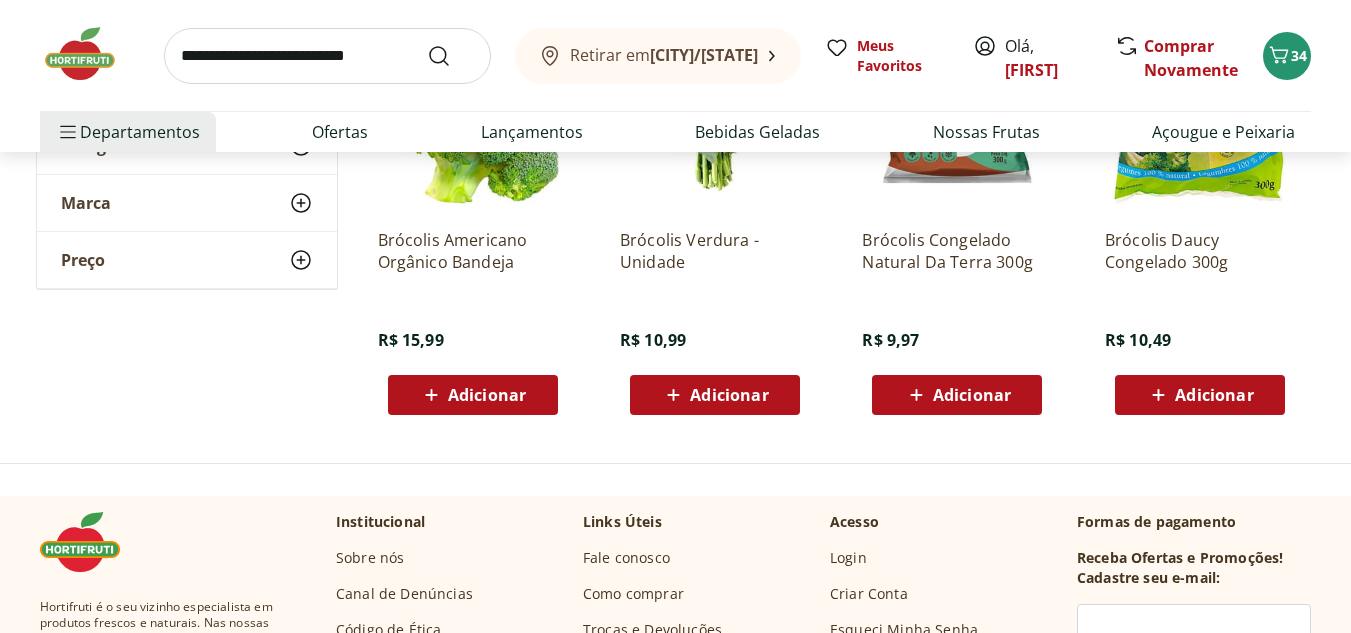click on "Adicionar" at bounding box center (472, 395) 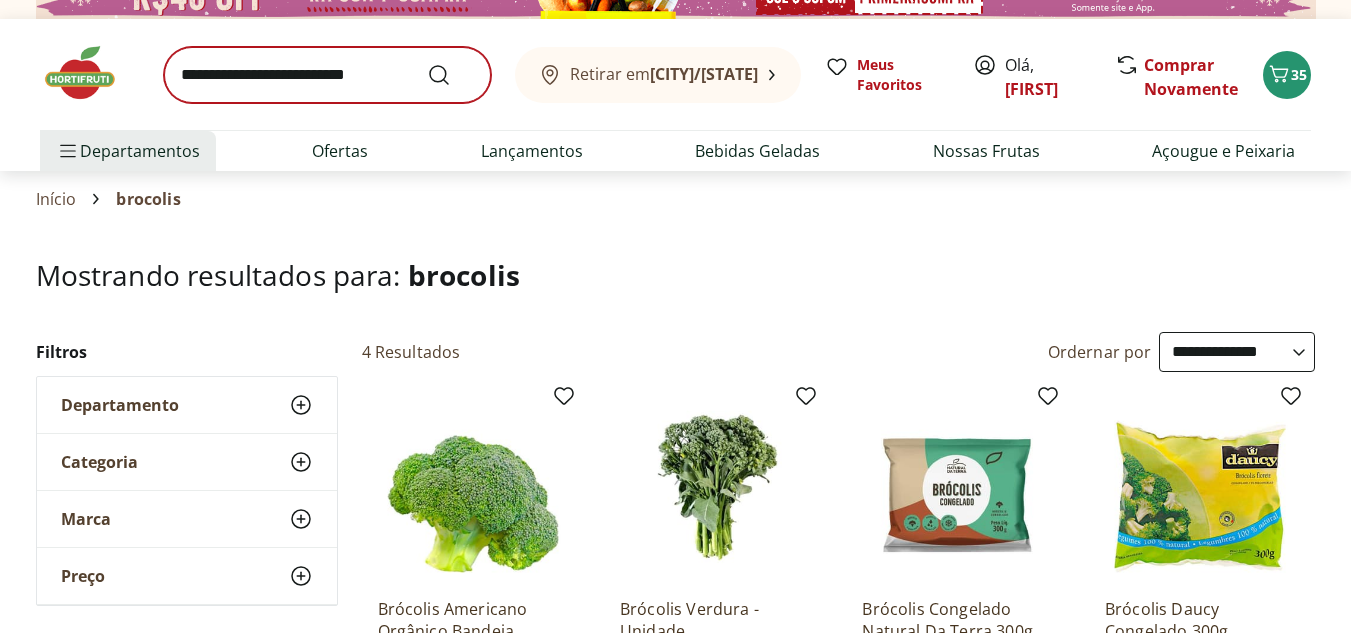 scroll, scrollTop: 0, scrollLeft: 0, axis: both 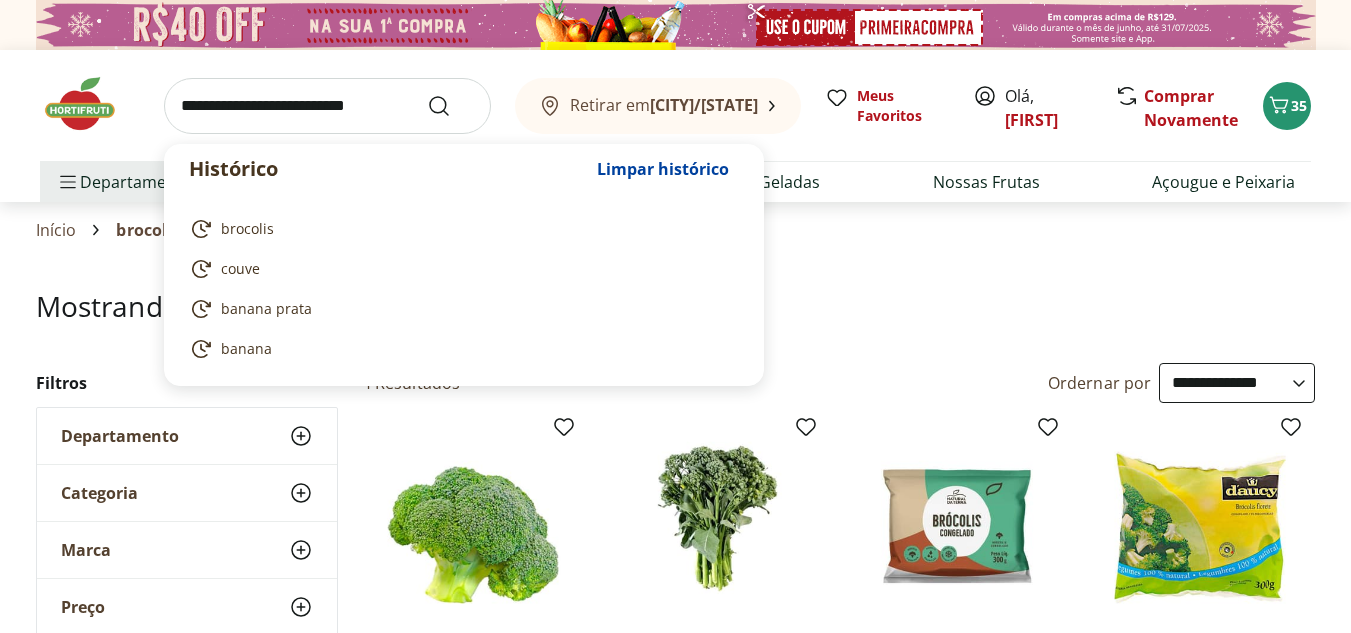 click at bounding box center (327, 106) 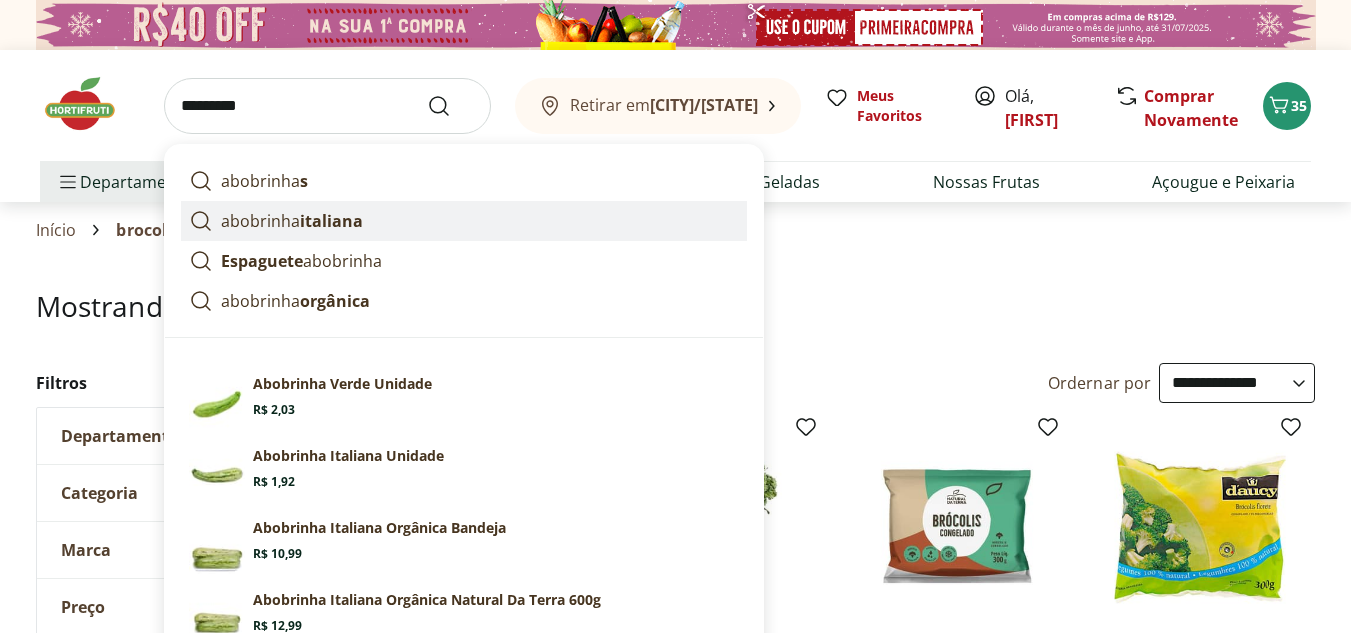 click on "abobrinha  italiana" at bounding box center (292, 221) 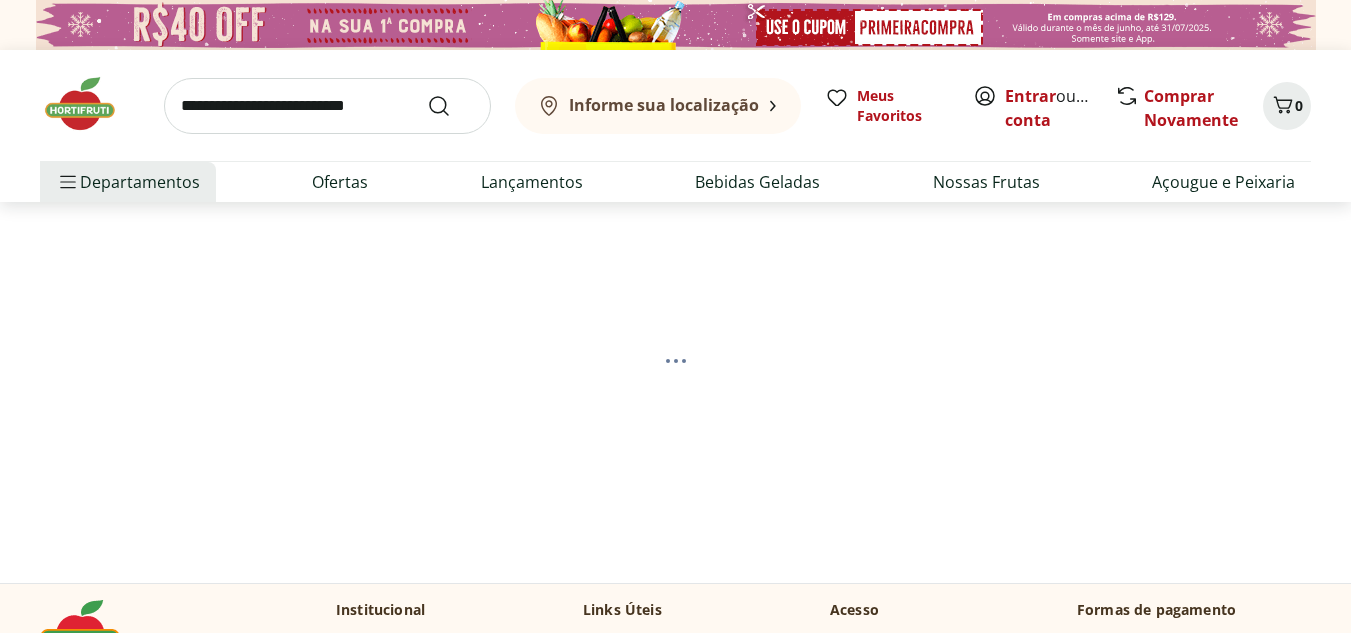 scroll, scrollTop: 0, scrollLeft: 0, axis: both 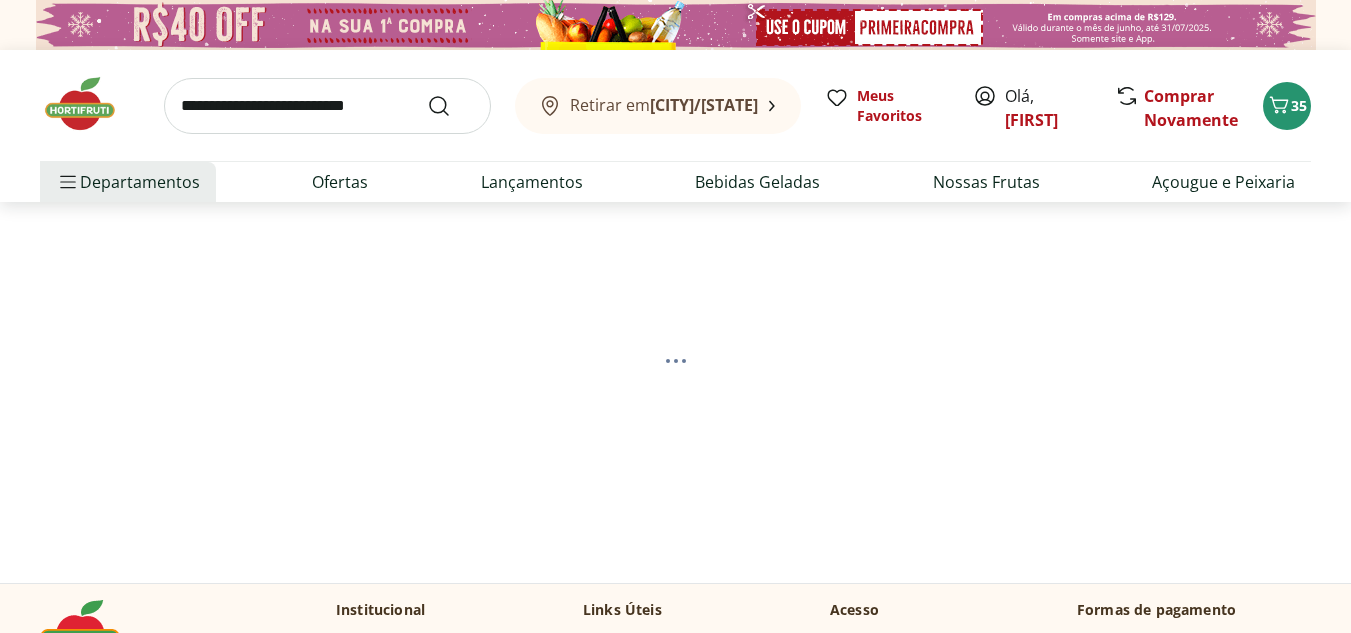 select on "**********" 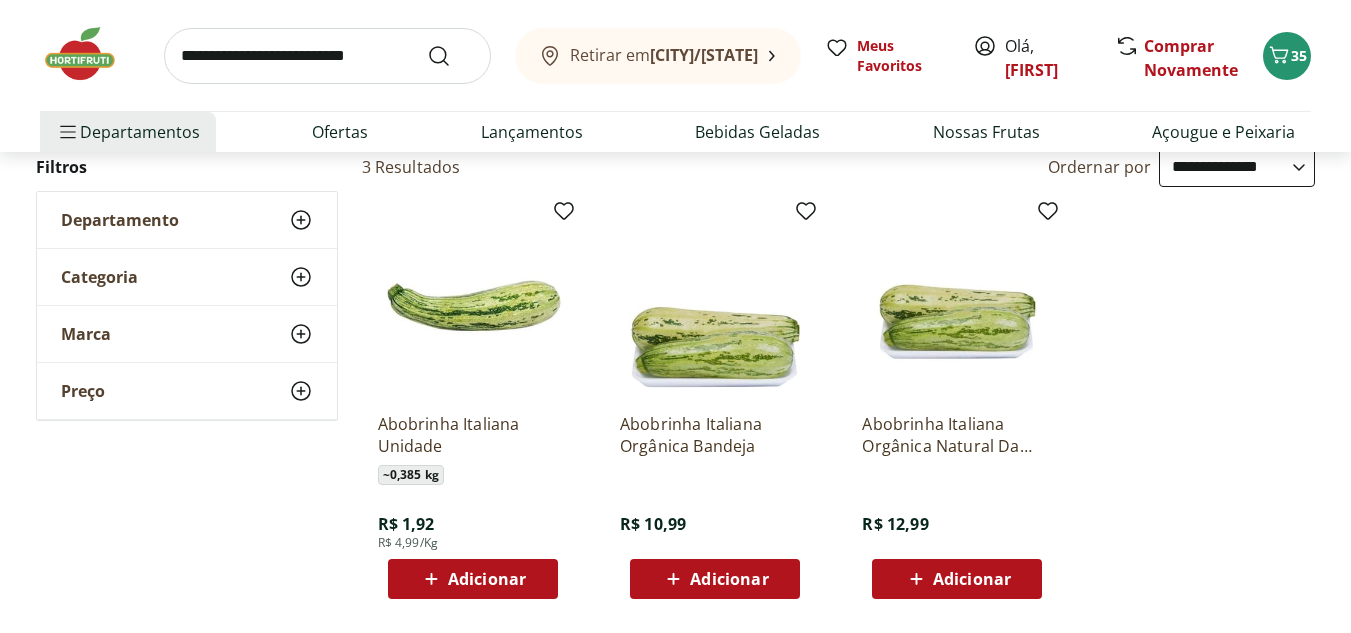 scroll, scrollTop: 300, scrollLeft: 0, axis: vertical 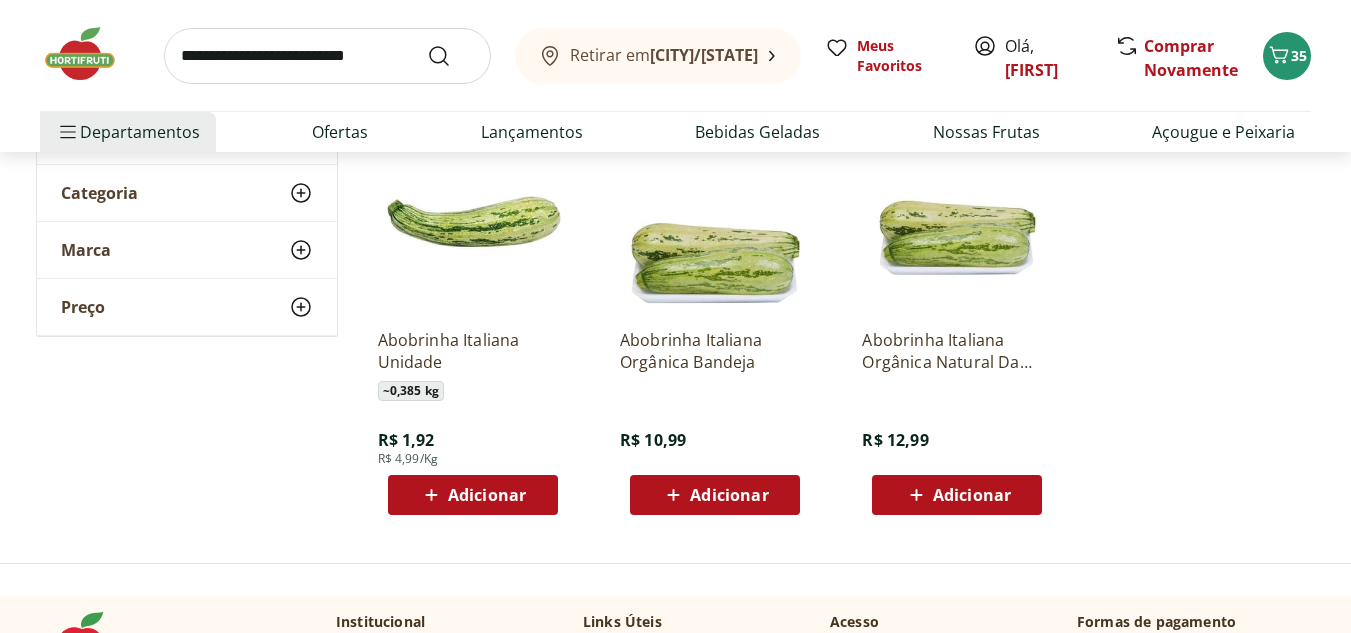 click on "Adicionar" at bounding box center (487, 495) 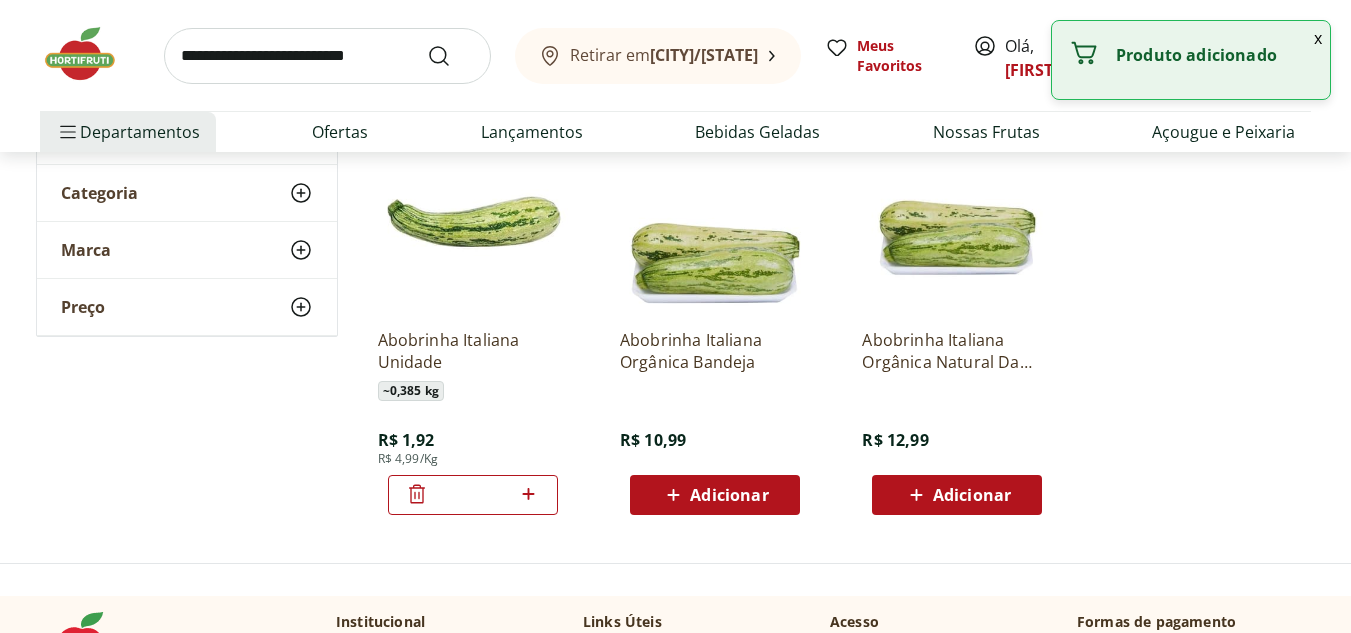 click 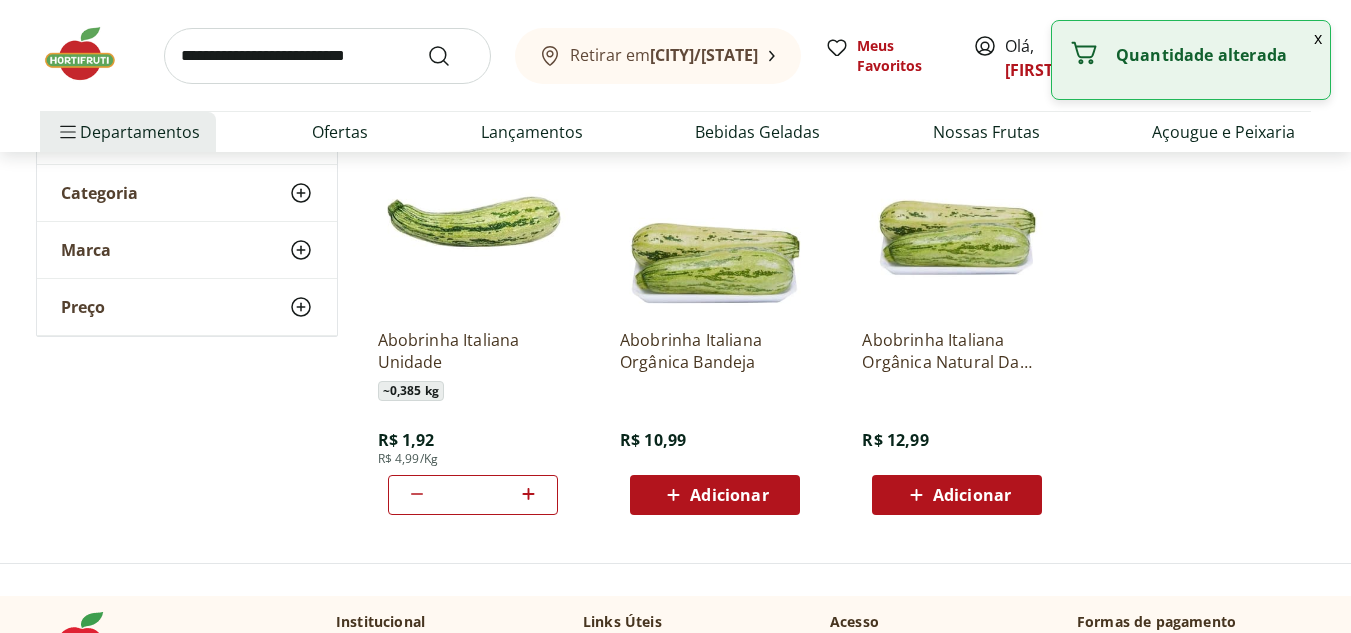 click 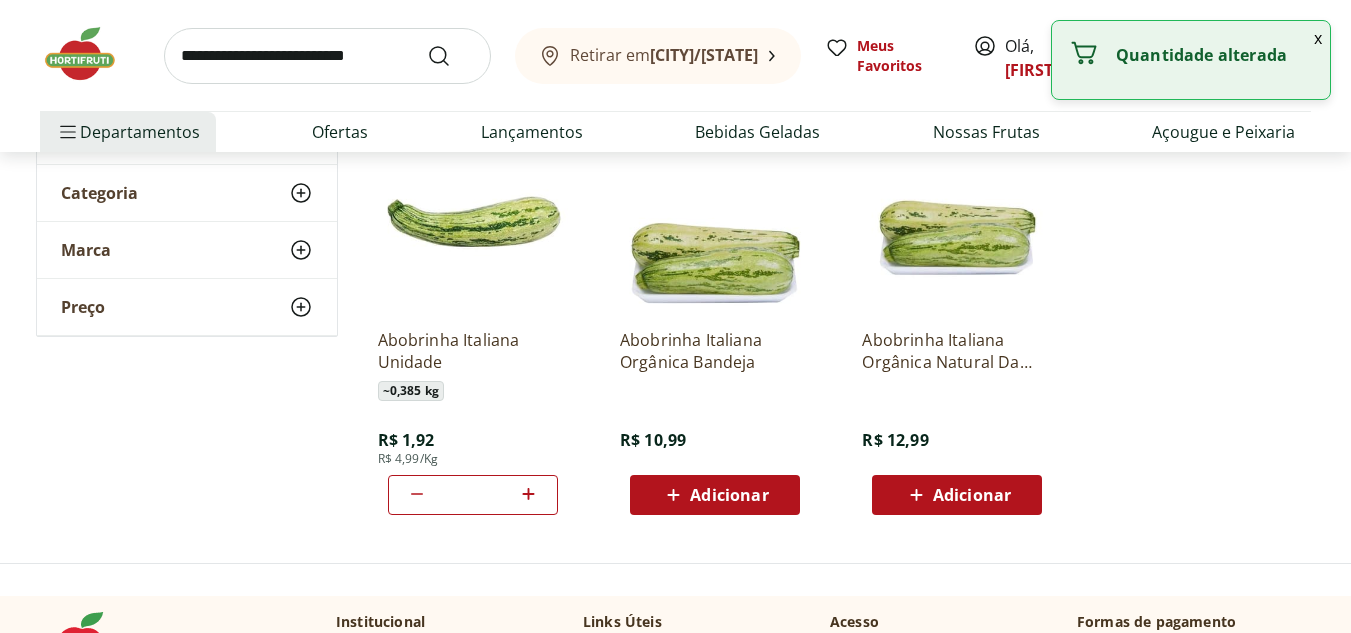 click 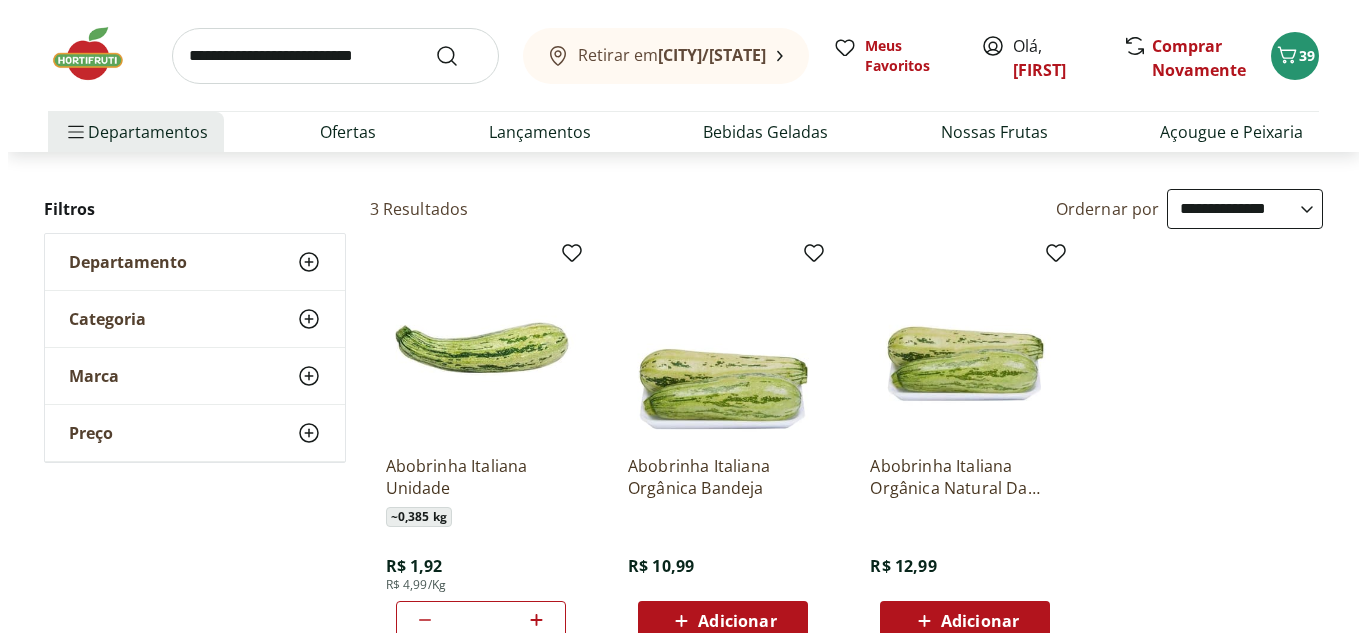scroll, scrollTop: 0, scrollLeft: 0, axis: both 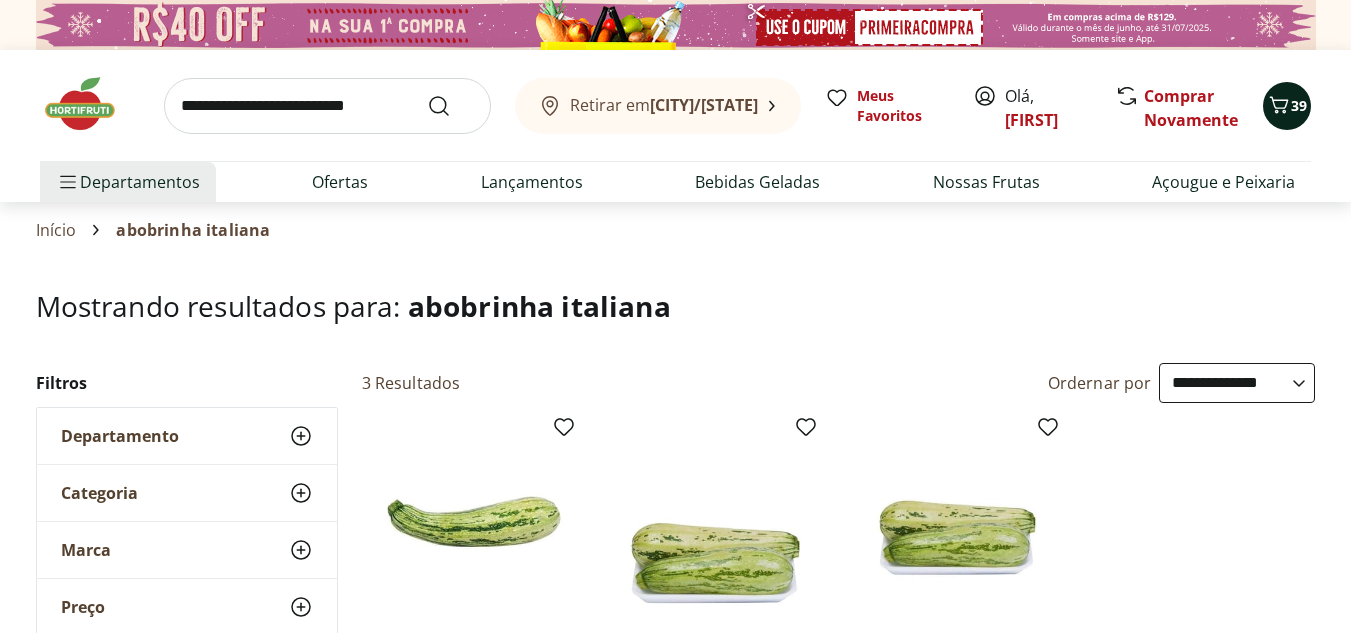 click 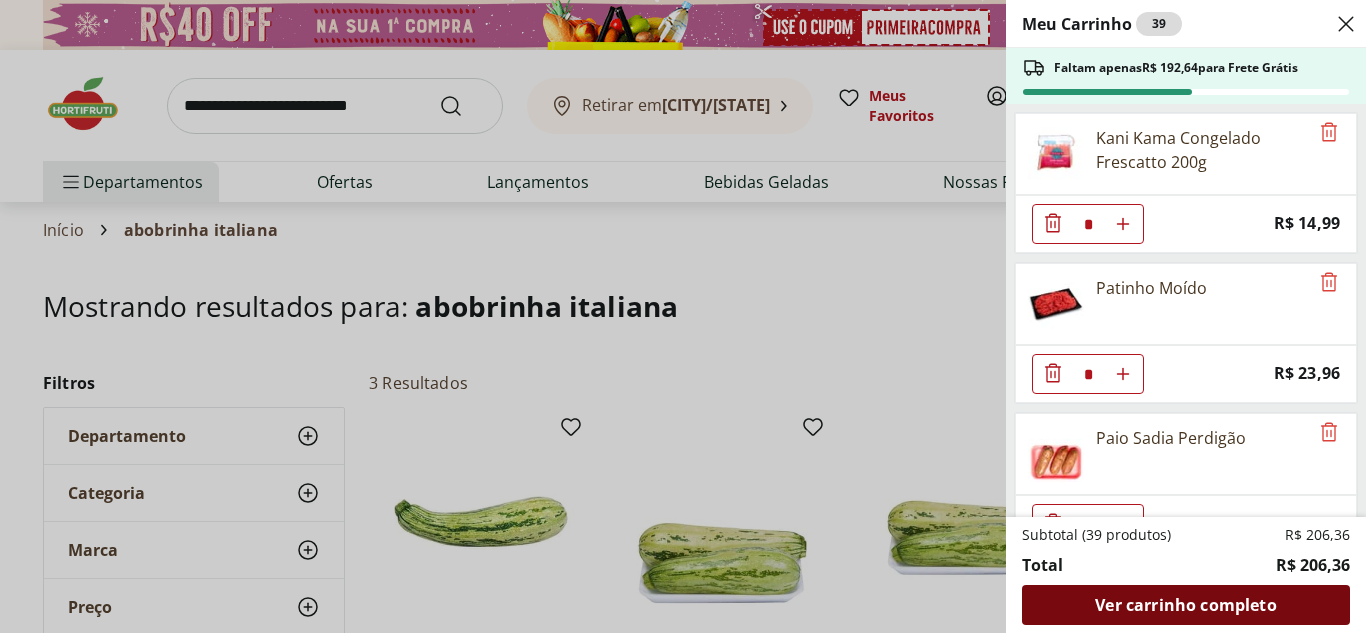 click on "Ver carrinho completo" at bounding box center [1185, 605] 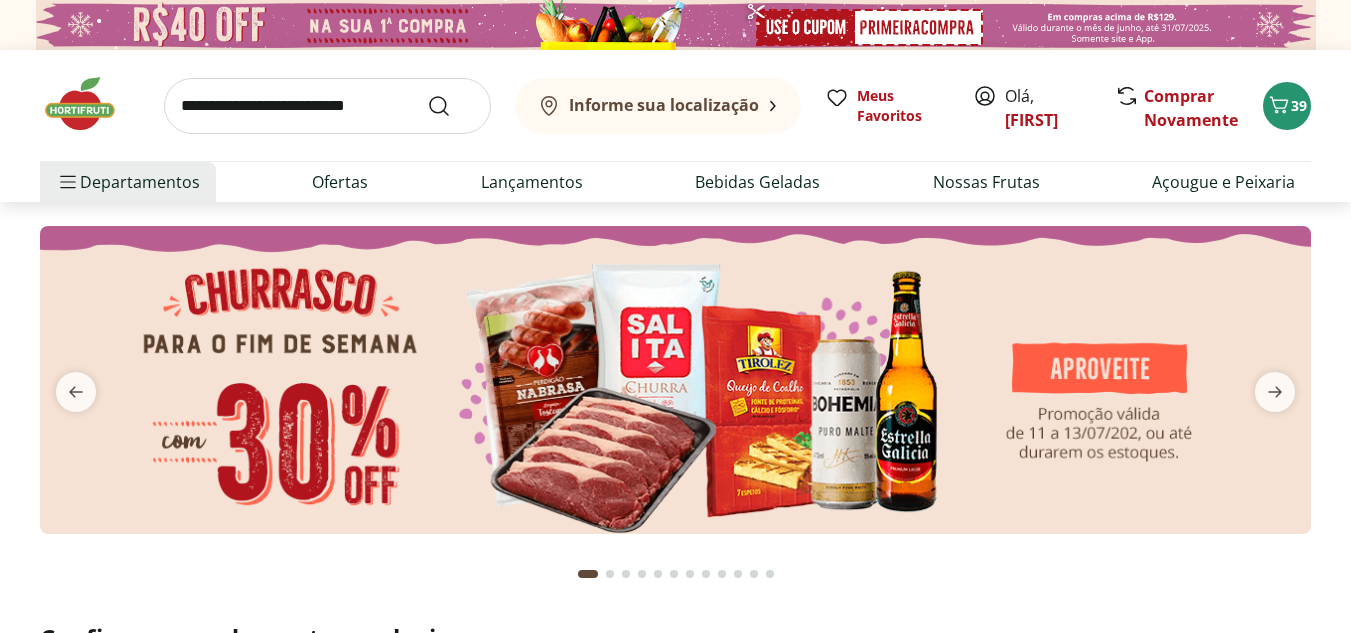 scroll, scrollTop: 0, scrollLeft: 0, axis: both 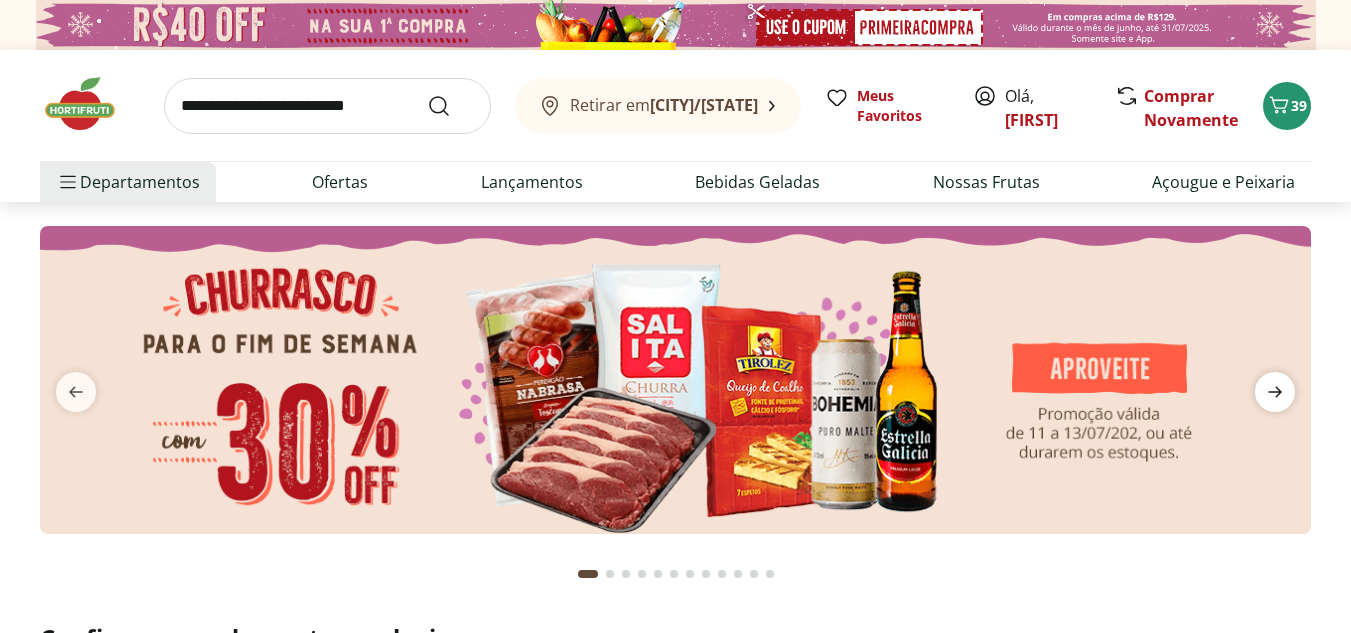 click 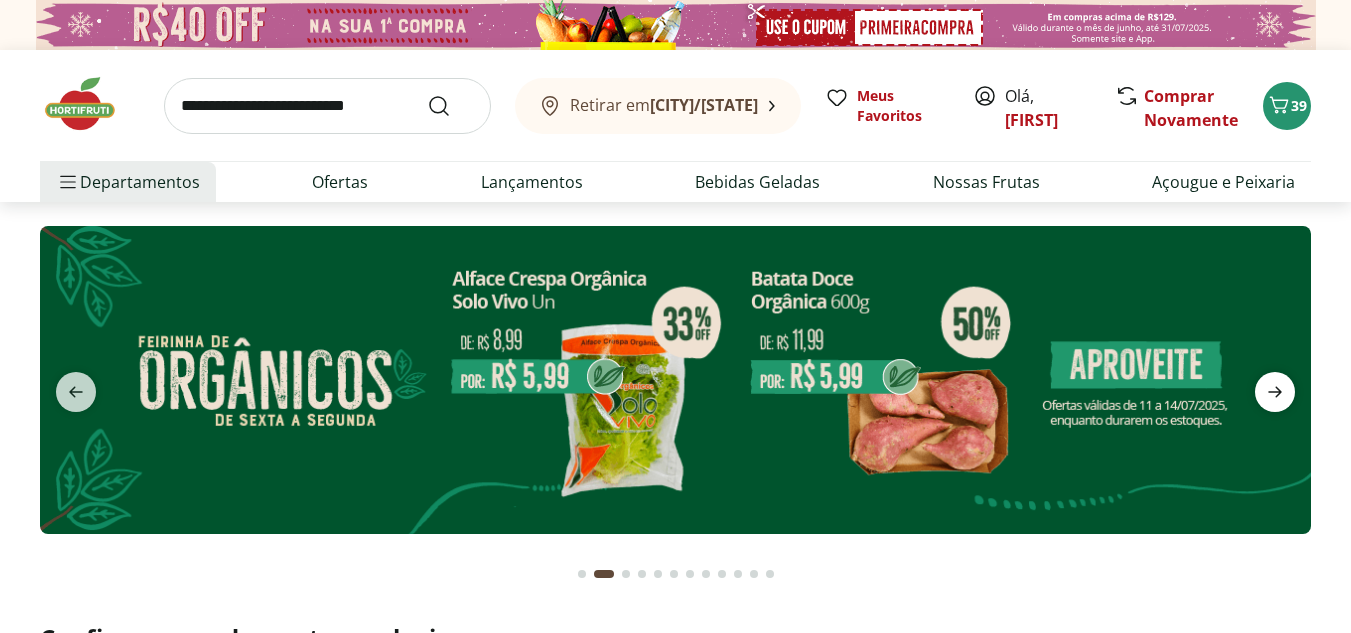 click 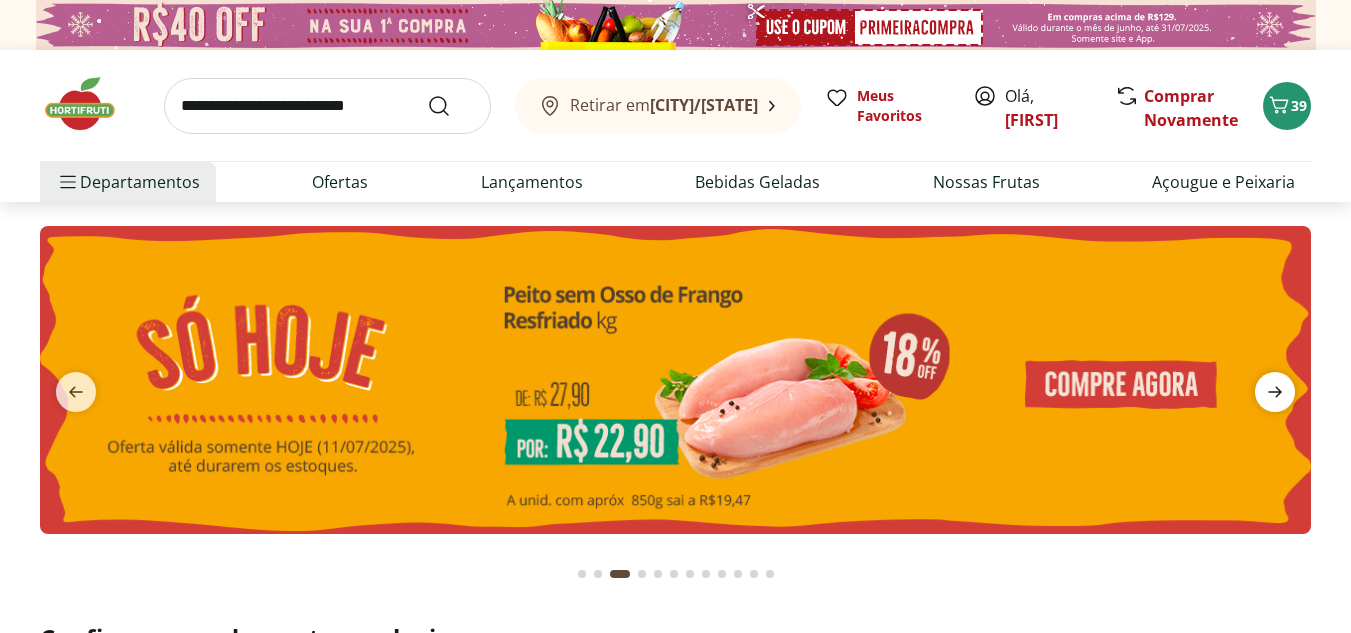 click 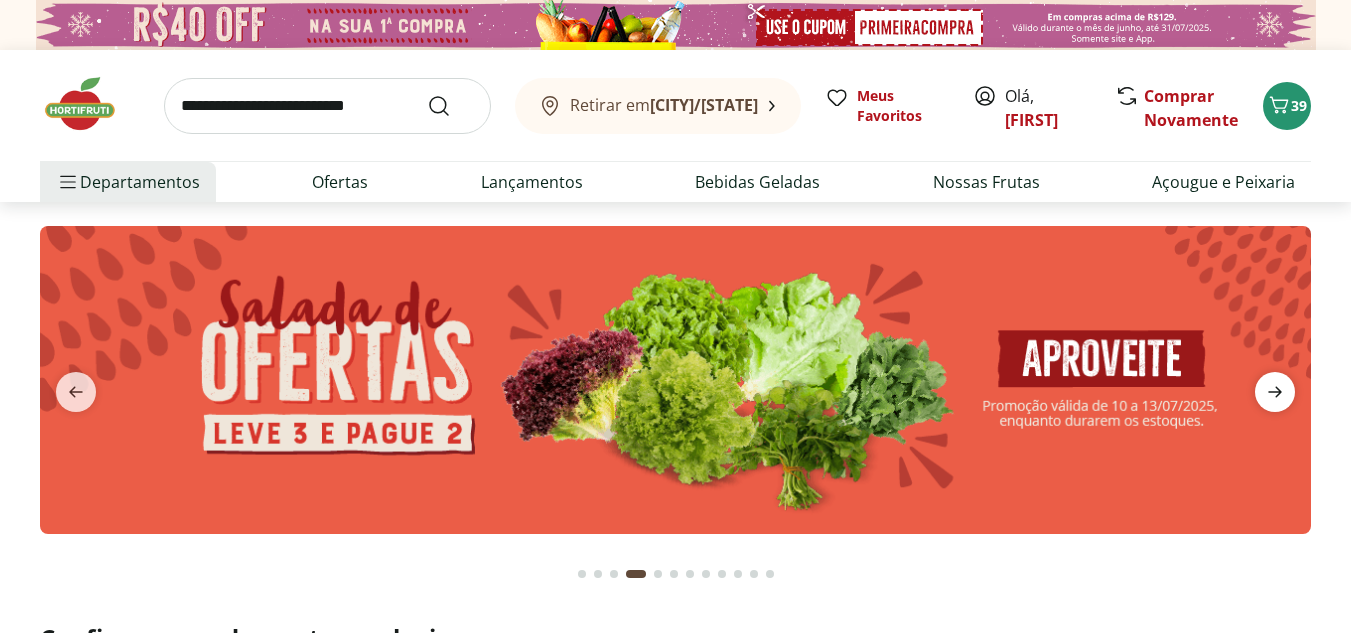 click 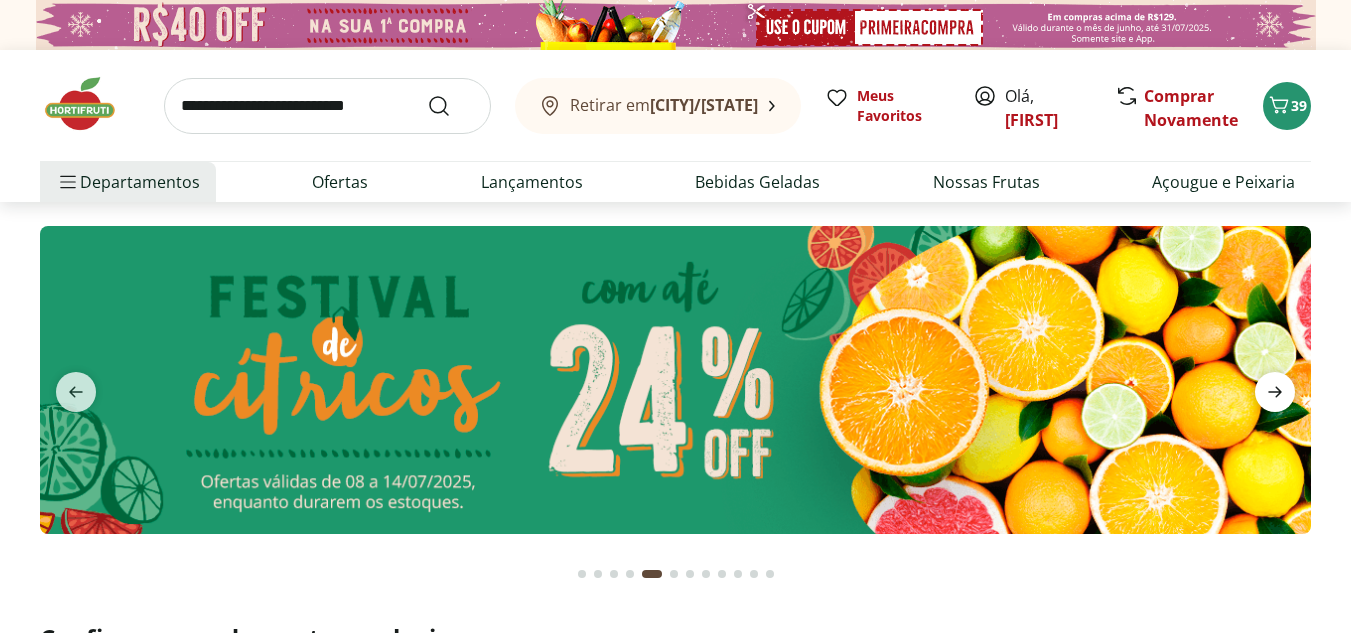 click 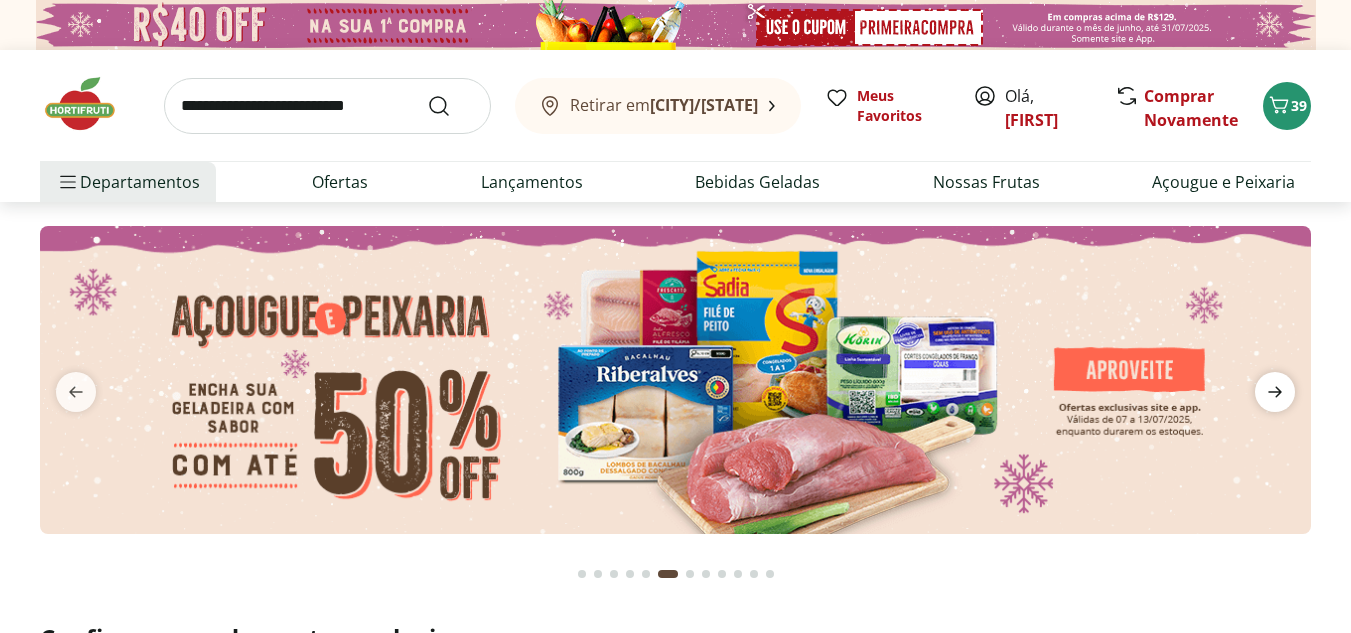 click 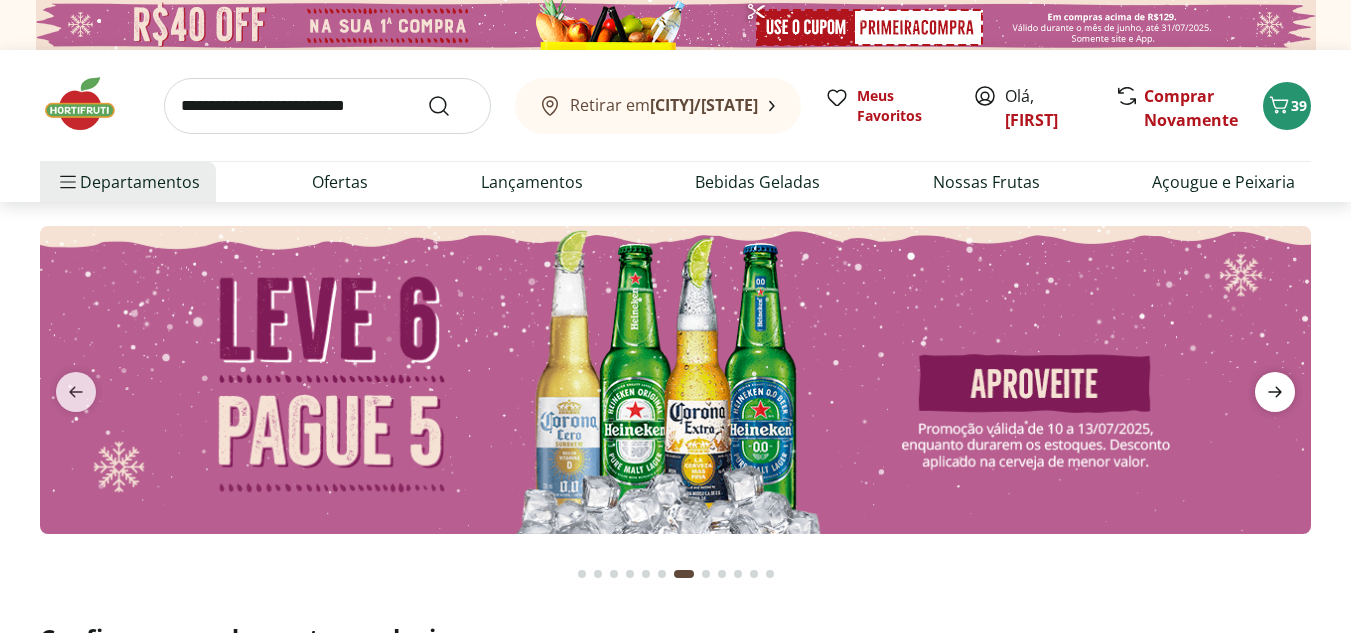 click 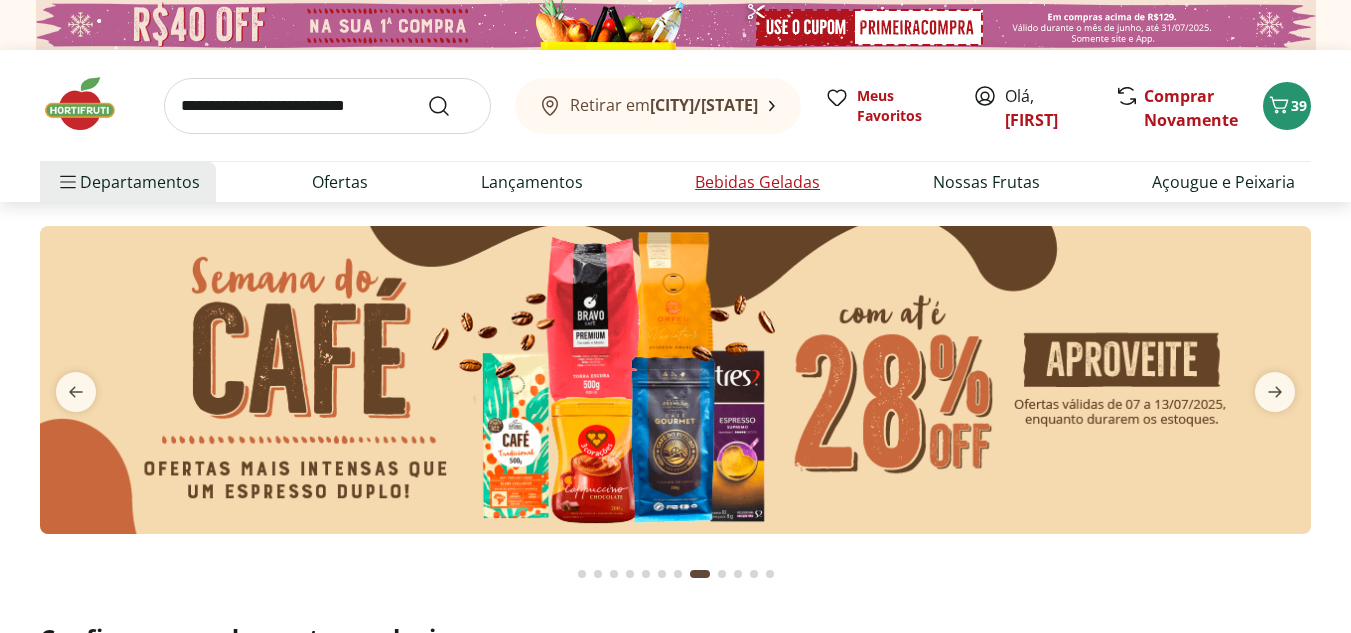 click on "Bebidas Geladas" at bounding box center (757, 182) 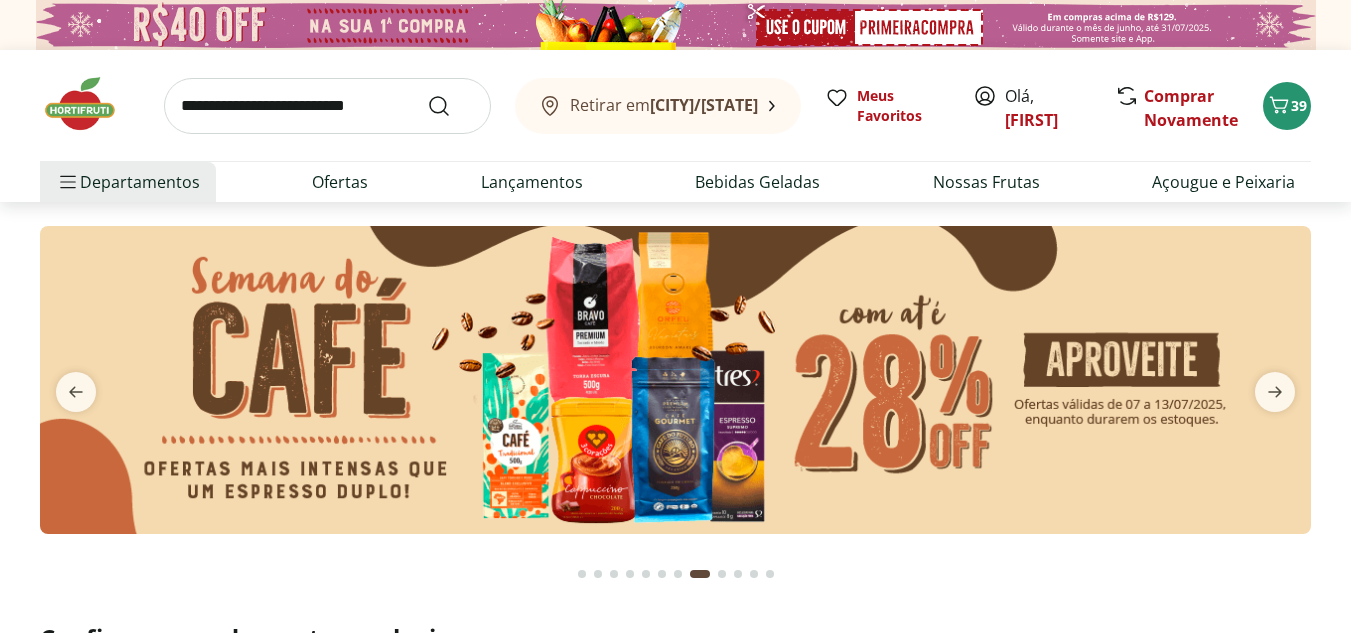 select on "**********" 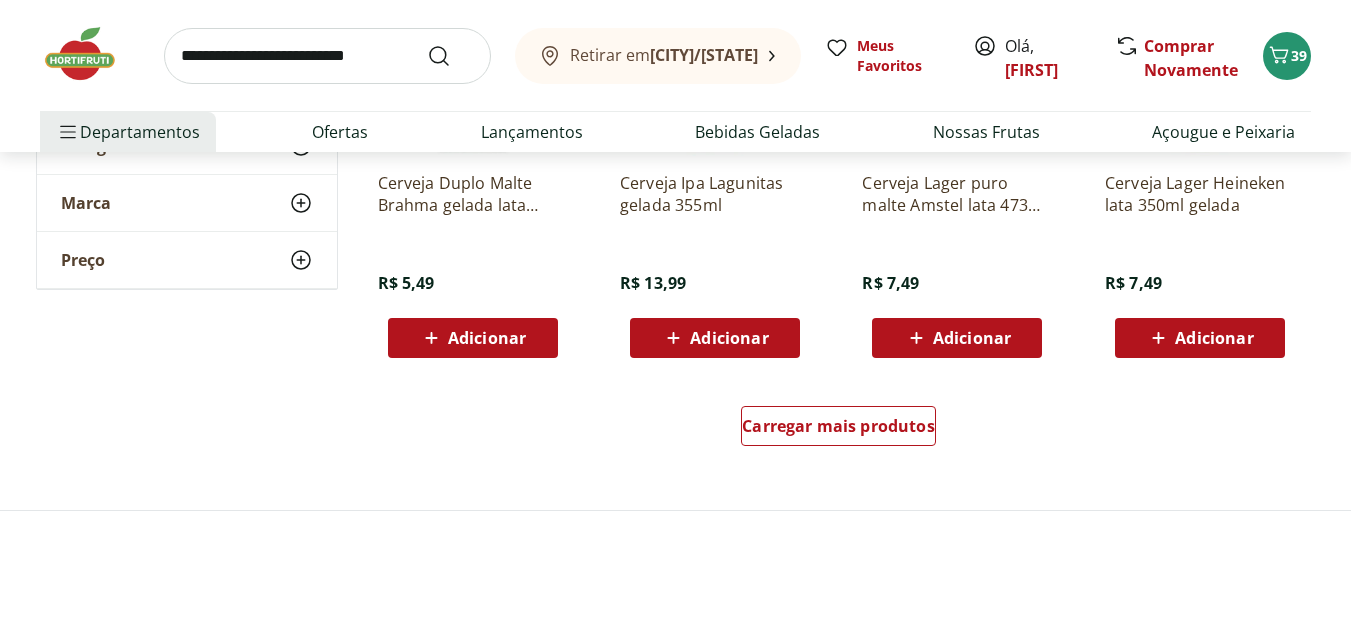 scroll, scrollTop: 1300, scrollLeft: 0, axis: vertical 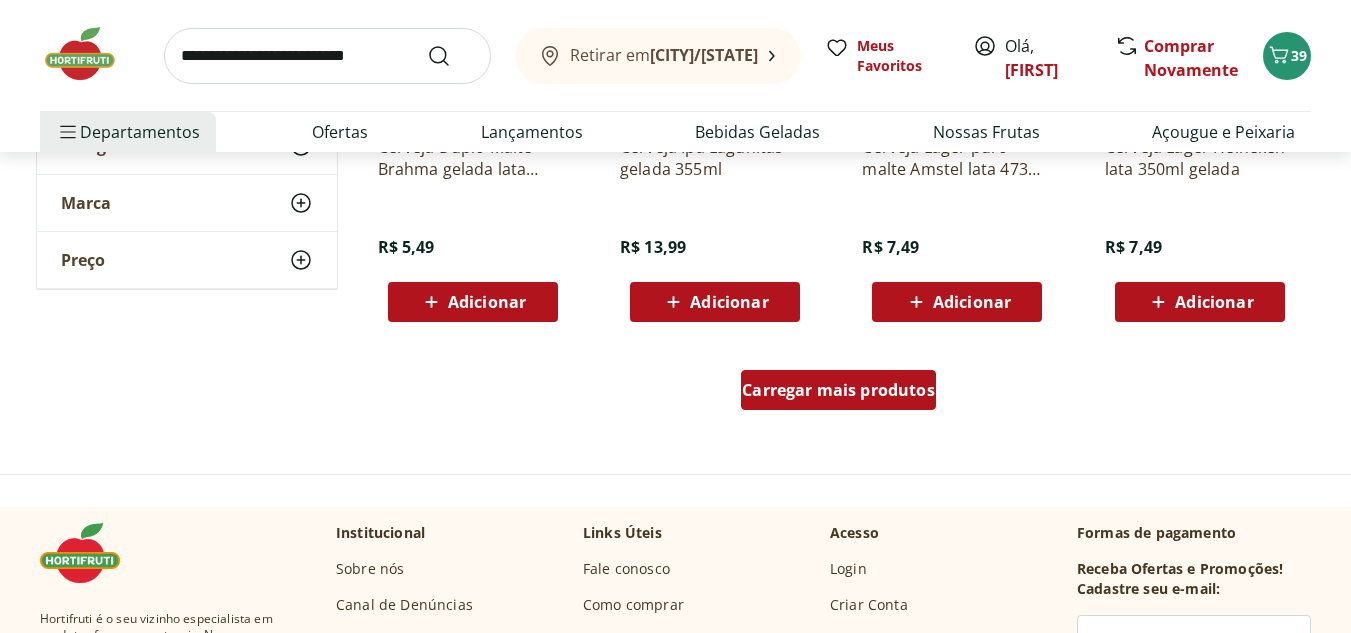 click on "Carregar mais produtos" at bounding box center [838, 390] 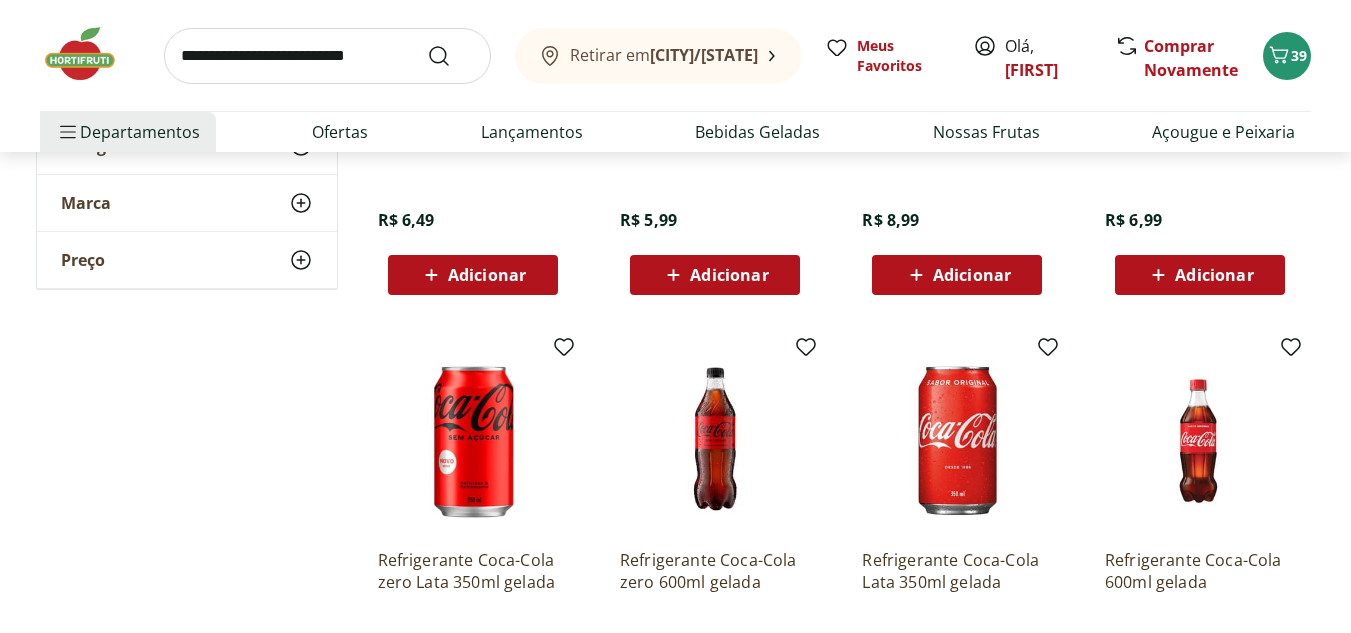 scroll, scrollTop: 2500, scrollLeft: 0, axis: vertical 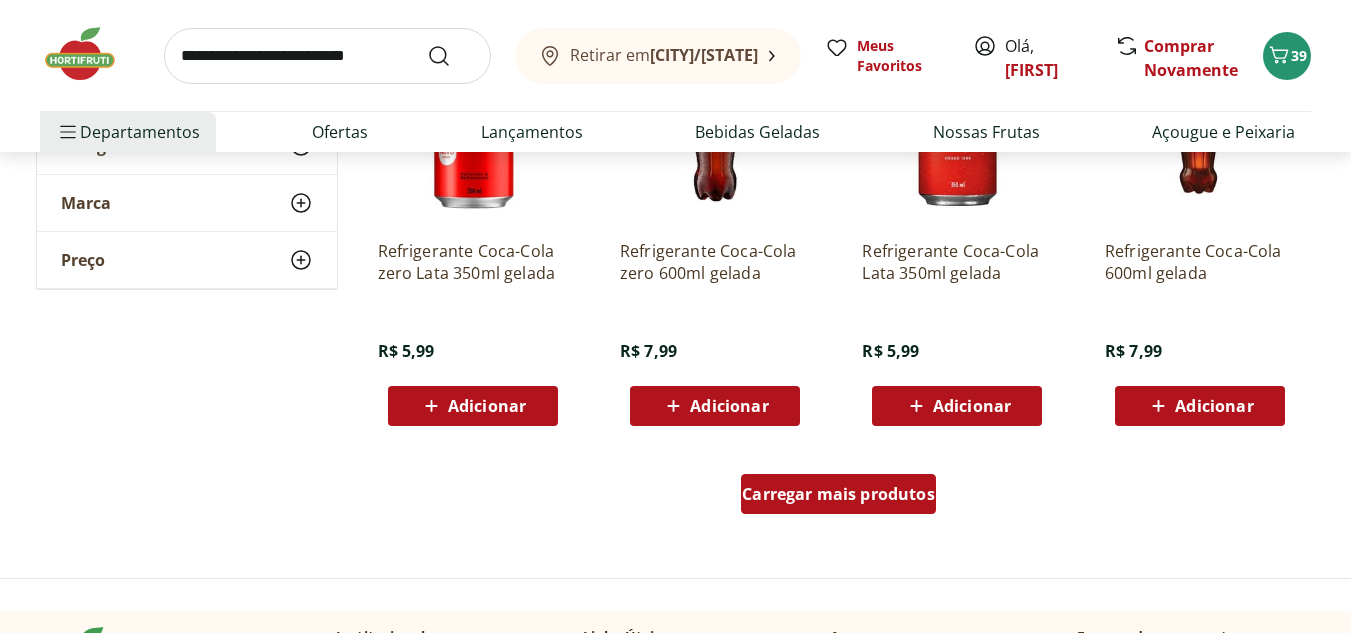 click on "Carregar mais produtos" at bounding box center [838, 494] 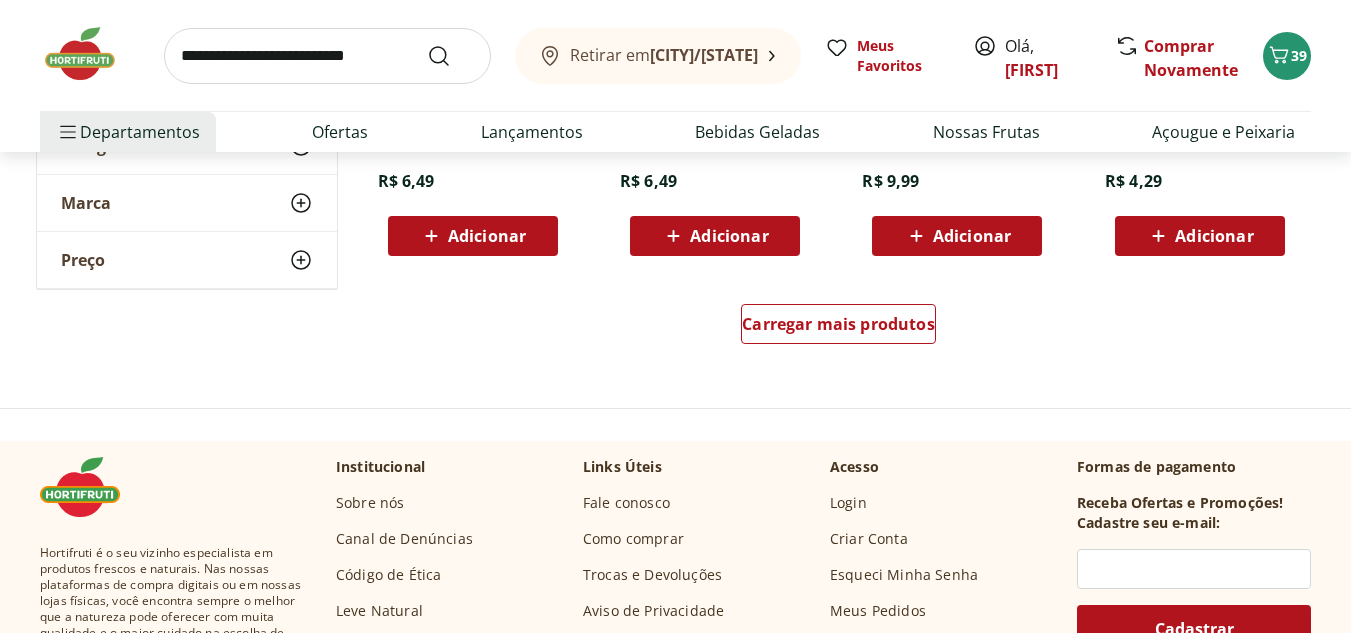 scroll, scrollTop: 4000, scrollLeft: 0, axis: vertical 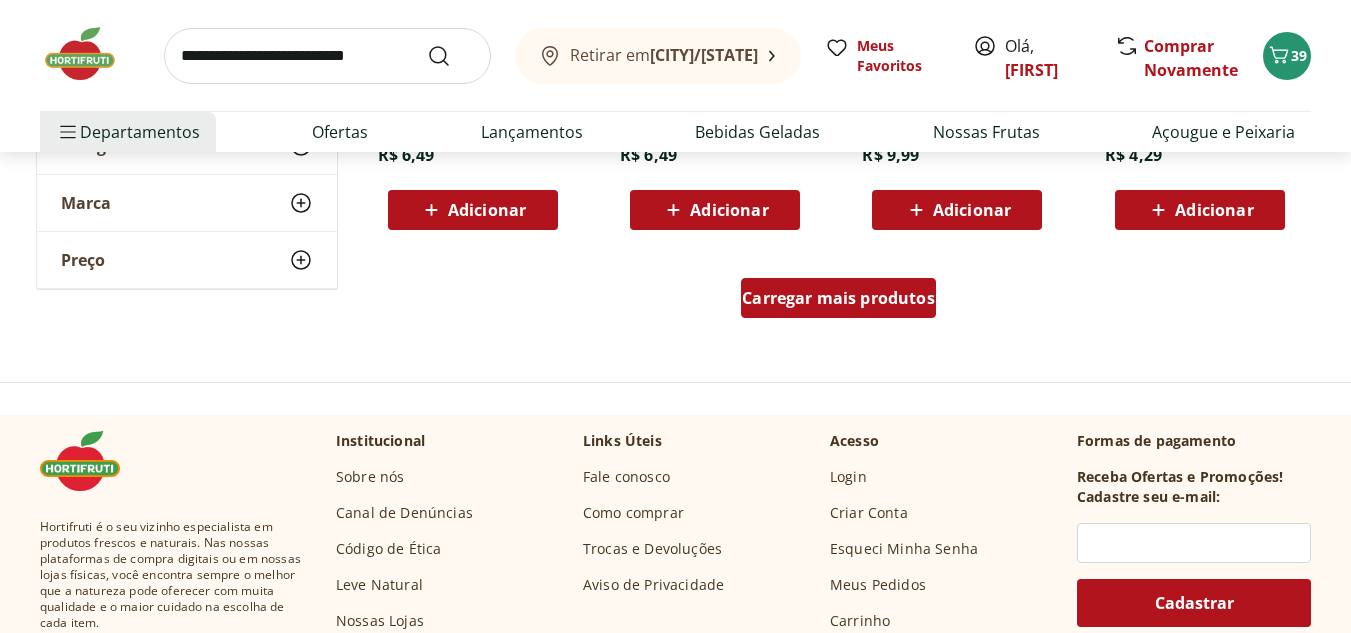 click on "Carregar mais produtos" at bounding box center [838, 298] 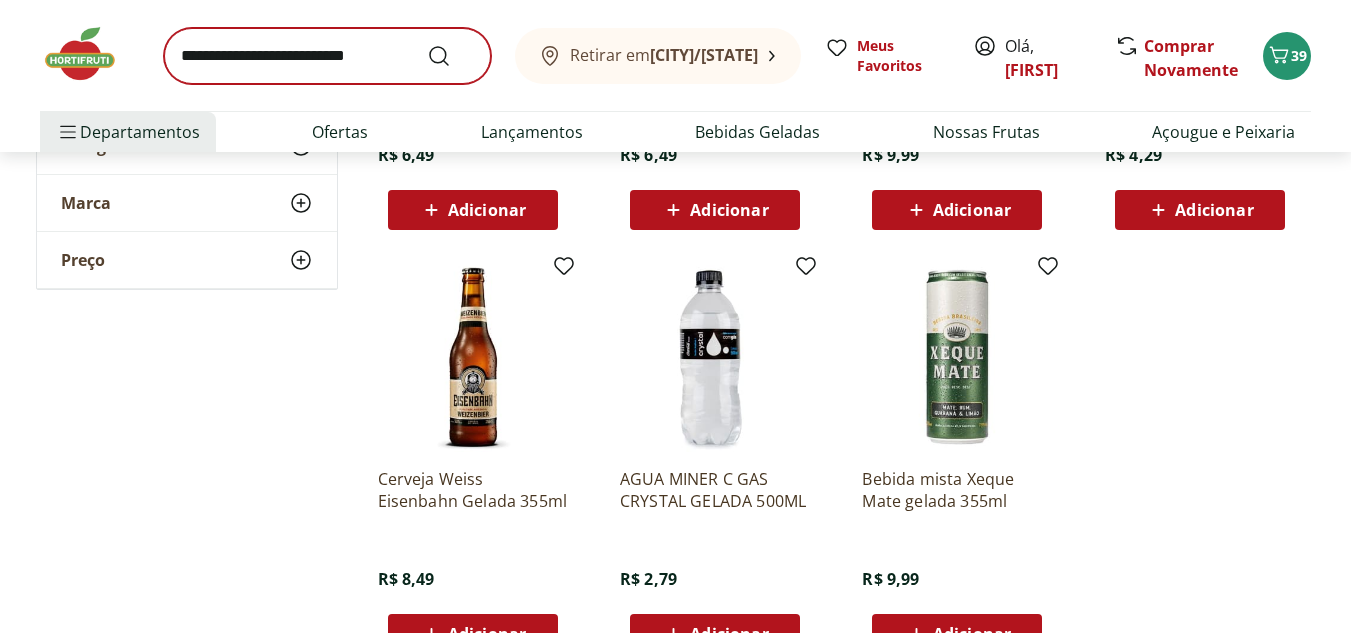 scroll, scrollTop: 3900, scrollLeft: 0, axis: vertical 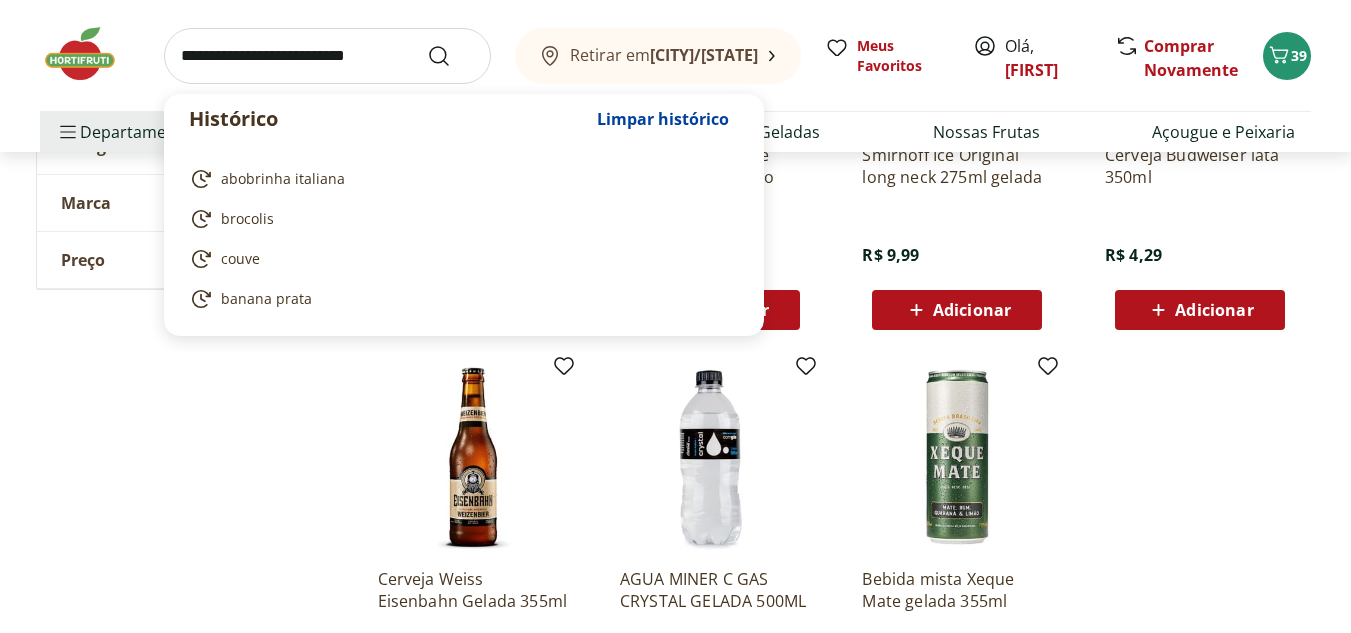 click at bounding box center [327, 56] 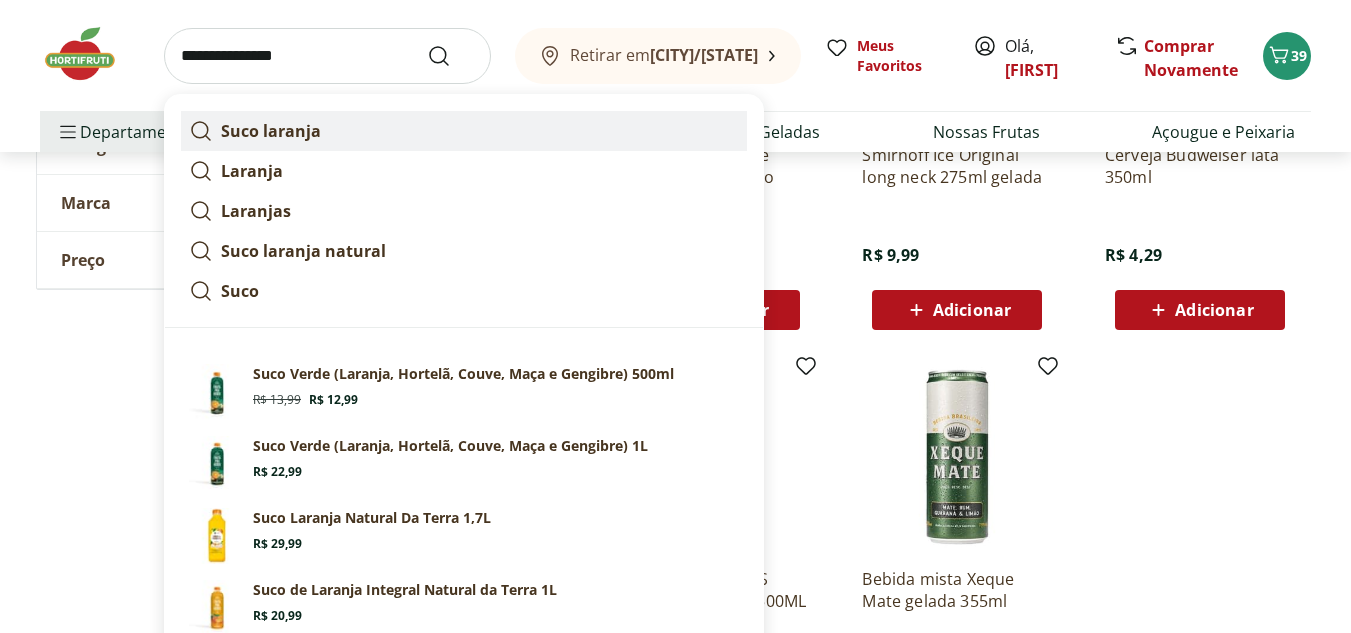 click on "Suco laranja" at bounding box center (271, 131) 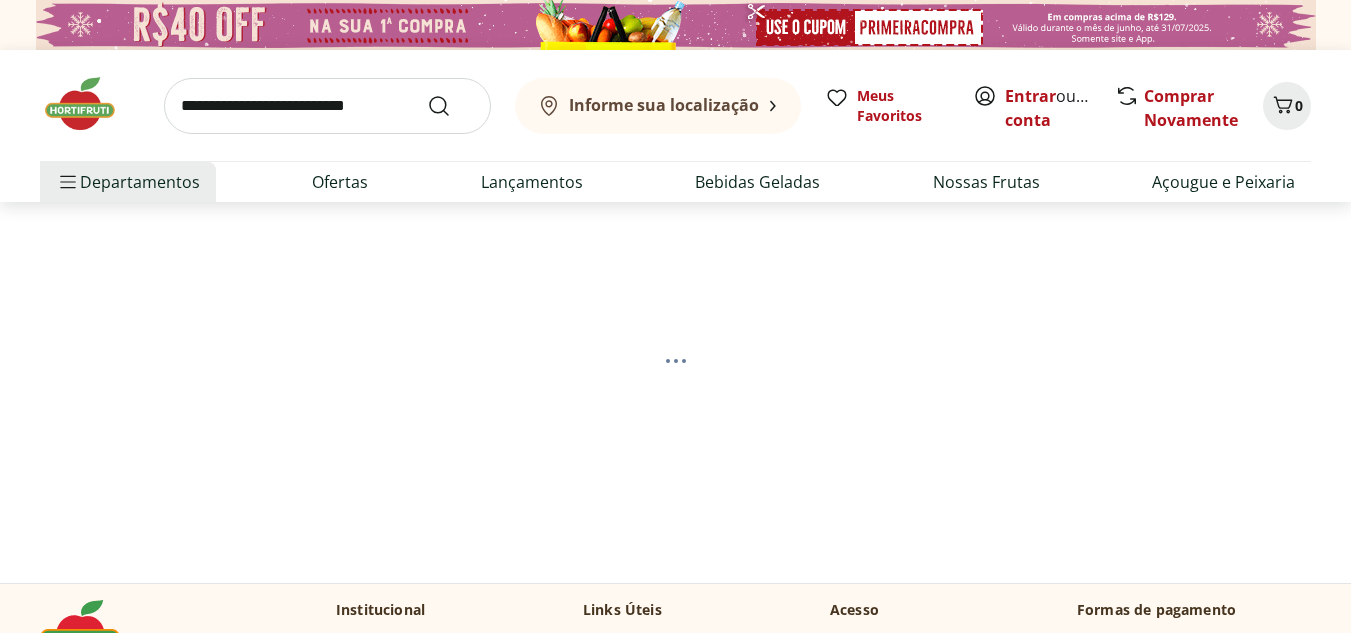 scroll, scrollTop: 0, scrollLeft: 0, axis: both 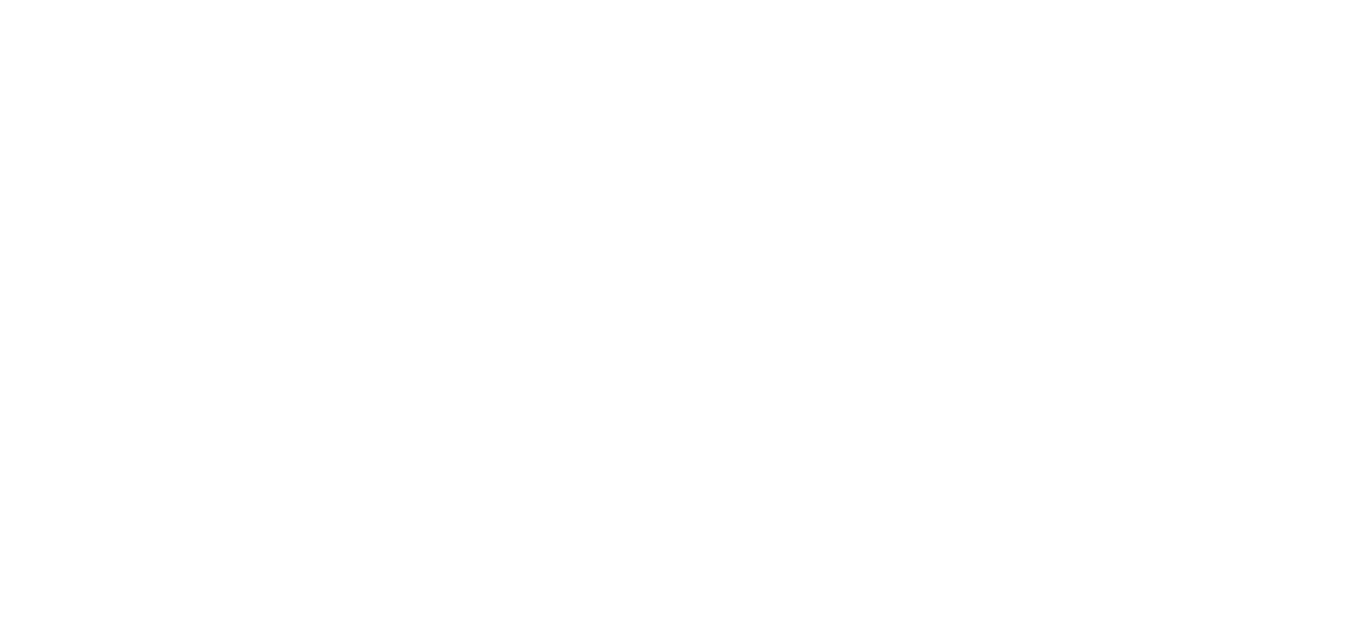 select on "**********" 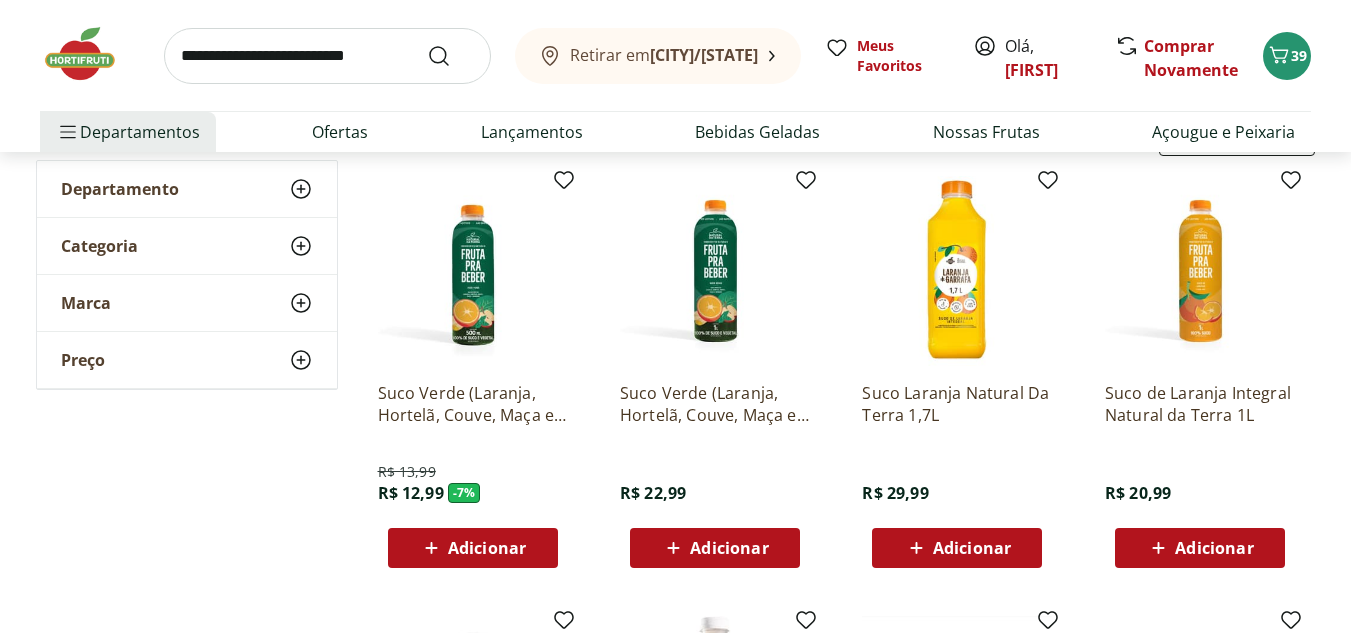 scroll, scrollTop: 300, scrollLeft: 0, axis: vertical 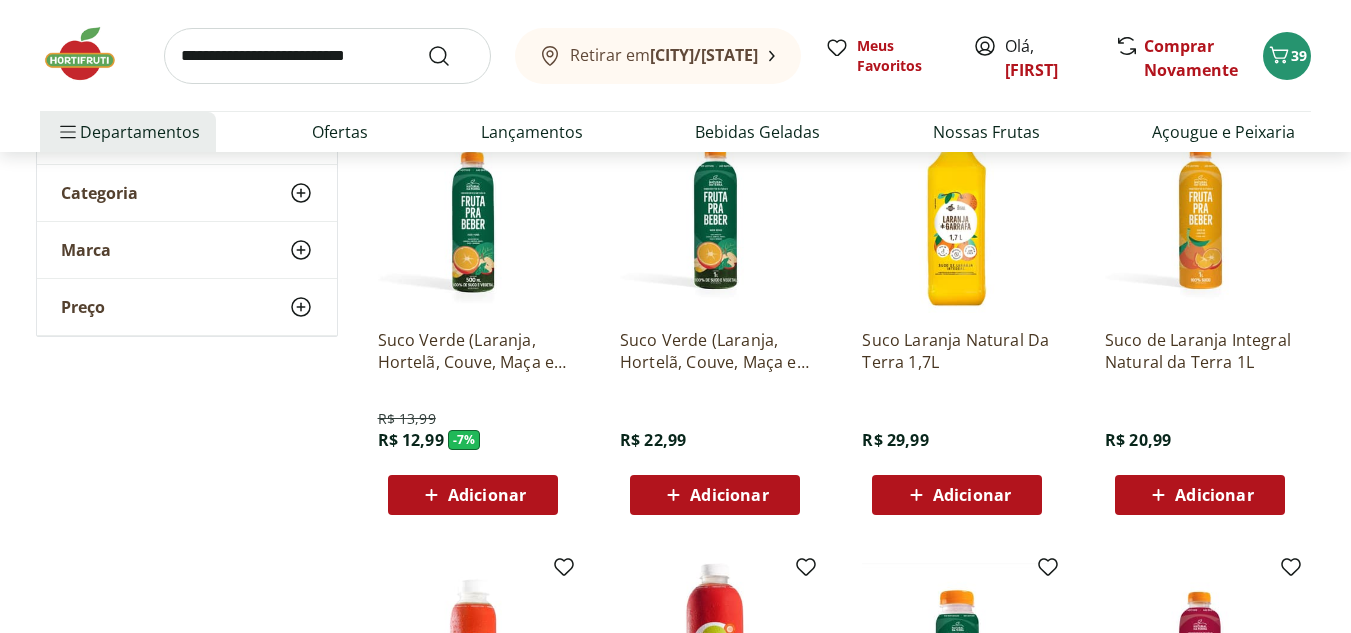 click on "Adicionar" at bounding box center [972, 495] 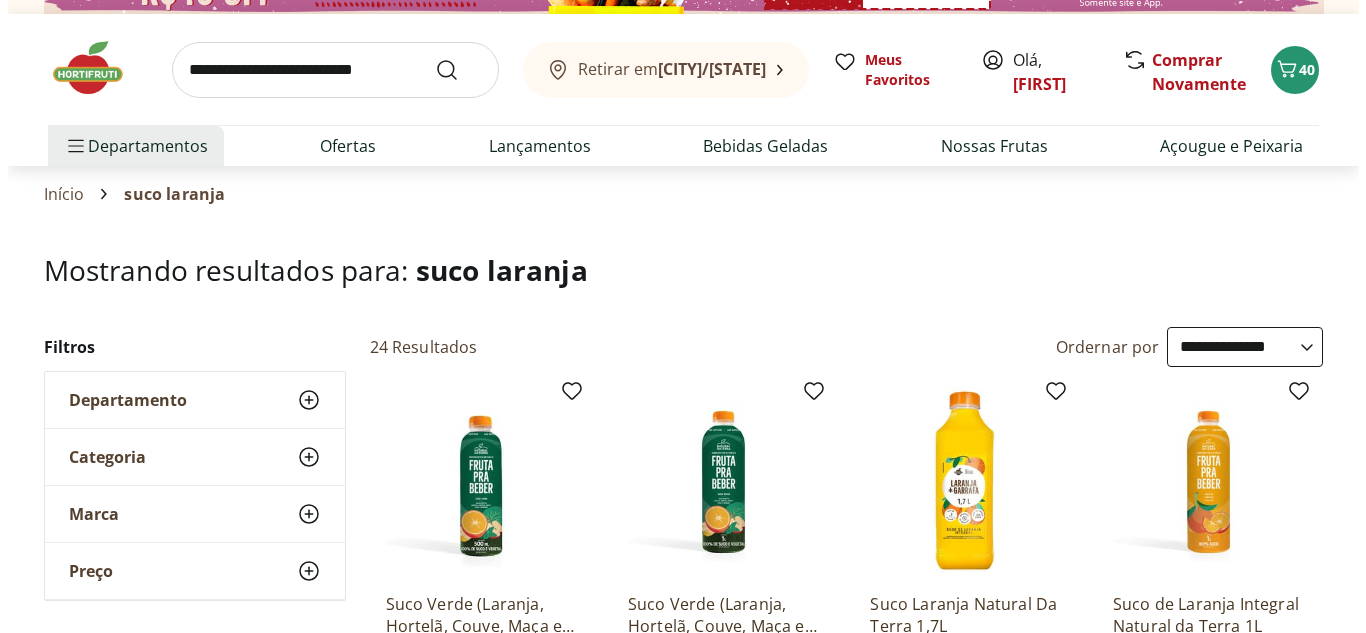 scroll, scrollTop: 0, scrollLeft: 0, axis: both 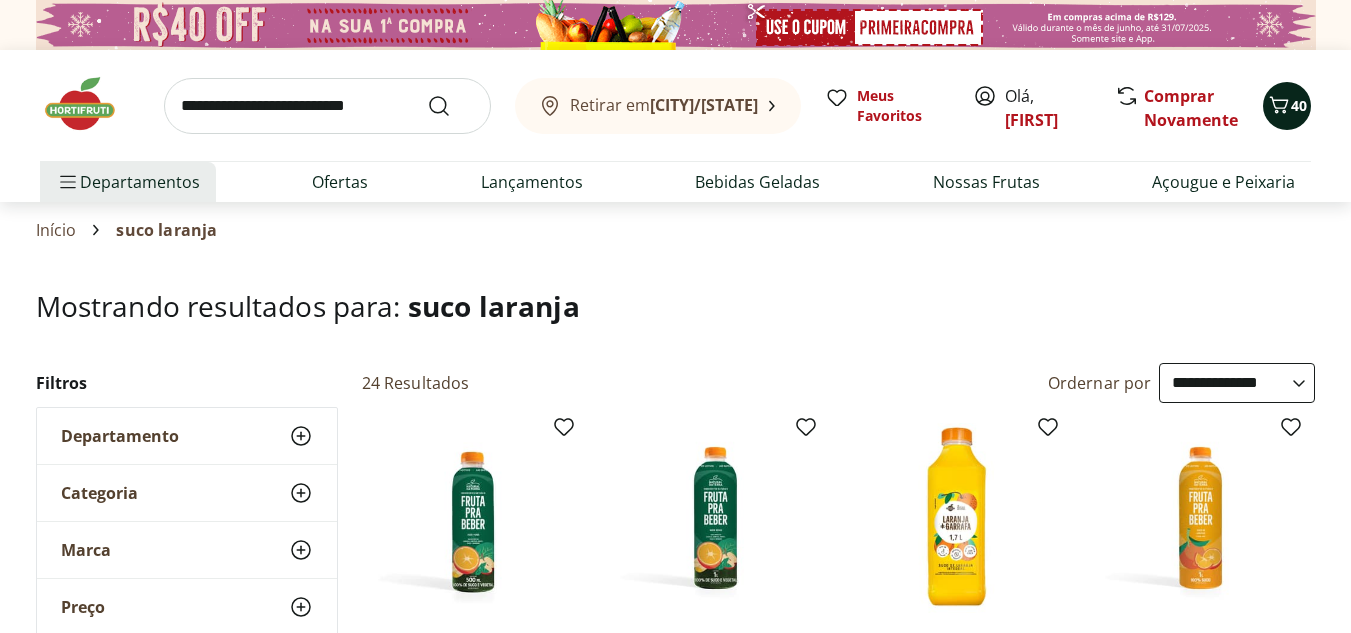 click 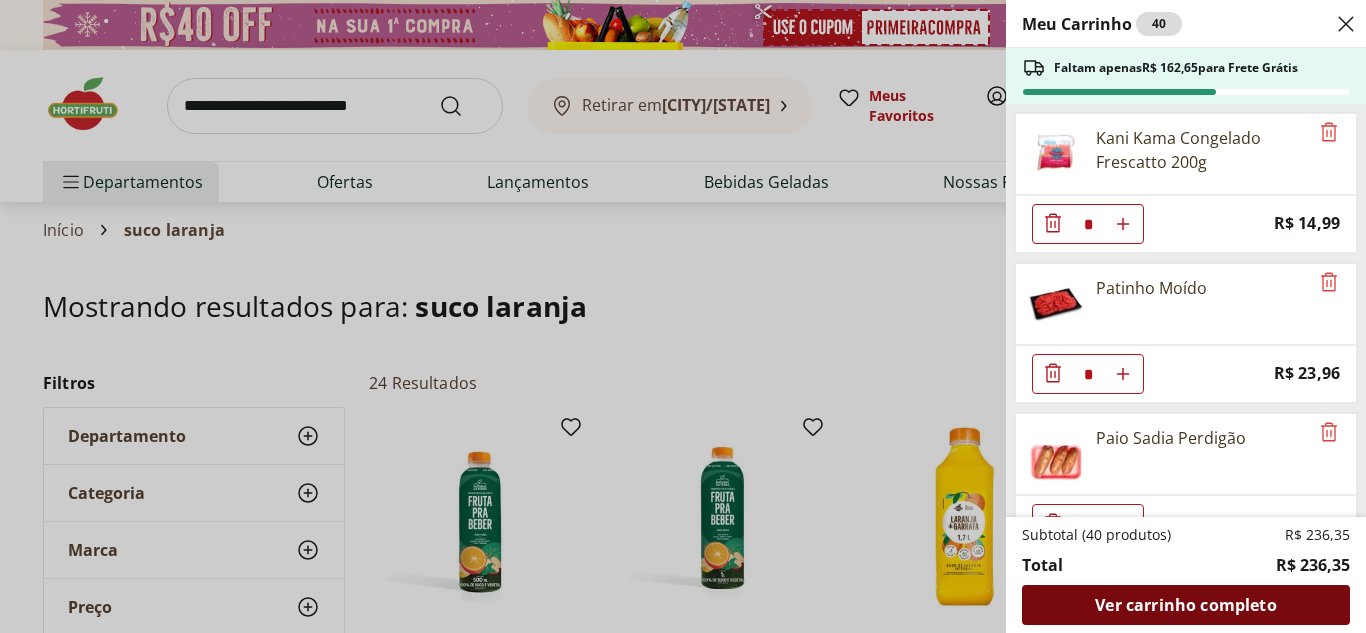 click on "Ver carrinho completo" at bounding box center [1185, 605] 